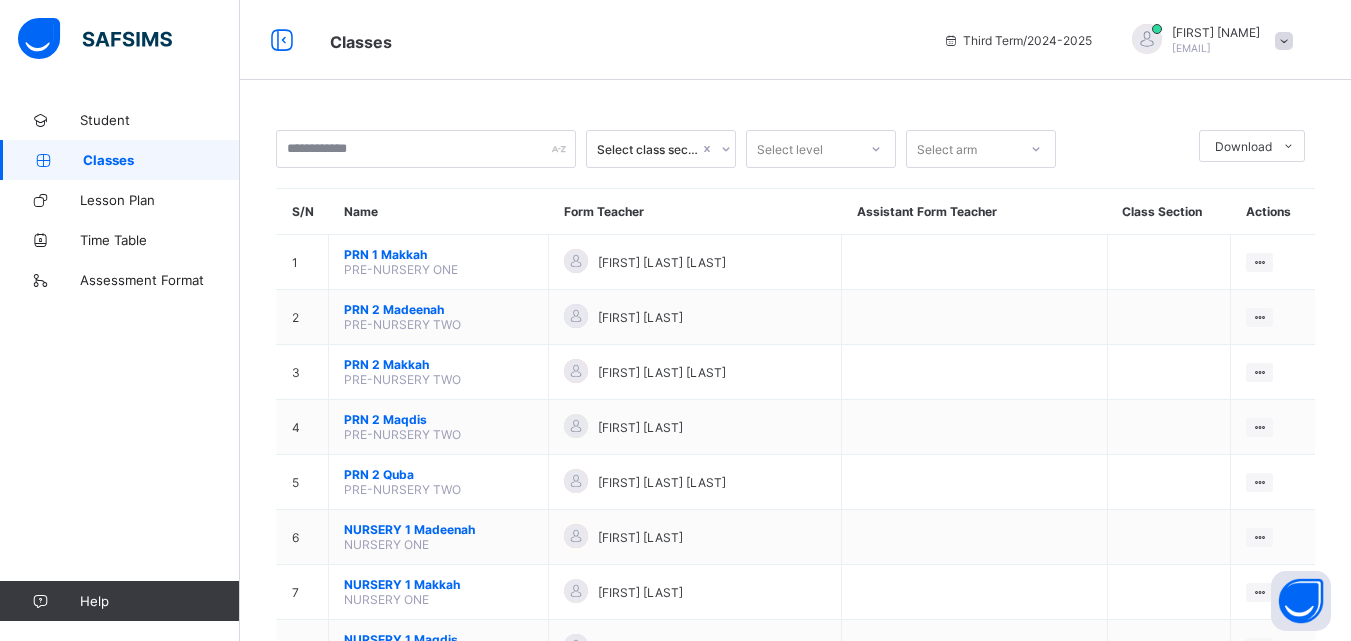scroll, scrollTop: 0, scrollLeft: 0, axis: both 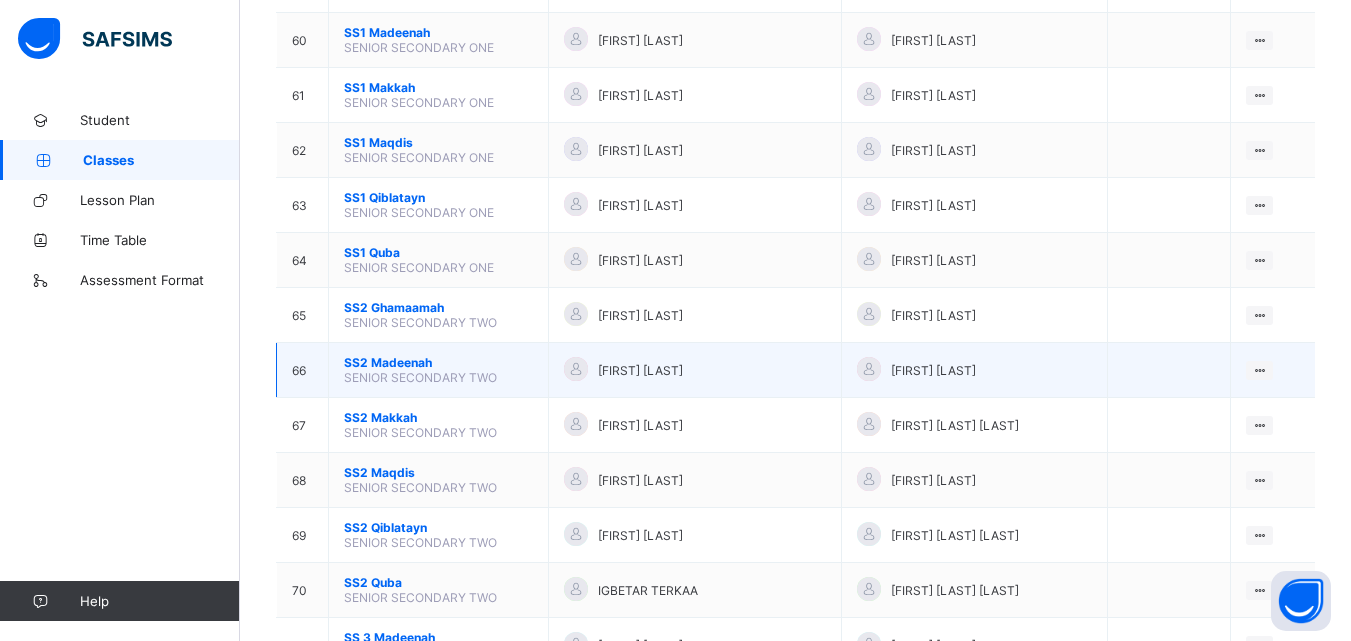 click on "[GRADE] [CITY]" at bounding box center [438, 362] 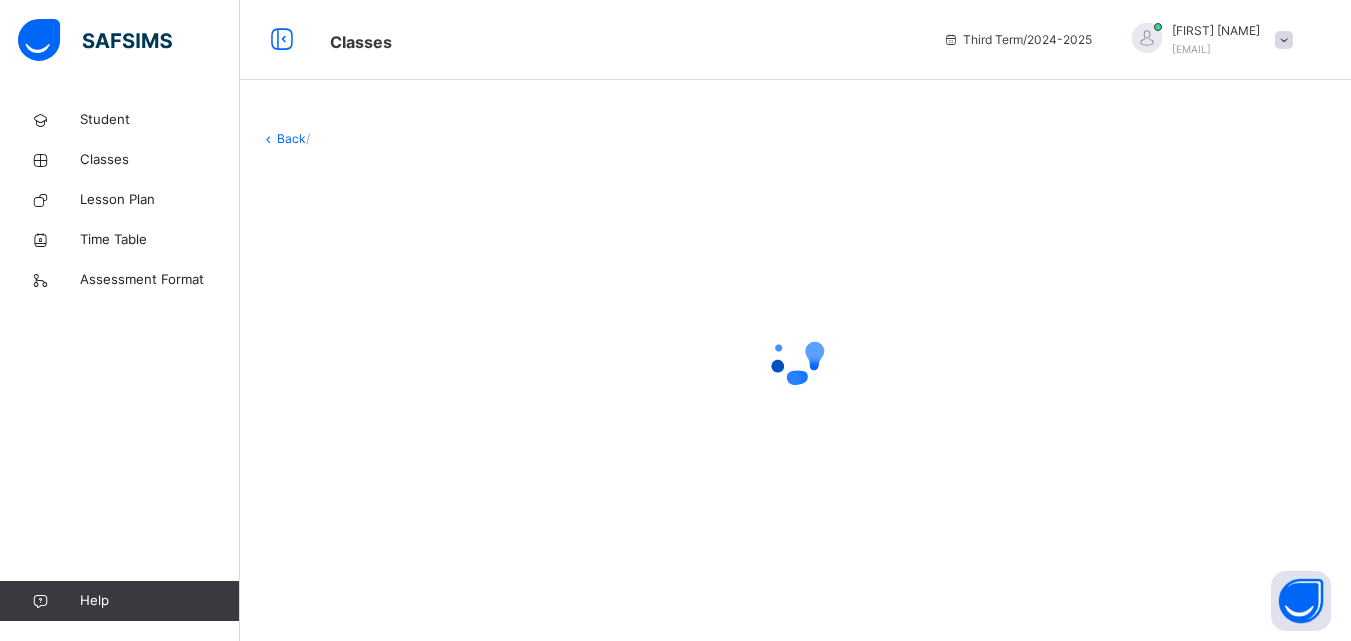 scroll, scrollTop: 0, scrollLeft: 0, axis: both 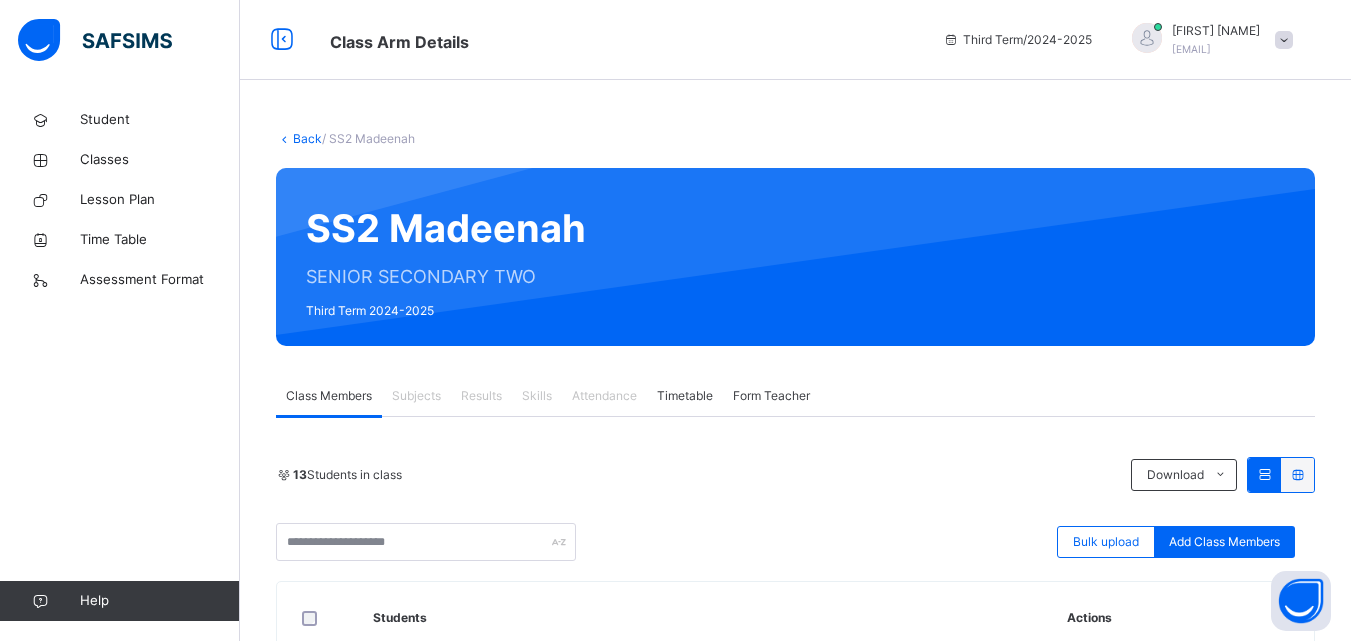 click on "Subjects" at bounding box center [416, 396] 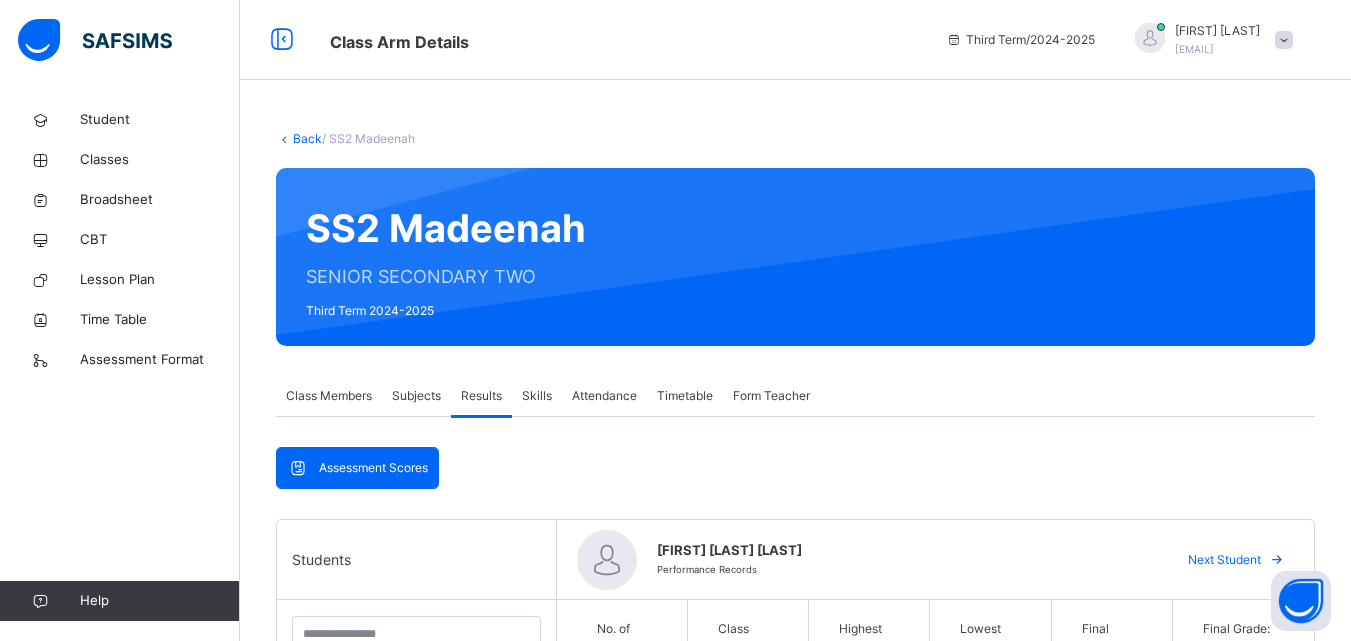 scroll, scrollTop: 278, scrollLeft: 0, axis: vertical 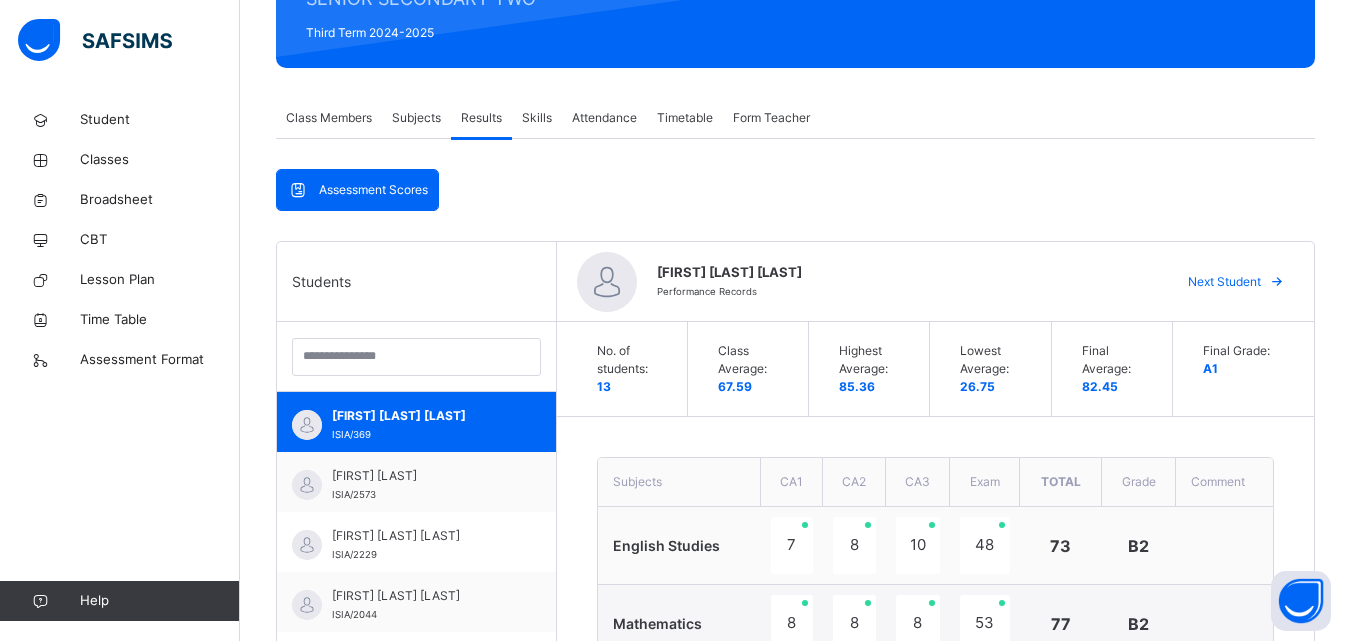 click at bounding box center (1277, 282) 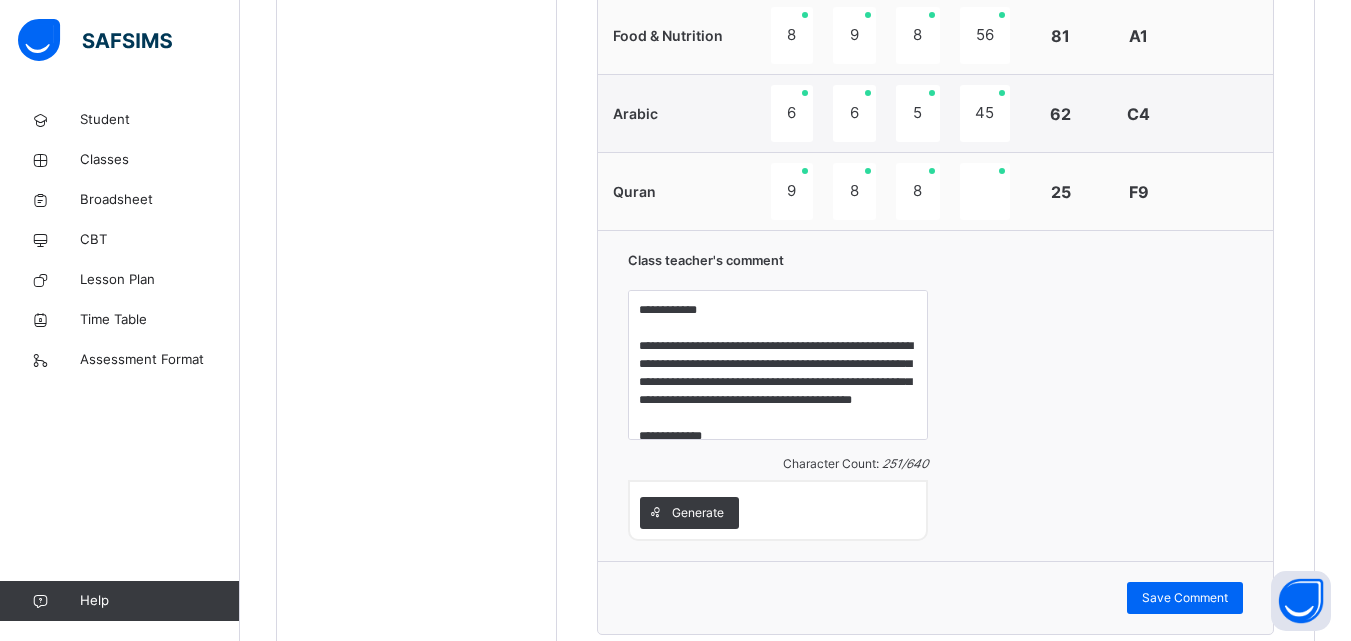 scroll, scrollTop: 1405, scrollLeft: 0, axis: vertical 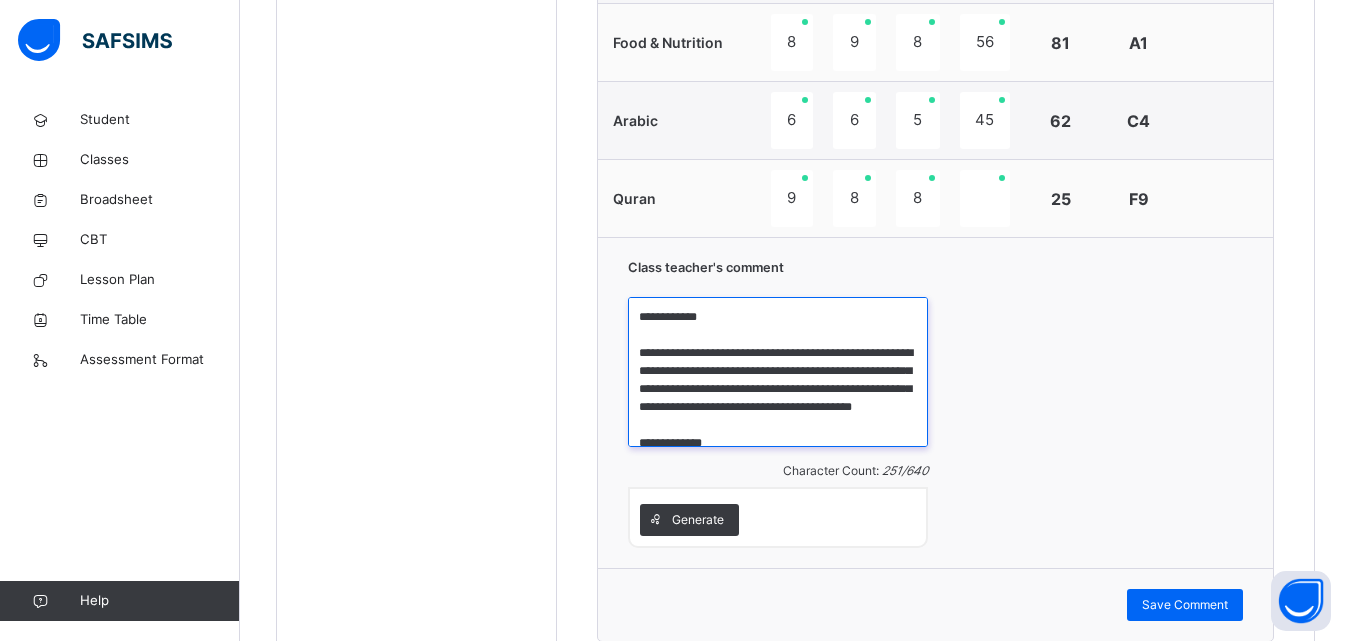 click on "**********" at bounding box center [778, 372] 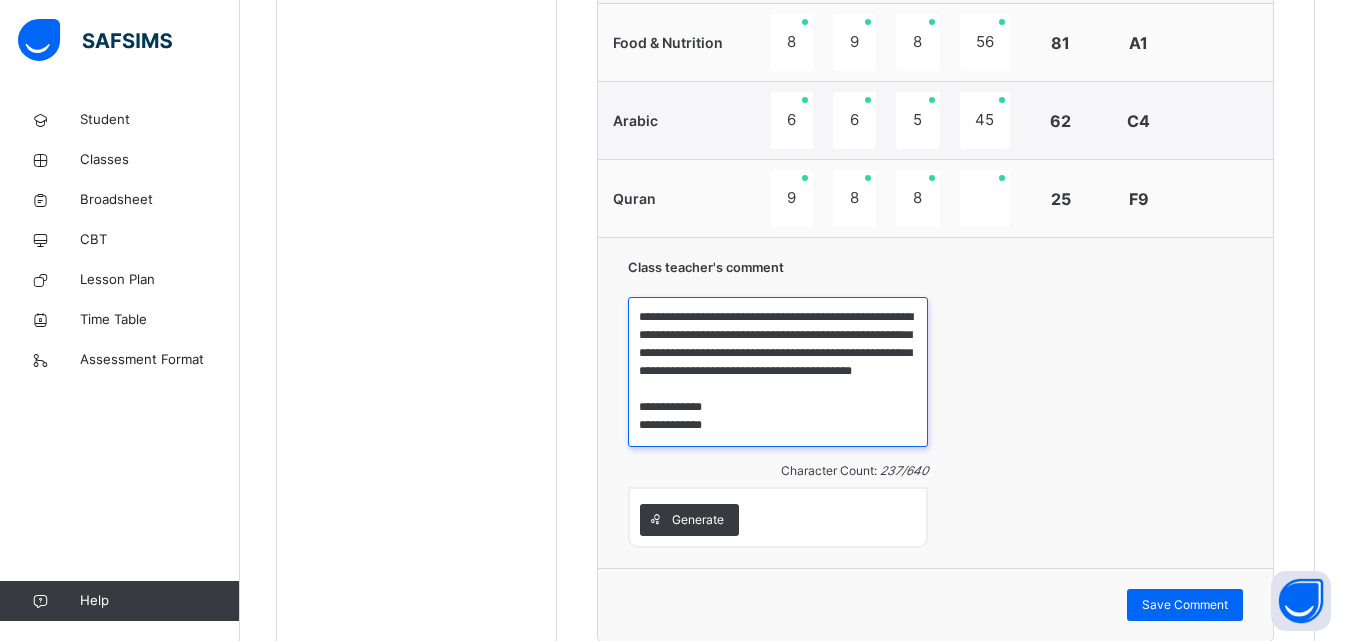 click on "**********" at bounding box center [778, 372] 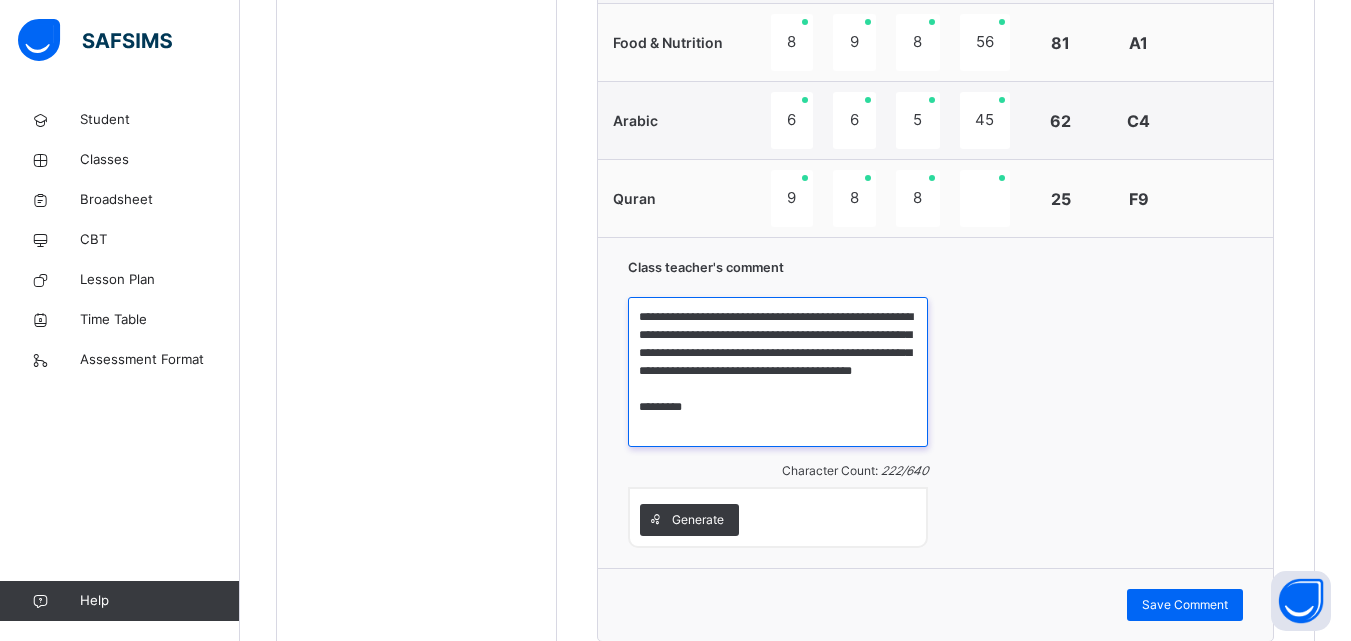 scroll, scrollTop: 0, scrollLeft: 0, axis: both 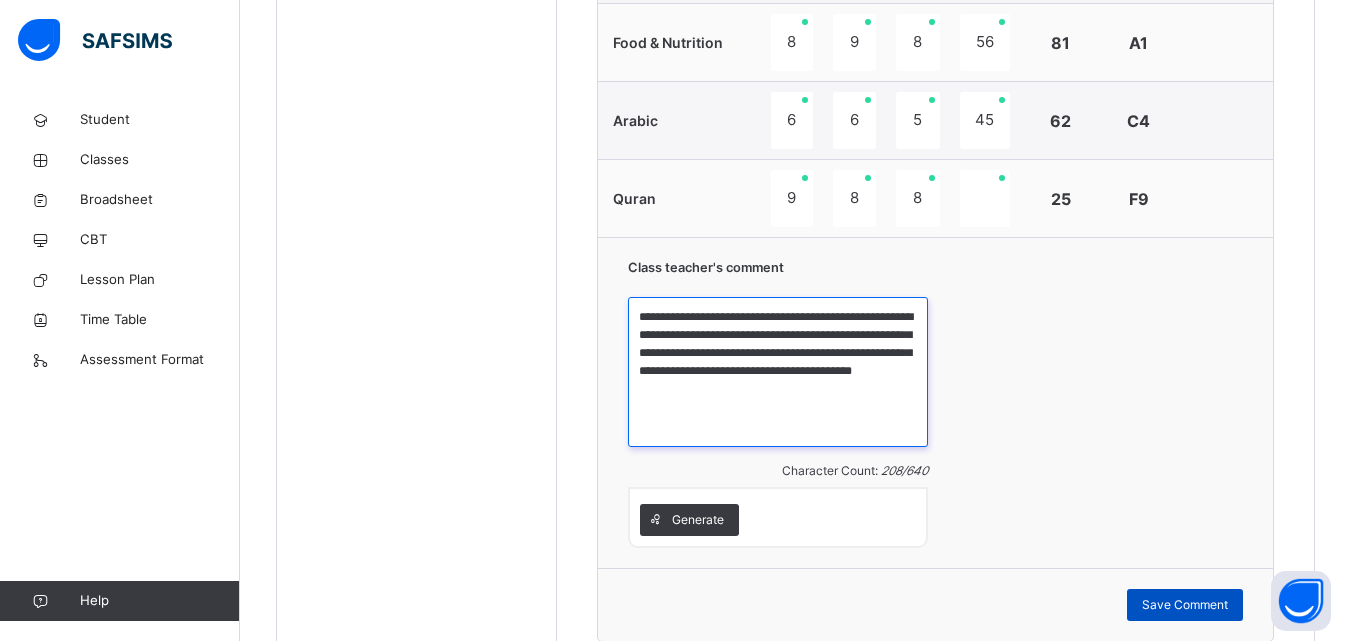 type on "**********" 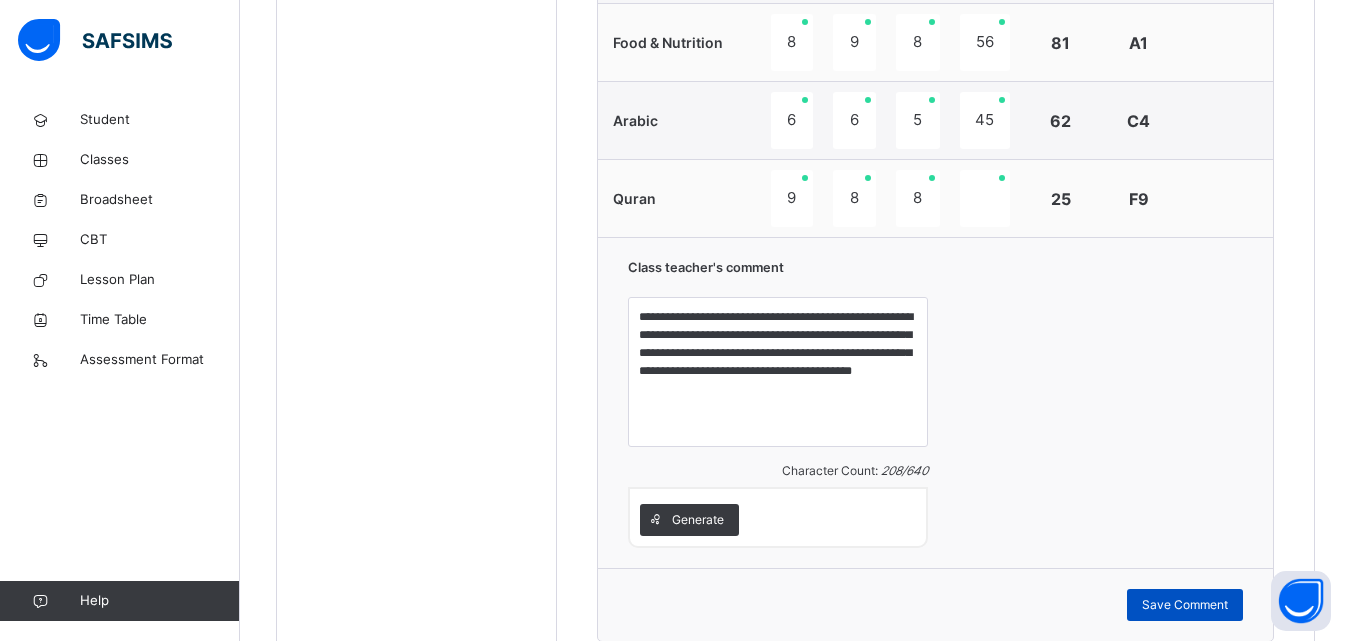 click on "Save Comment" at bounding box center (1185, 605) 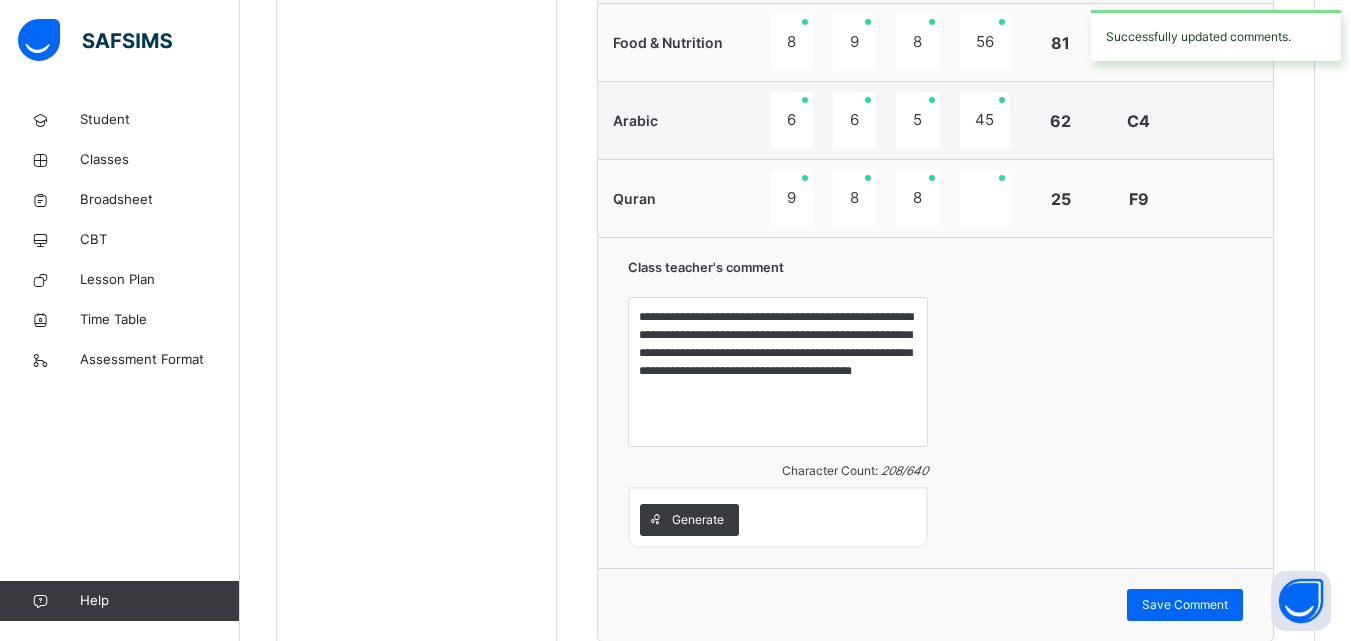 scroll, scrollTop: 0, scrollLeft: 0, axis: both 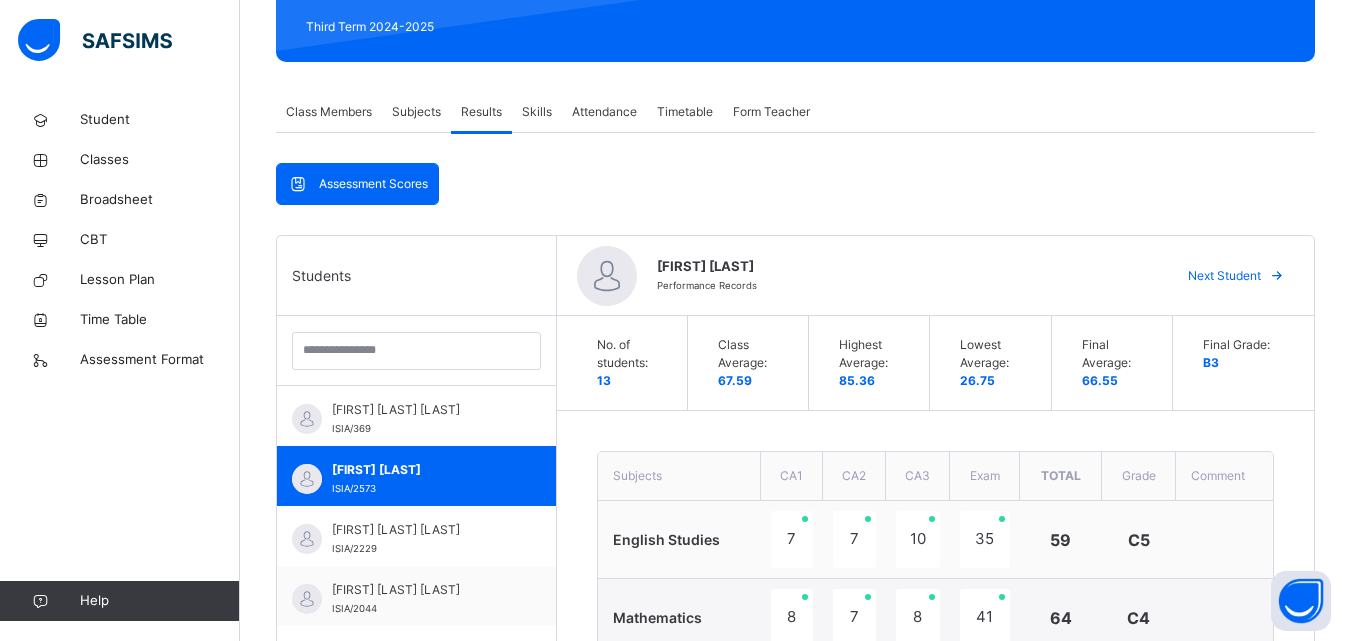 click at bounding box center [1277, 276] 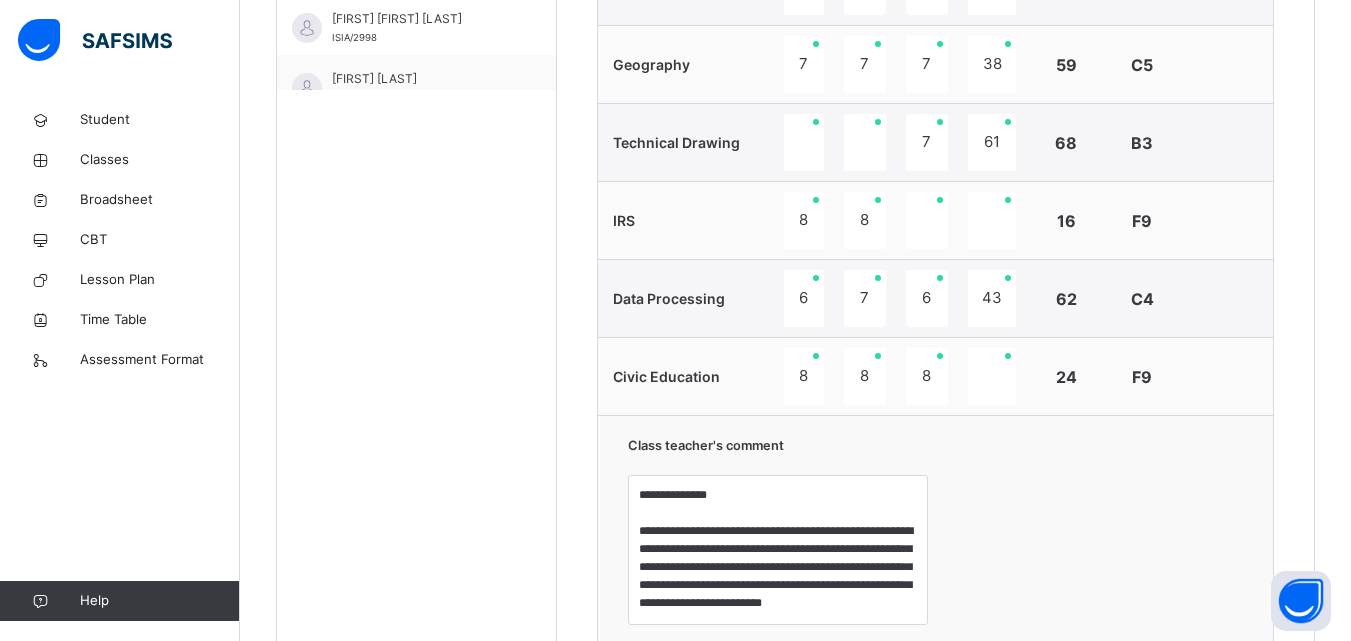scroll, scrollTop: 921, scrollLeft: 0, axis: vertical 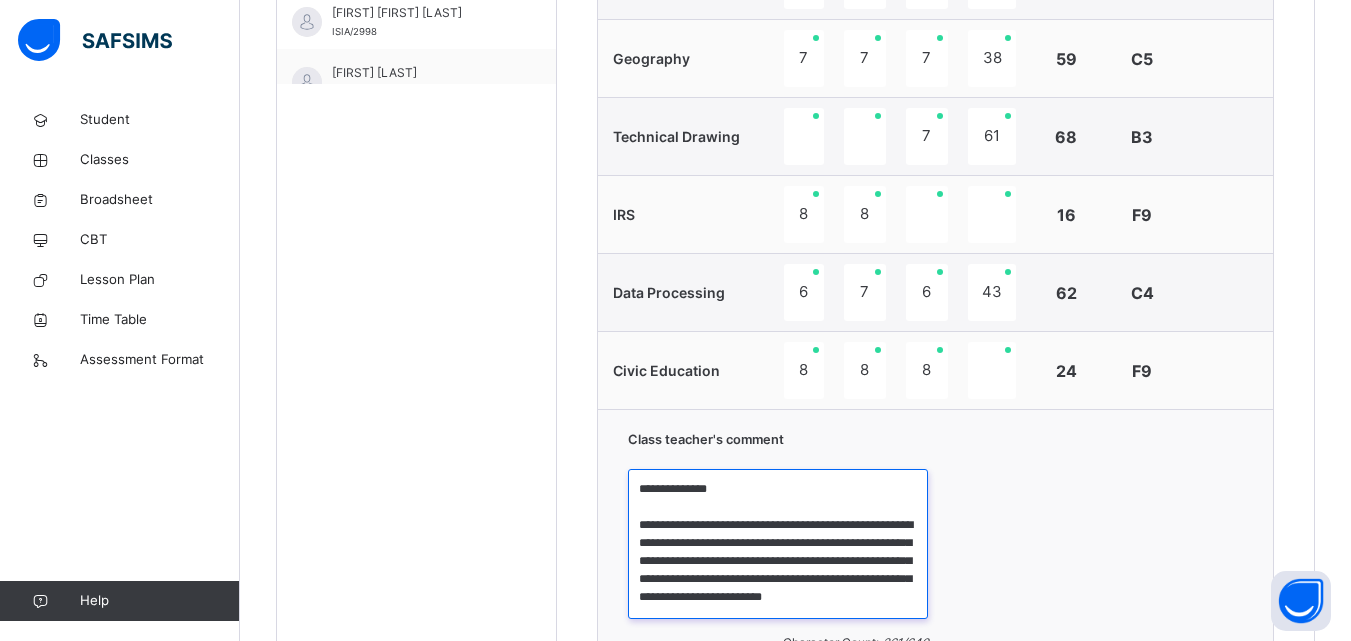 click on "**********" at bounding box center (778, 544) 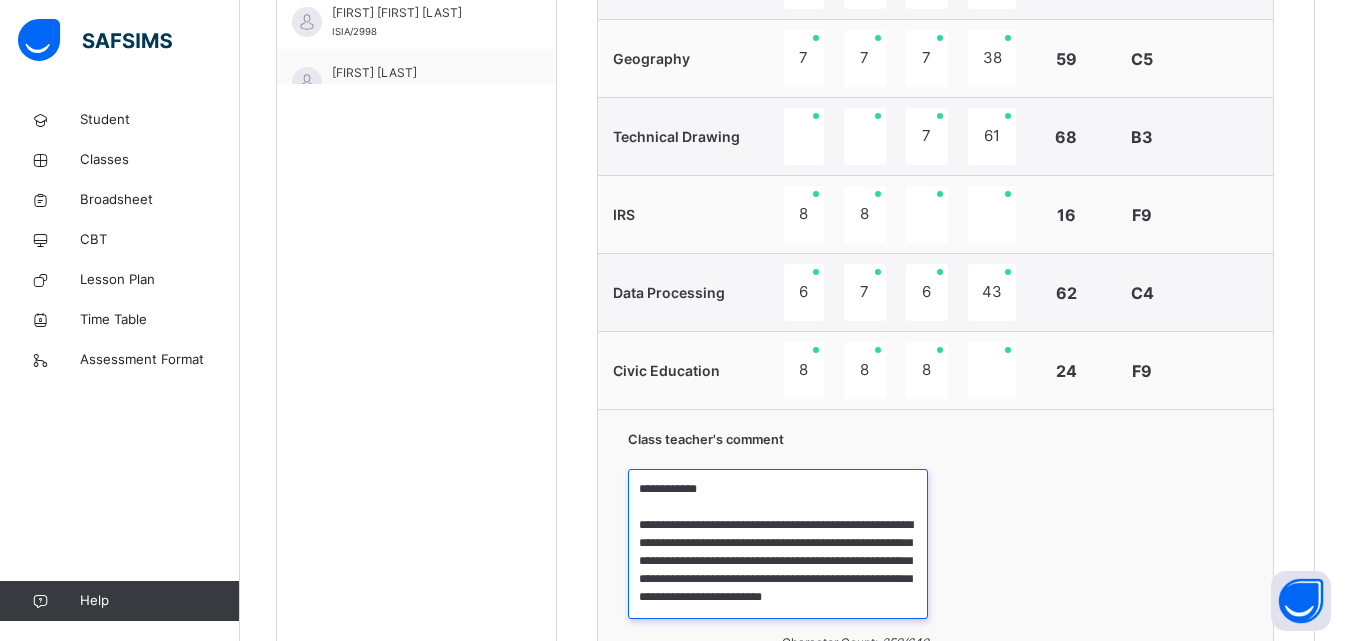 click on "**********" at bounding box center [778, 544] 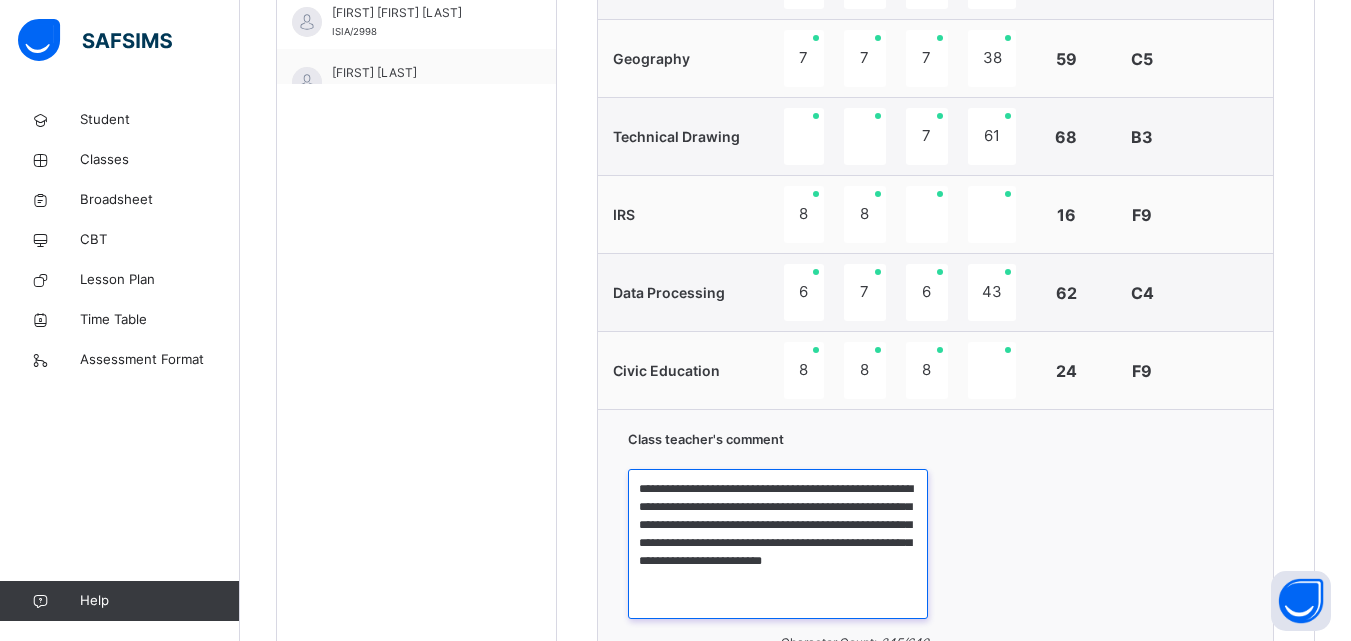 drag, startPoint x: 637, startPoint y: 488, endPoint x: 786, endPoint y: 577, distance: 173.5569 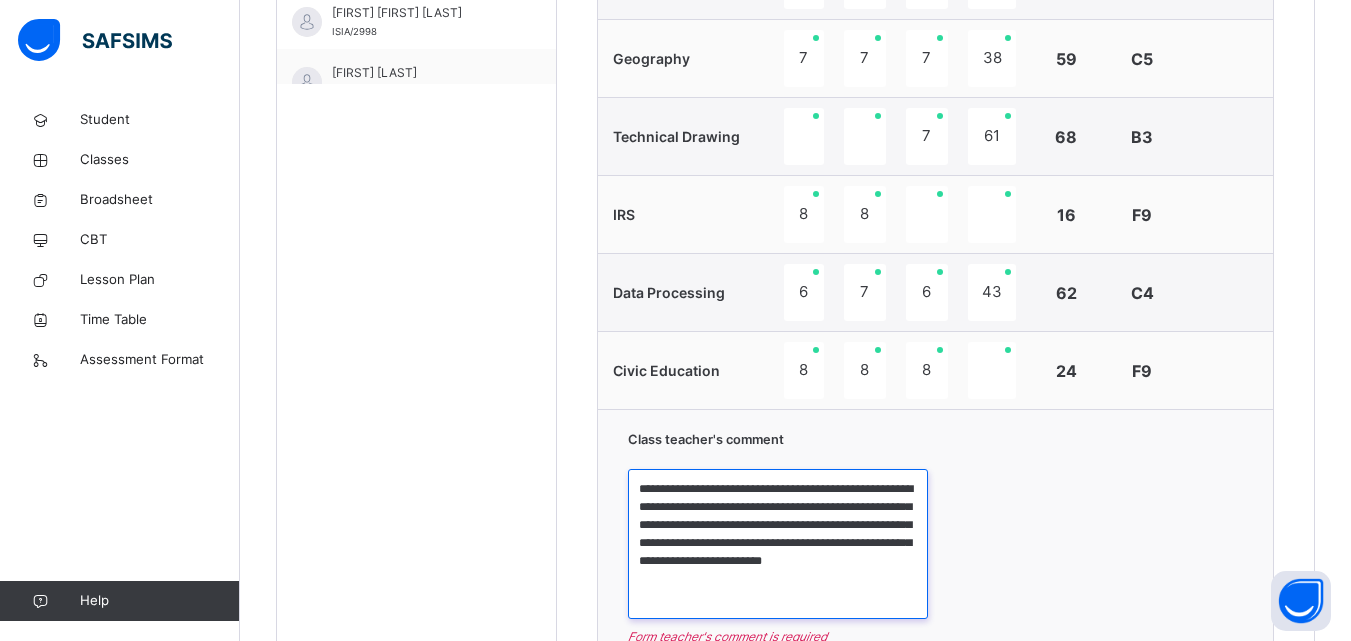 click on "**********" at bounding box center (778, 544) 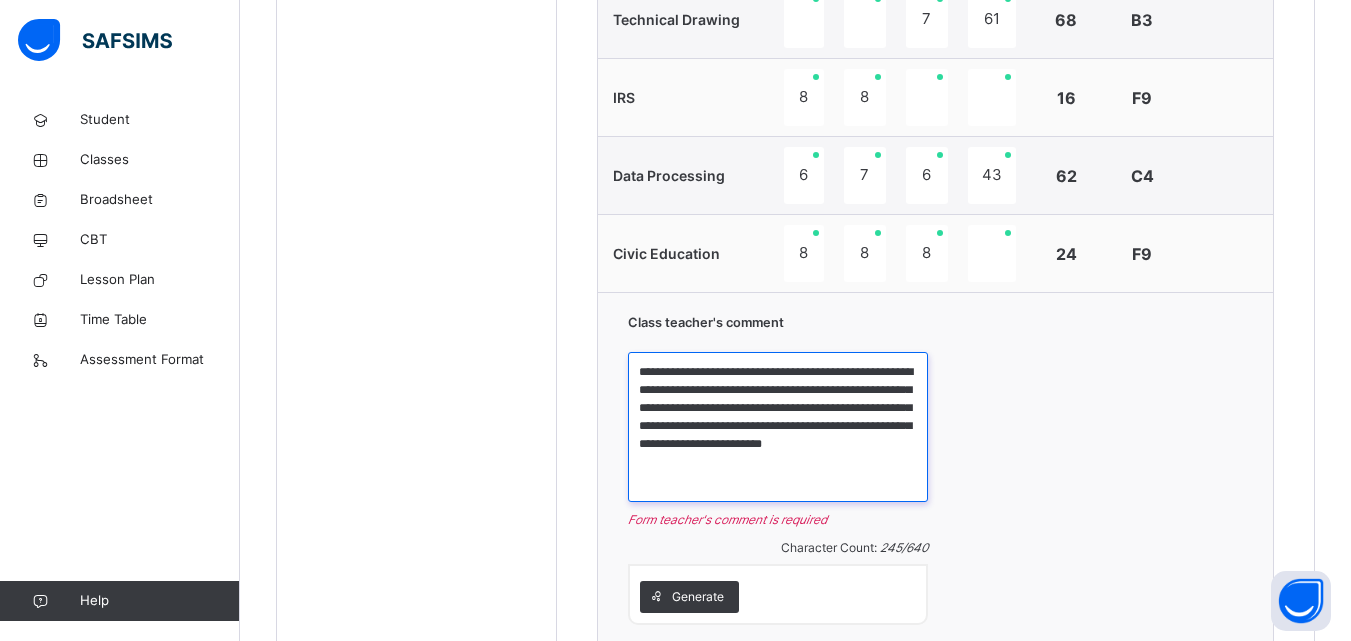 scroll, scrollTop: 1047, scrollLeft: 0, axis: vertical 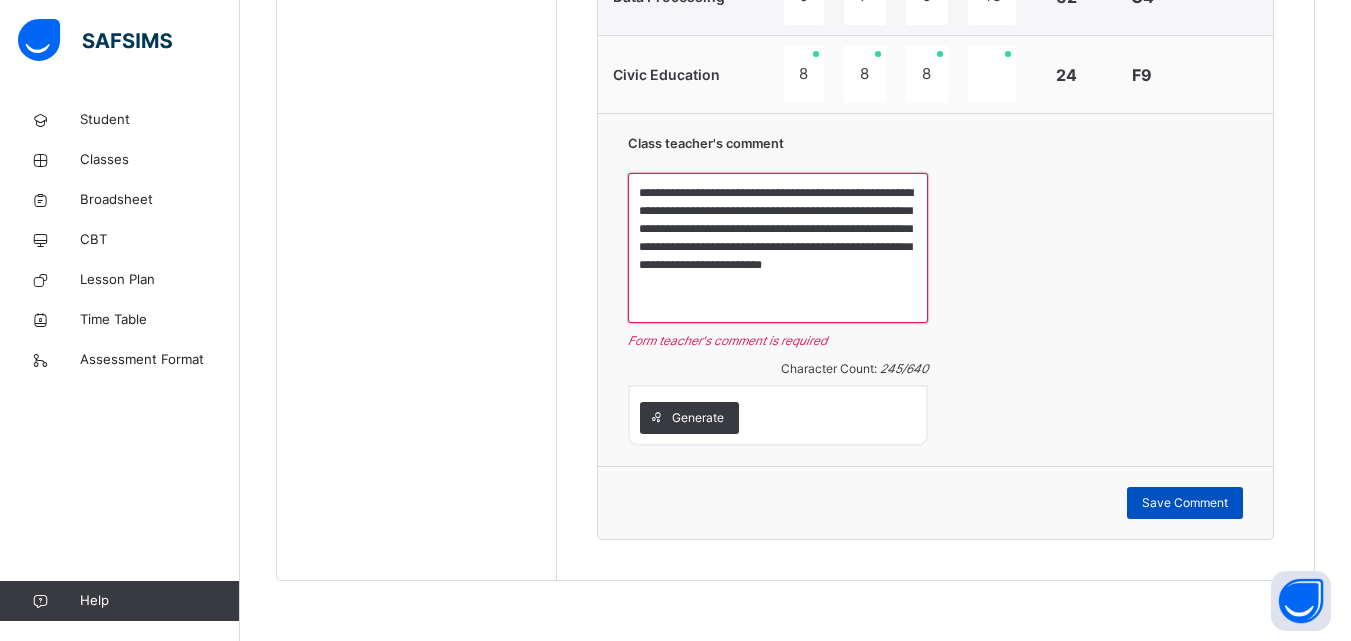 click on "Save Comment" at bounding box center [1185, 503] 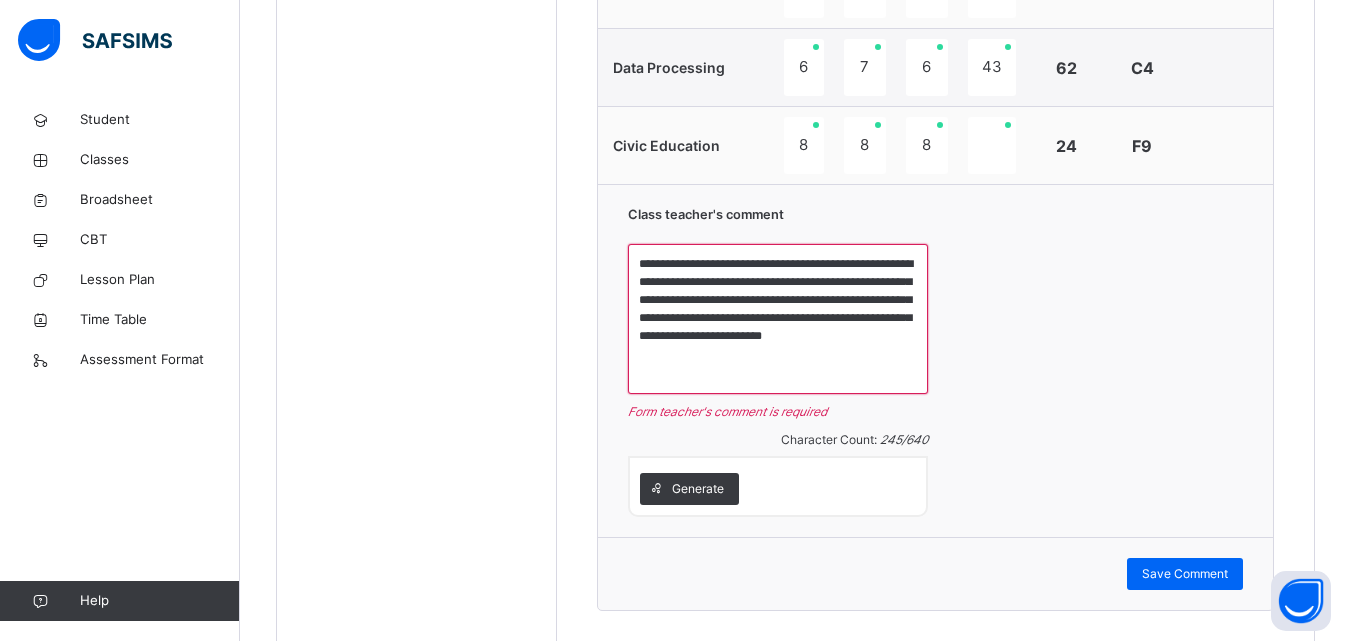 scroll, scrollTop: 1149, scrollLeft: 0, axis: vertical 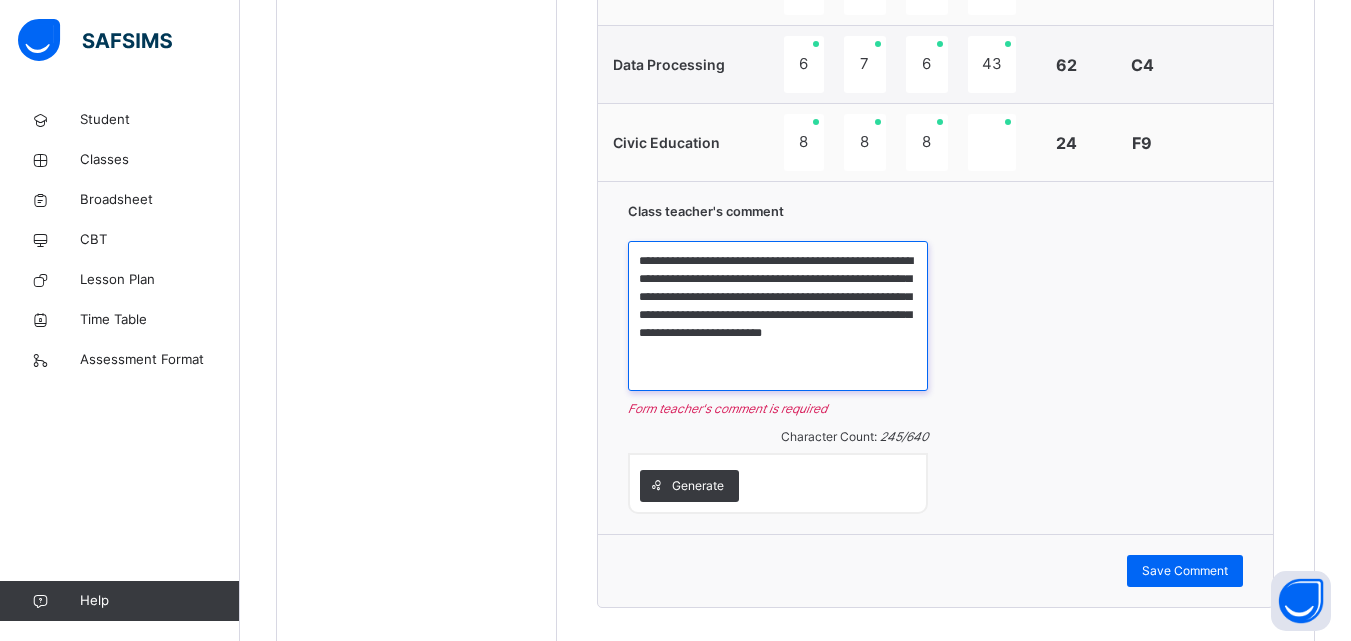 click on "**********" at bounding box center (778, 316) 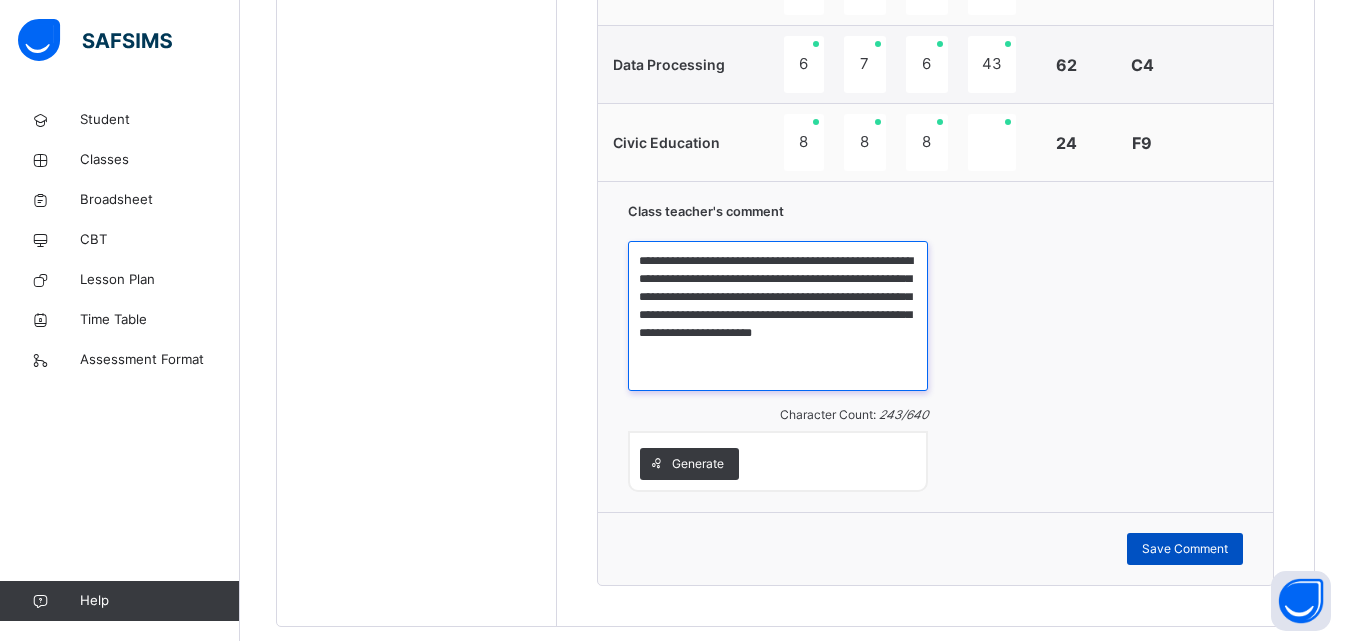 type on "**********" 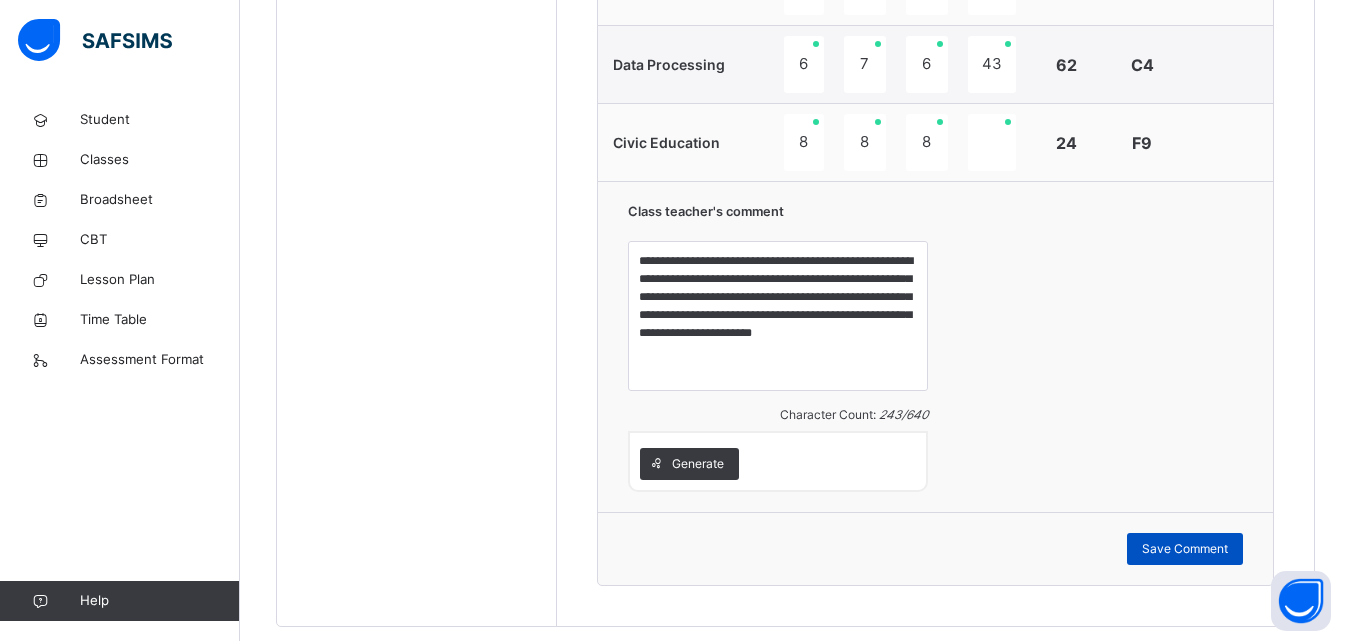 click on "Save Comment" at bounding box center [1185, 549] 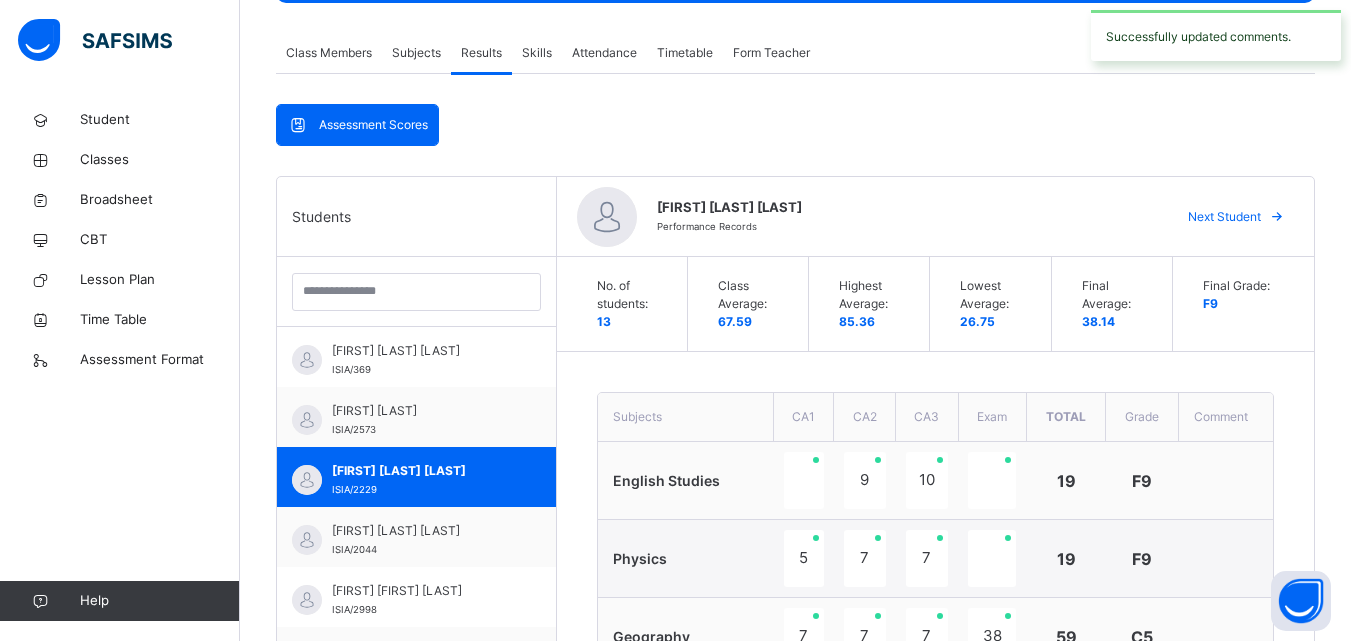 scroll, scrollTop: 352, scrollLeft: 0, axis: vertical 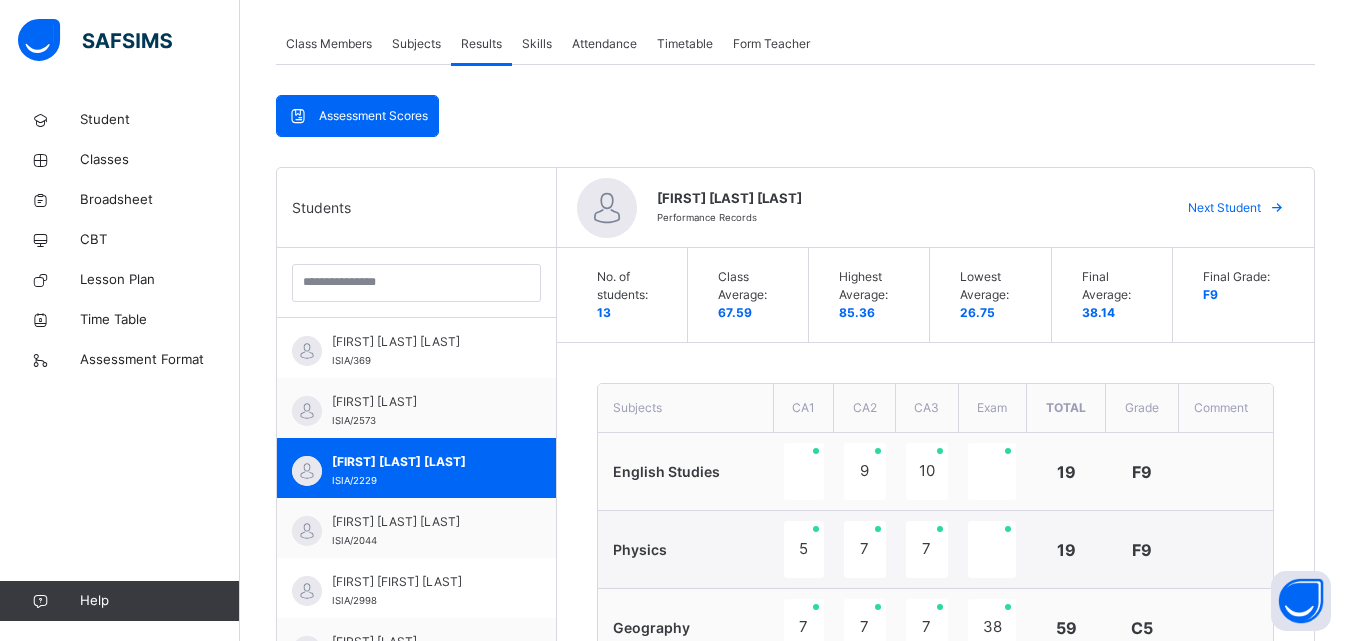 click at bounding box center (1277, 208) 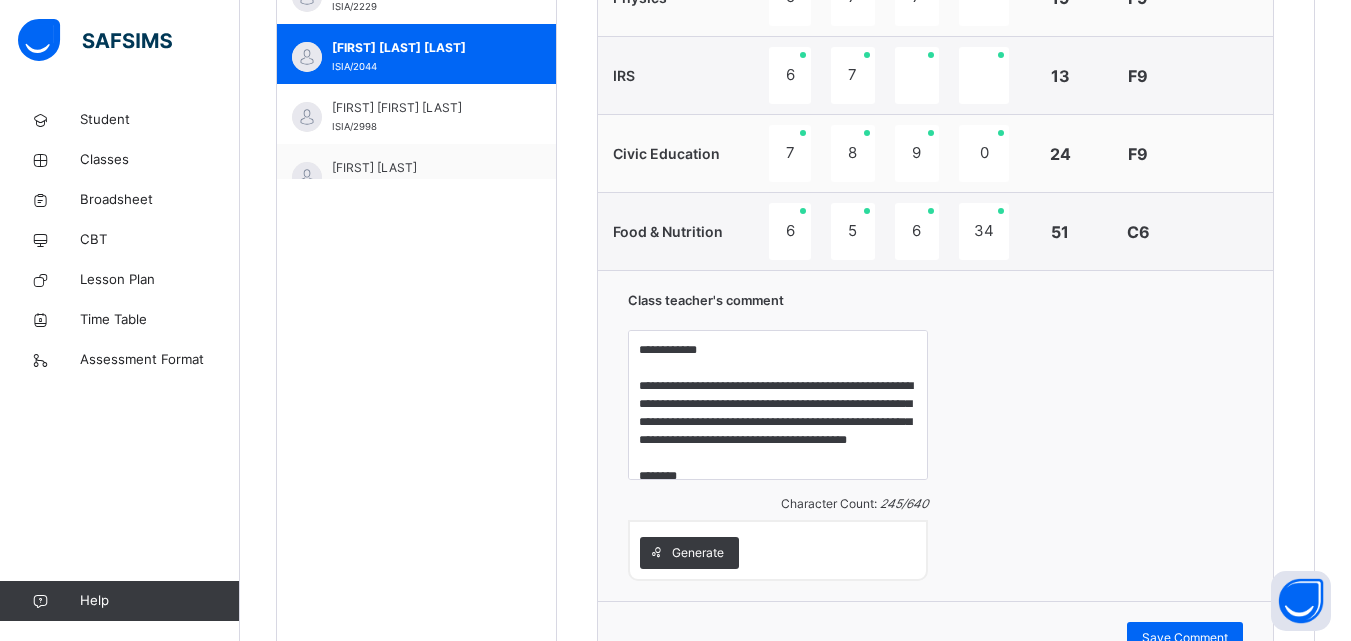 scroll, scrollTop: 961, scrollLeft: 0, axis: vertical 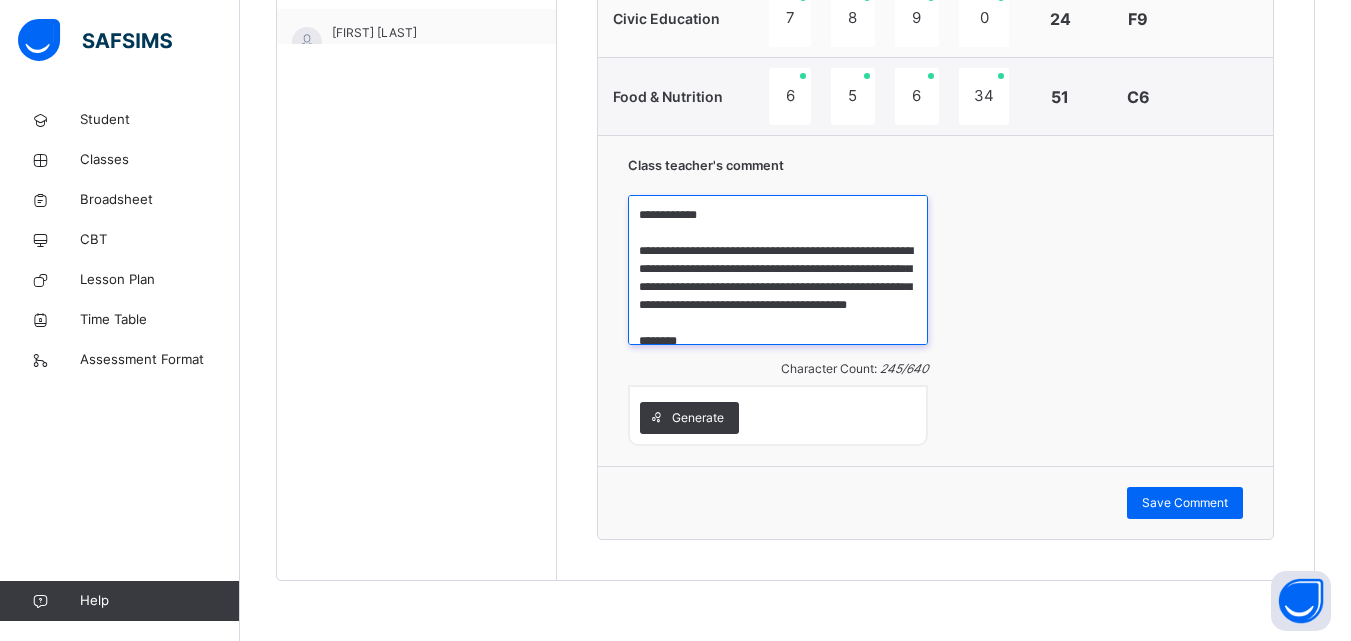 drag, startPoint x: 715, startPoint y: 214, endPoint x: 624, endPoint y: 224, distance: 91.5478 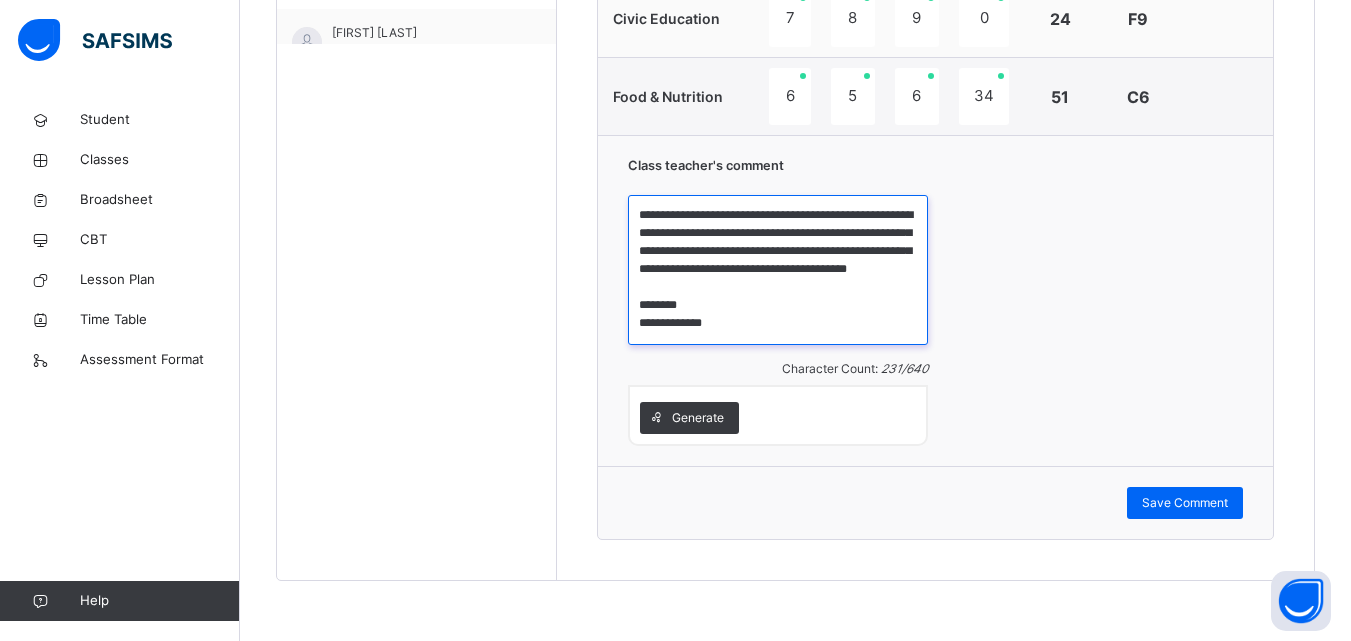 click on "**********" at bounding box center (778, 270) 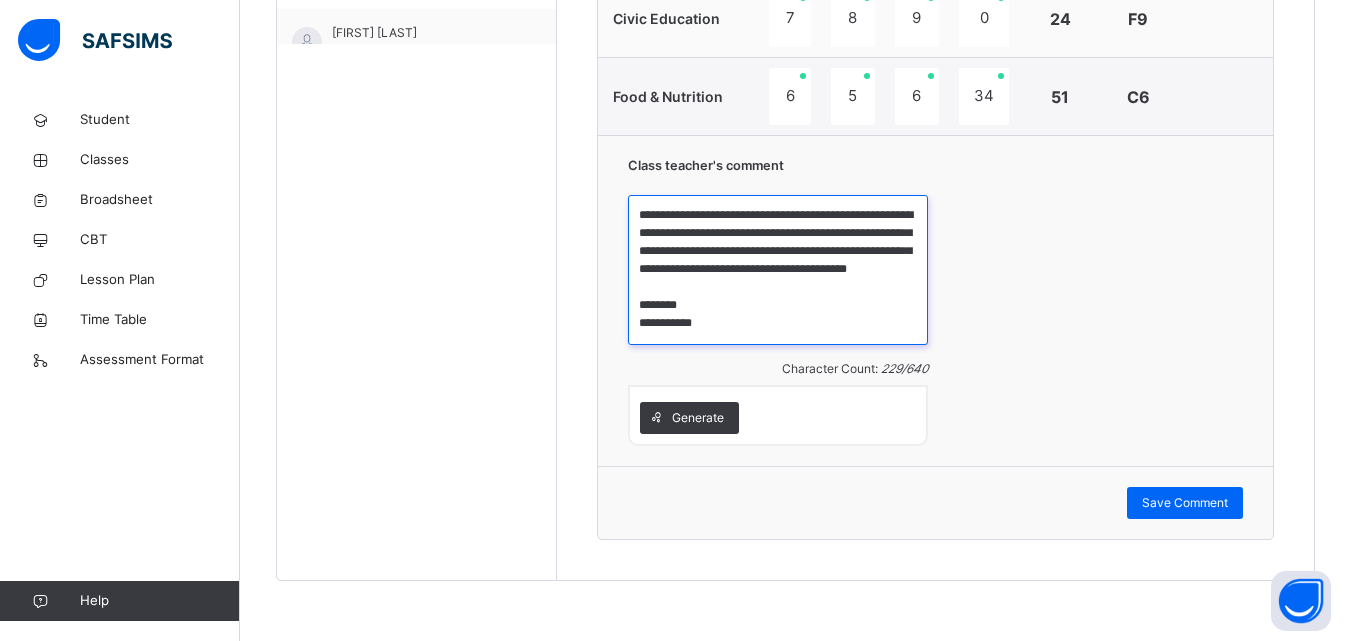 scroll, scrollTop: 16, scrollLeft: 0, axis: vertical 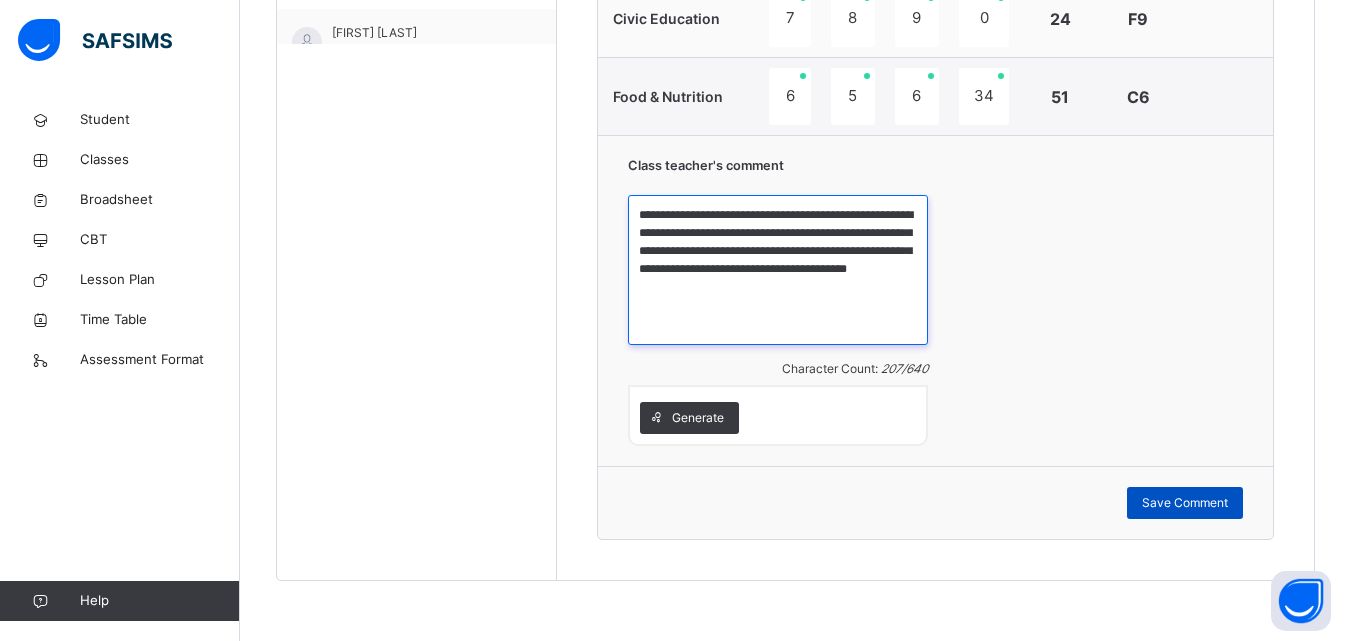 type on "**********" 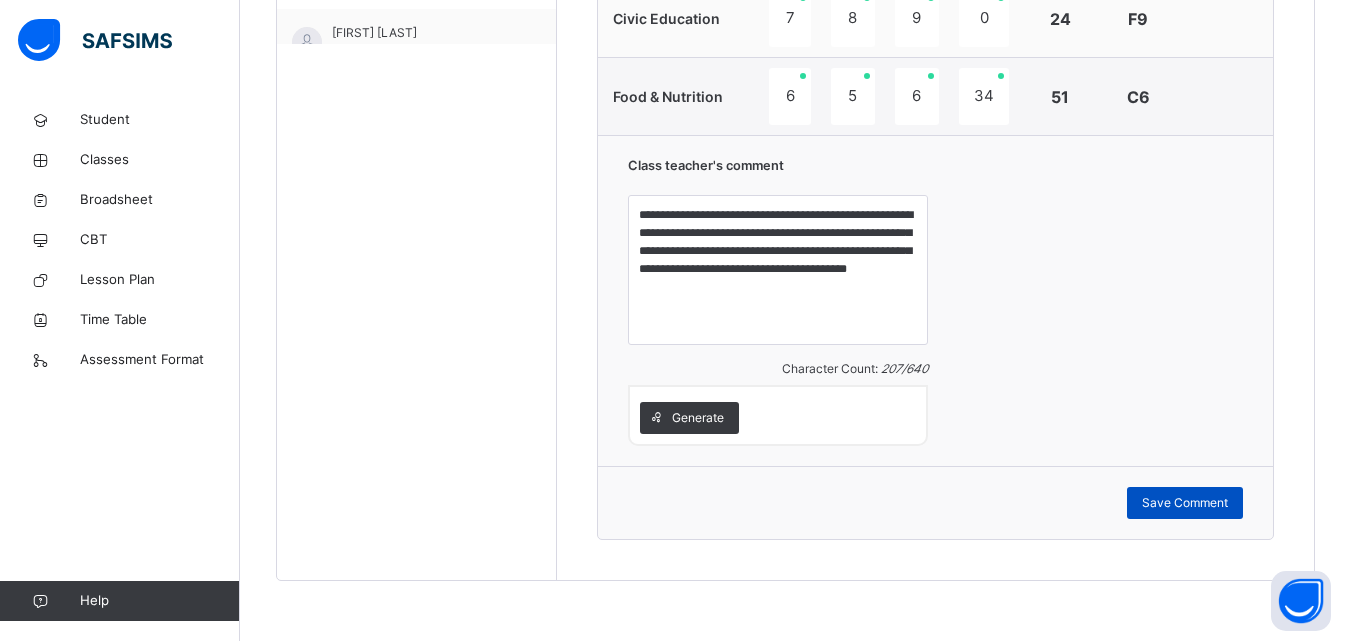 click on "Save Comment" at bounding box center (1185, 503) 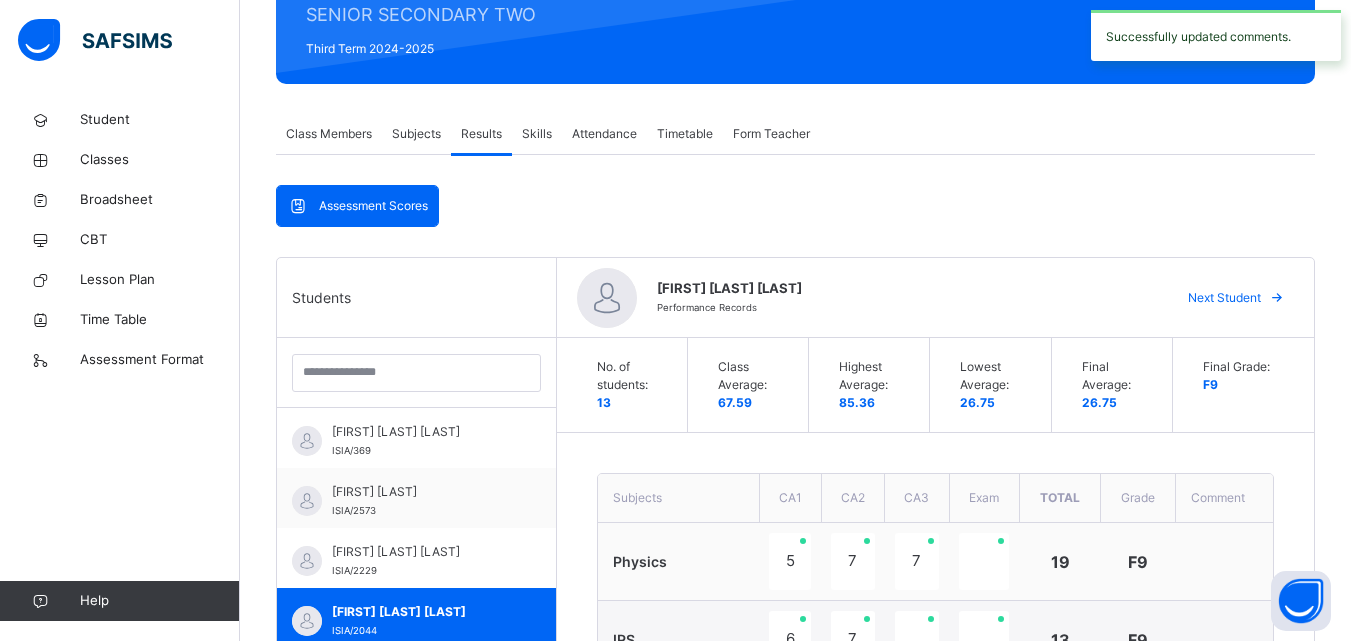 scroll, scrollTop: 246, scrollLeft: 0, axis: vertical 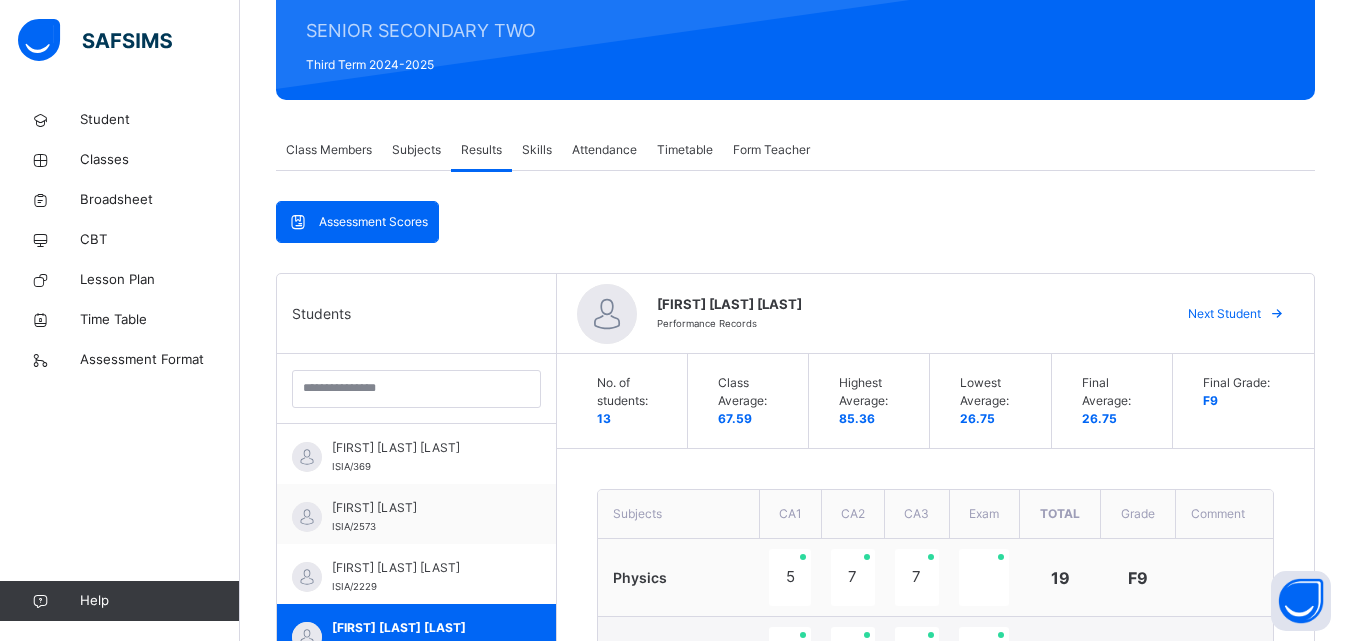 click at bounding box center (1277, 314) 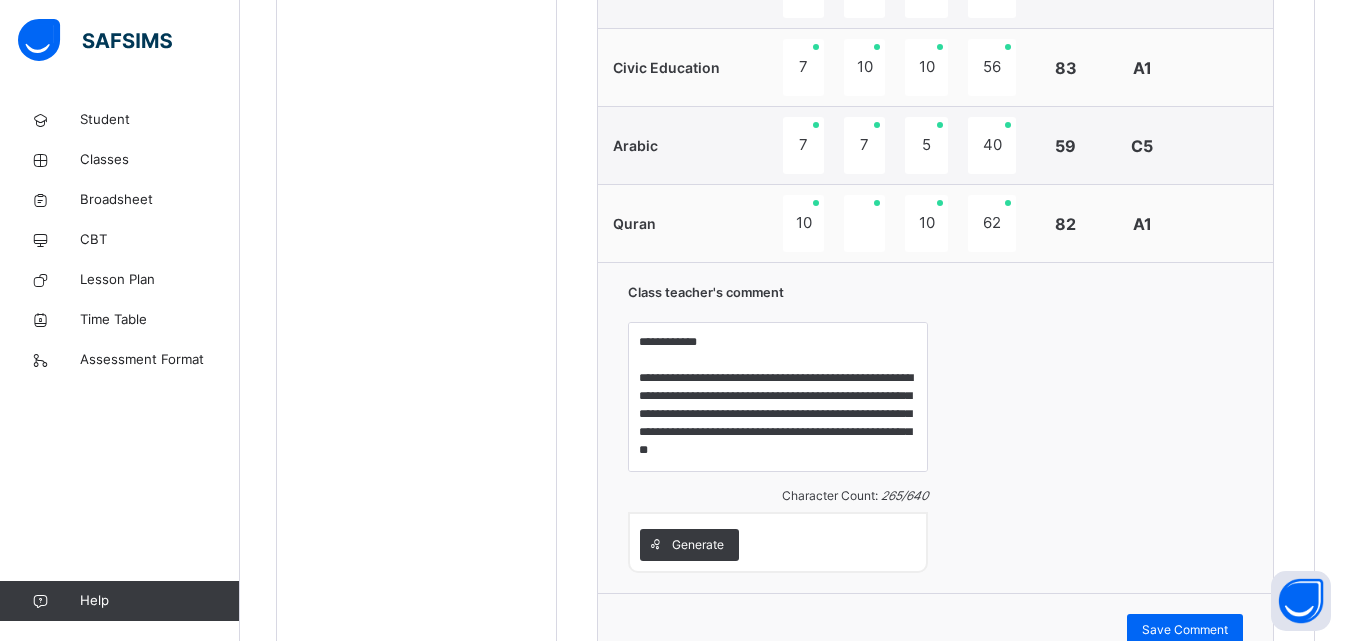 scroll, scrollTop: 1395, scrollLeft: 0, axis: vertical 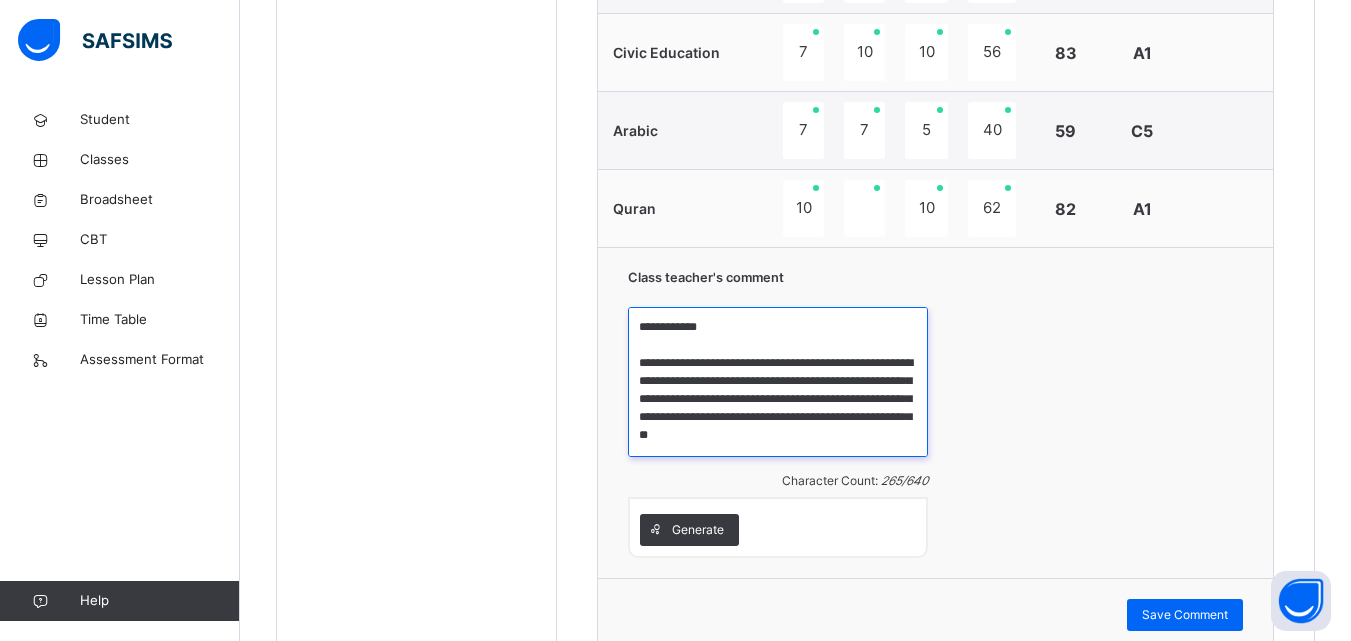 drag, startPoint x: 632, startPoint y: 326, endPoint x: 717, endPoint y: 327, distance: 85.00588 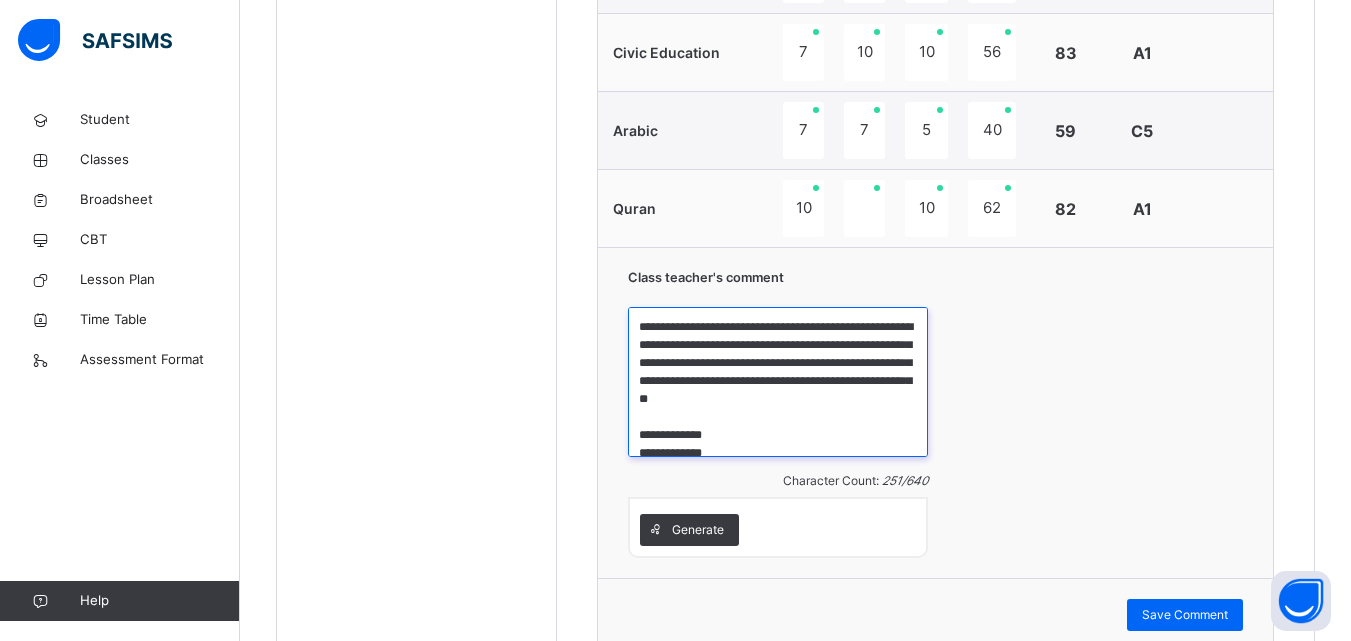 drag, startPoint x: 634, startPoint y: 445, endPoint x: 715, endPoint y: 498, distance: 96.79876 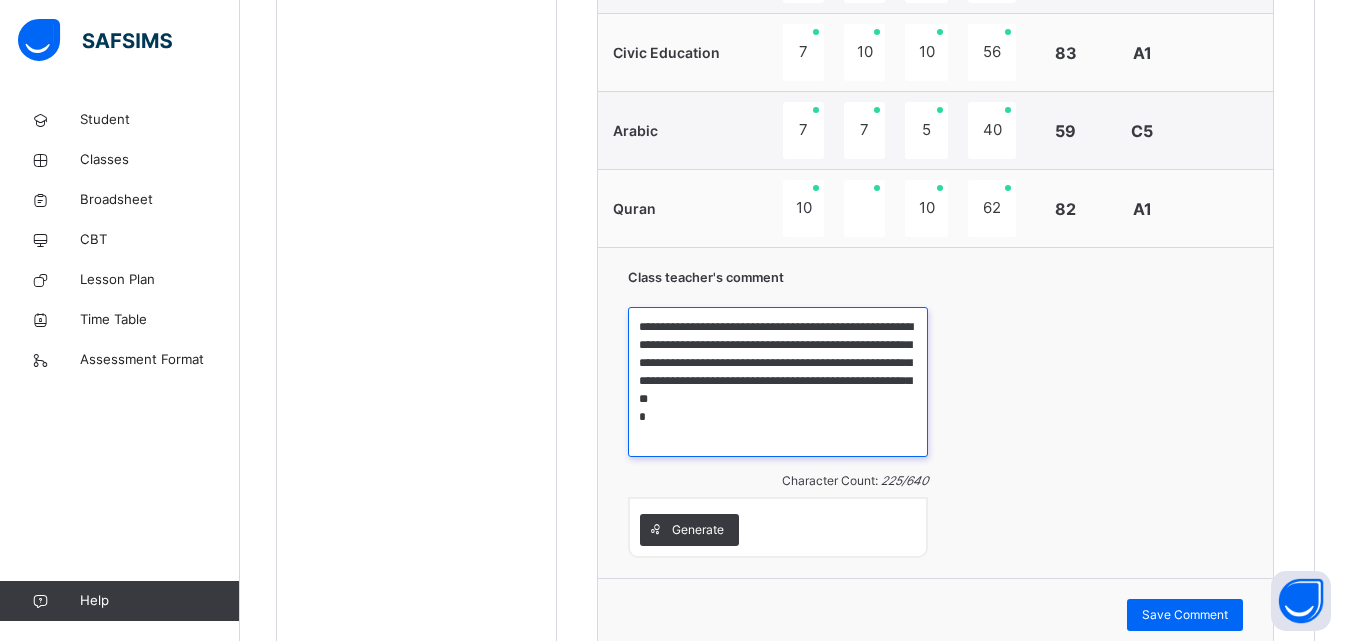 scroll, scrollTop: 0, scrollLeft: 0, axis: both 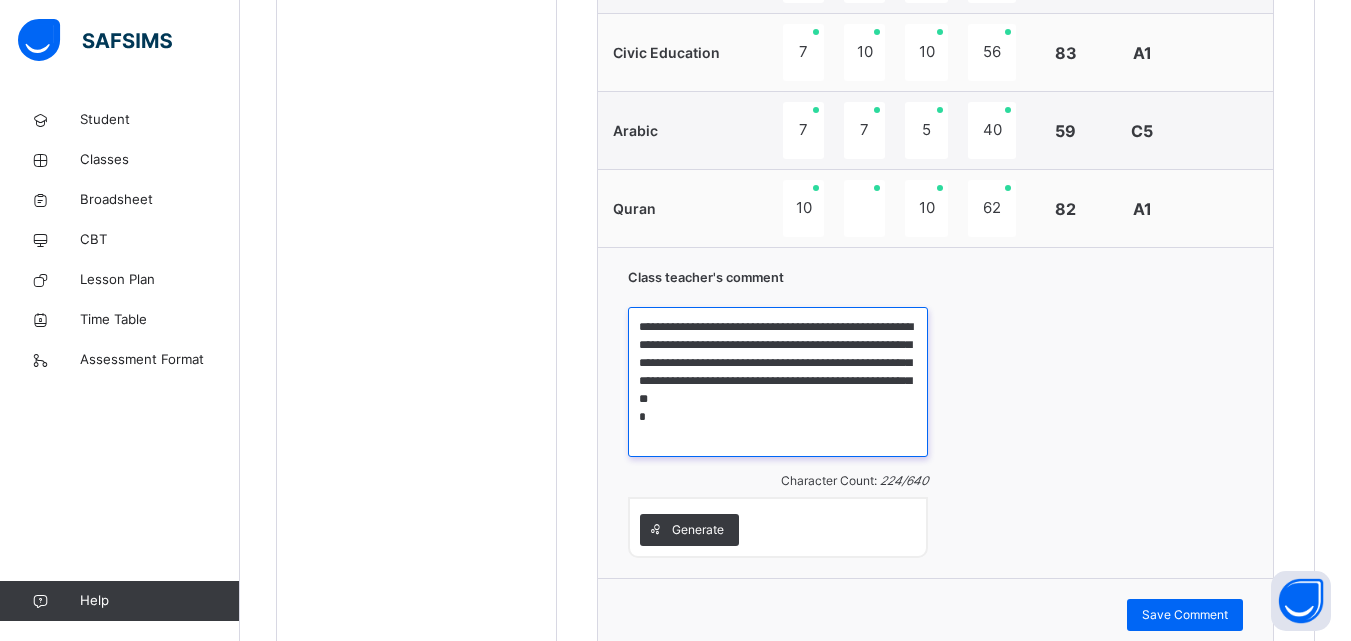 click on "**********" at bounding box center (778, 382) 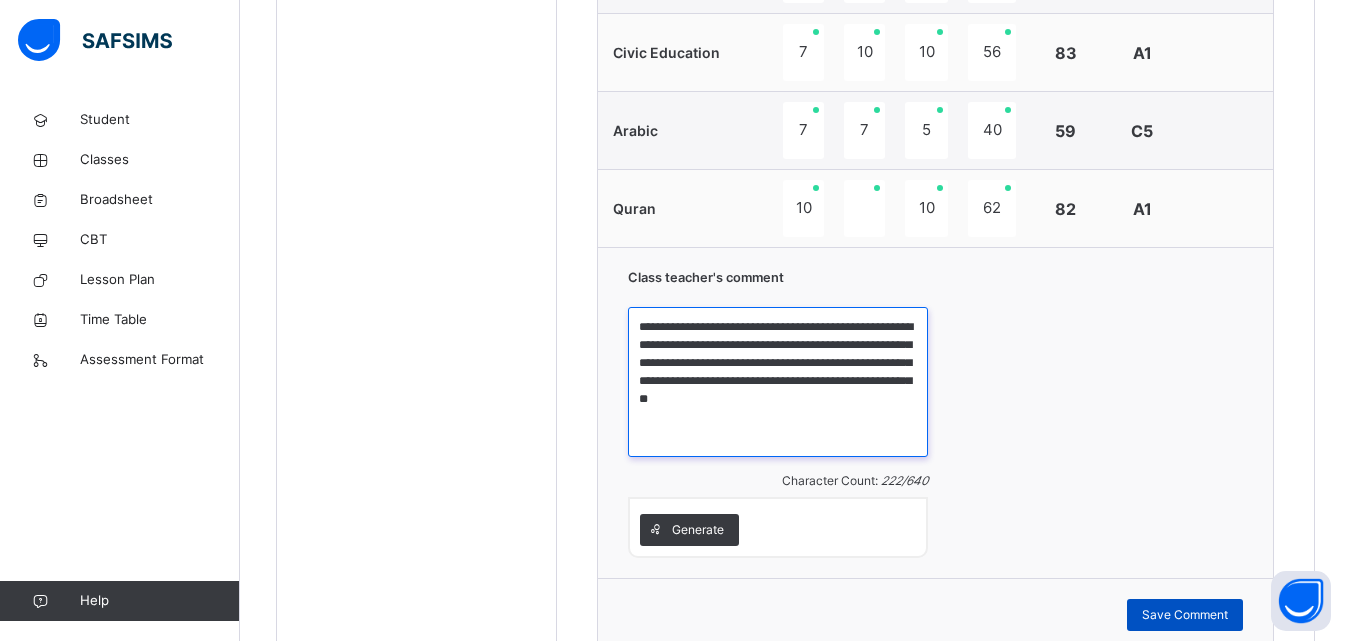 type on "**********" 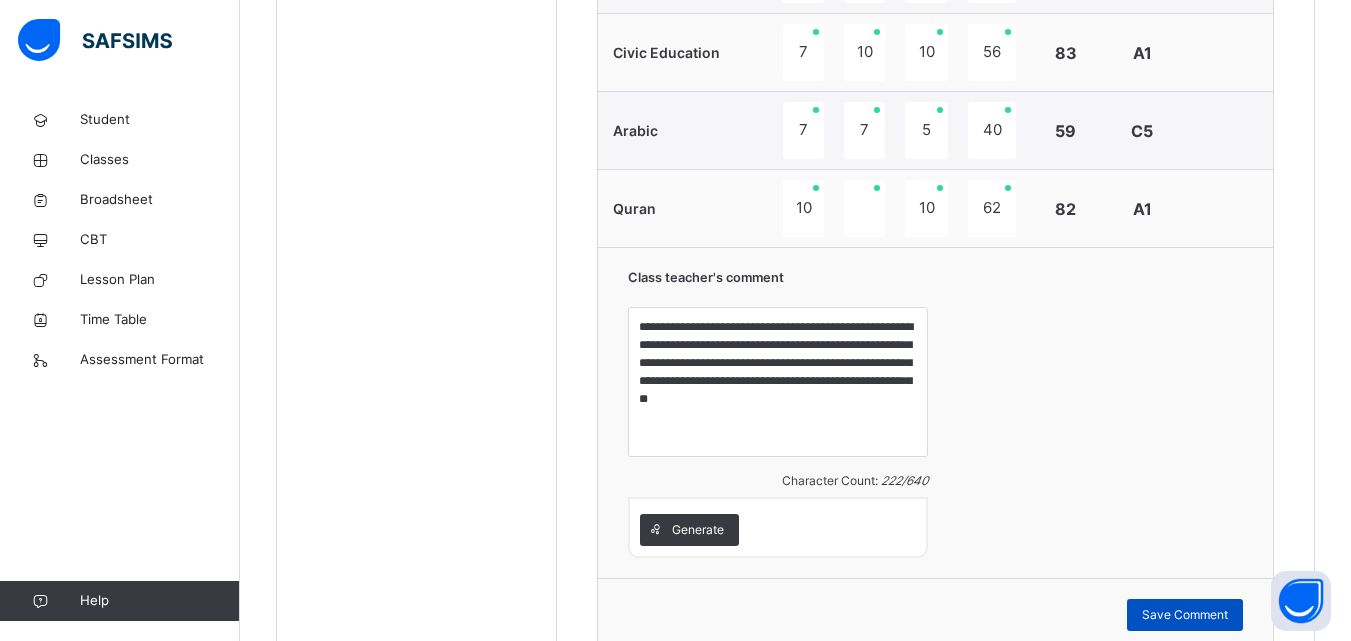 click on "Save Comment" at bounding box center (1185, 615) 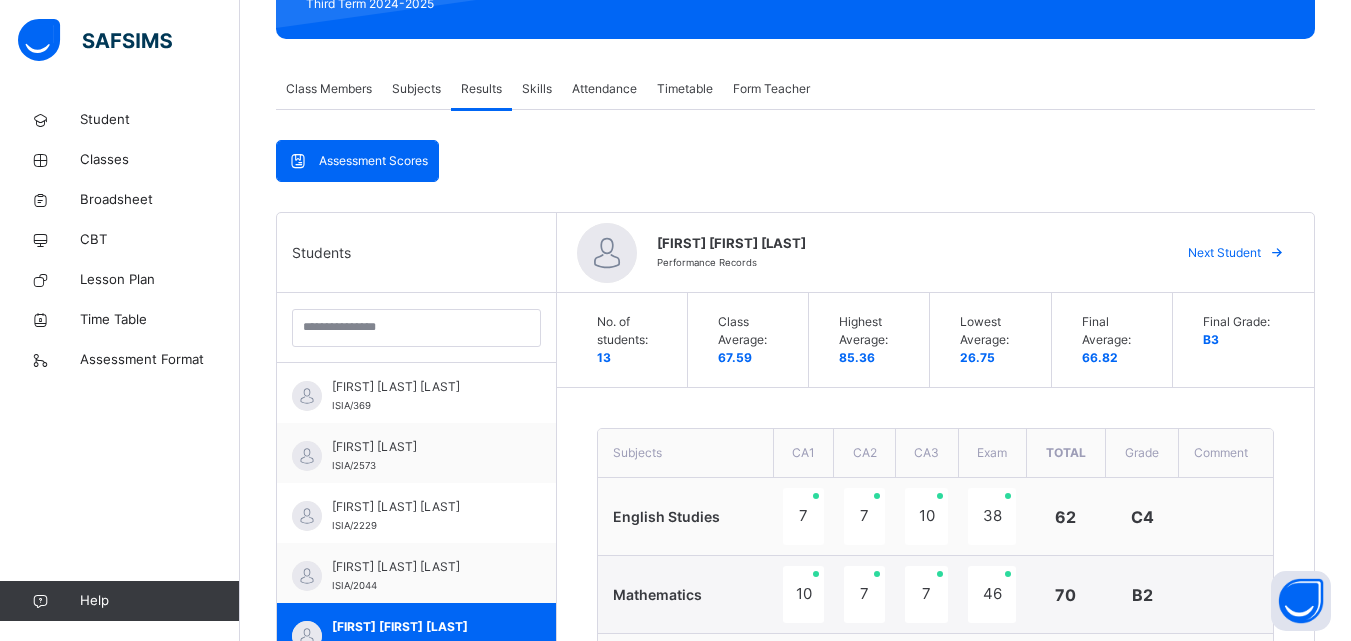 scroll, scrollTop: 286, scrollLeft: 0, axis: vertical 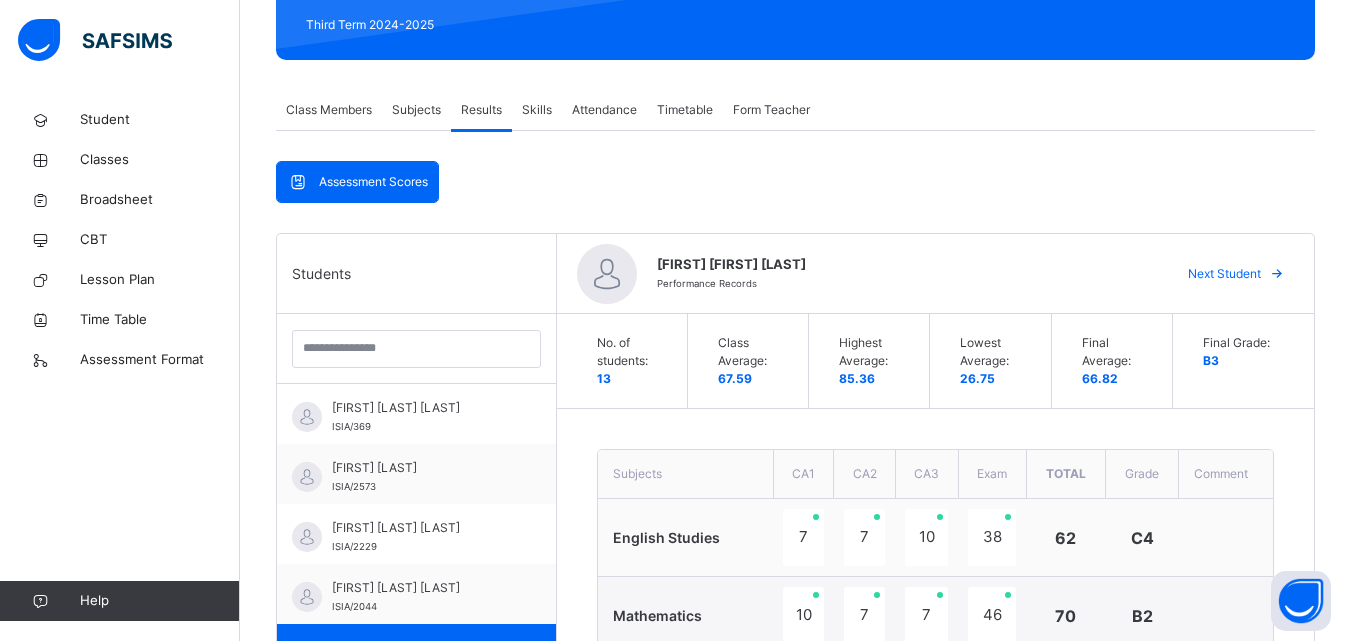 click at bounding box center (1277, 274) 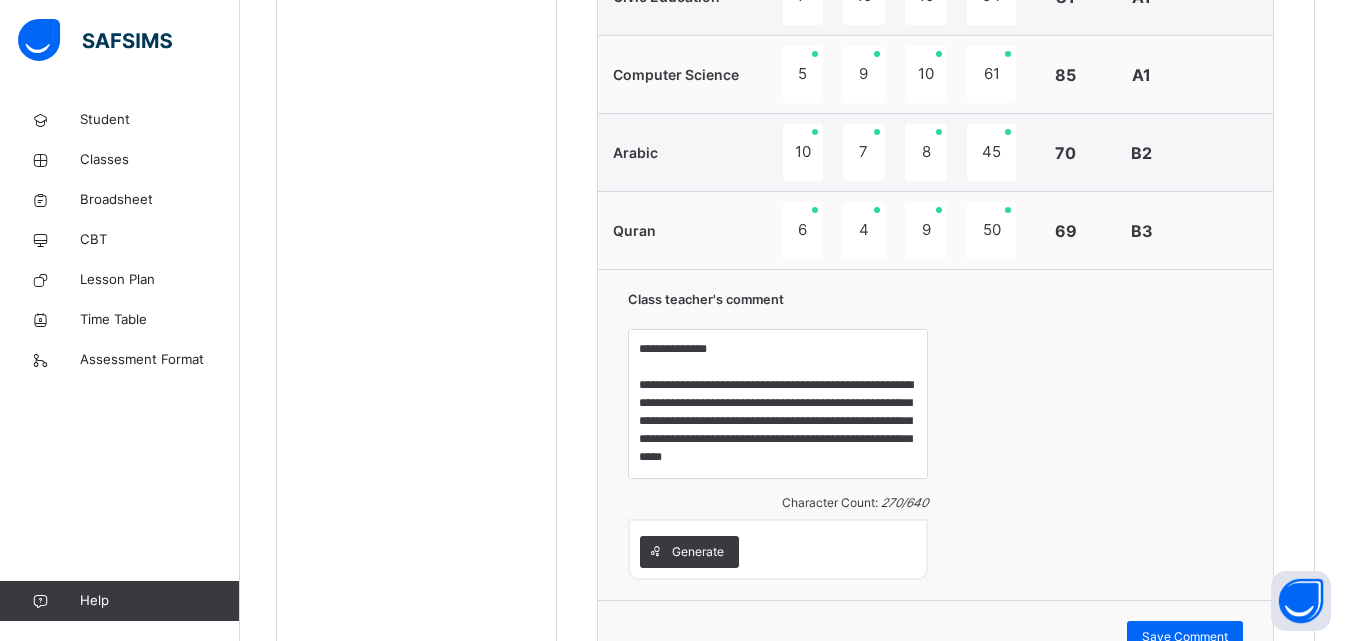 scroll, scrollTop: 1423, scrollLeft: 0, axis: vertical 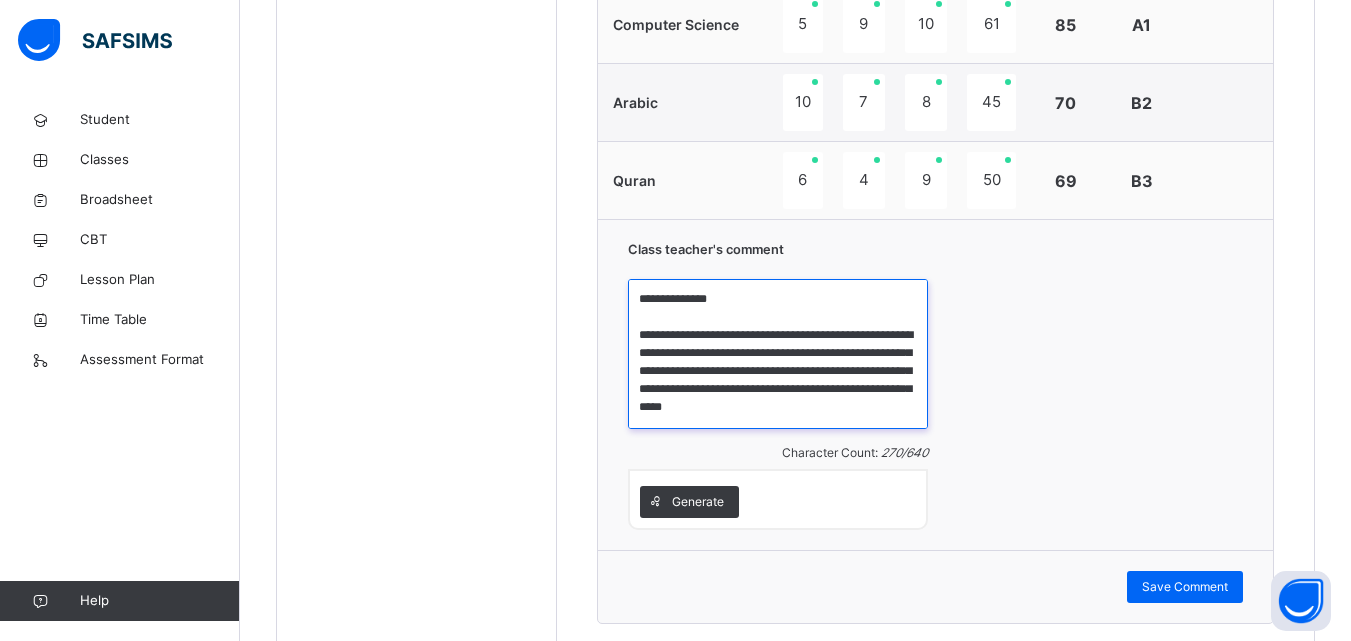 drag, startPoint x: 639, startPoint y: 296, endPoint x: 763, endPoint y: 301, distance: 124.10077 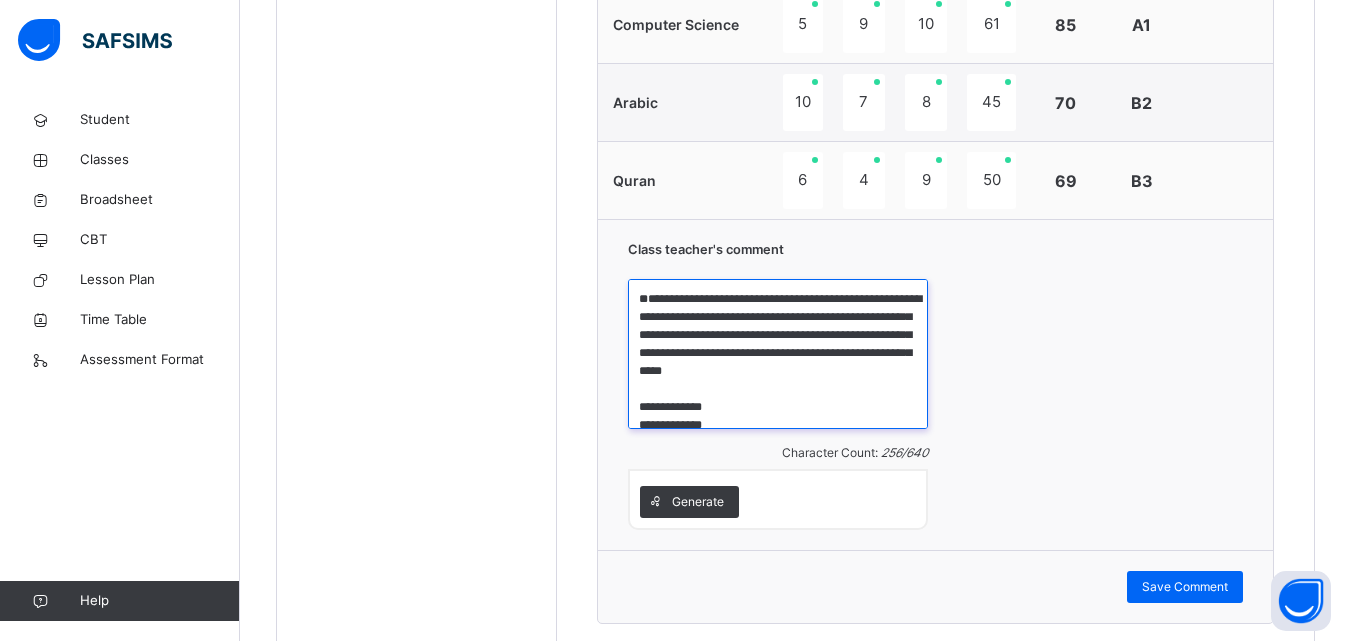 click on "**********" at bounding box center [778, 354] 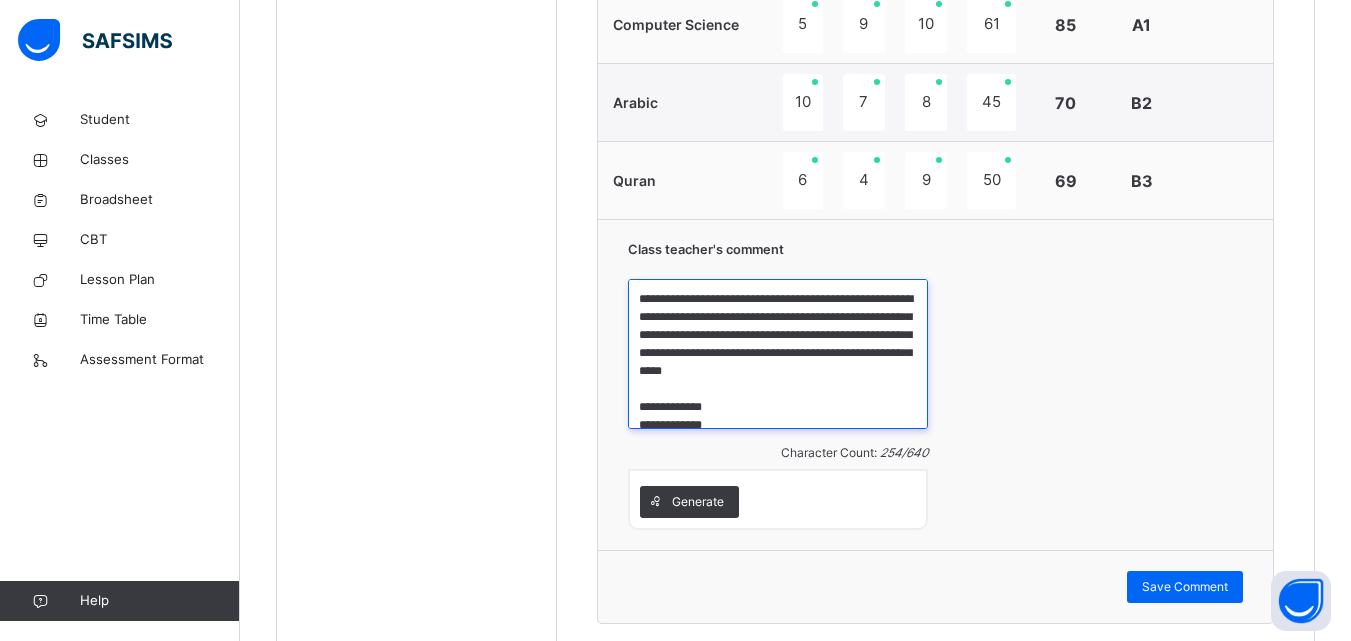 scroll, scrollTop: 34, scrollLeft: 0, axis: vertical 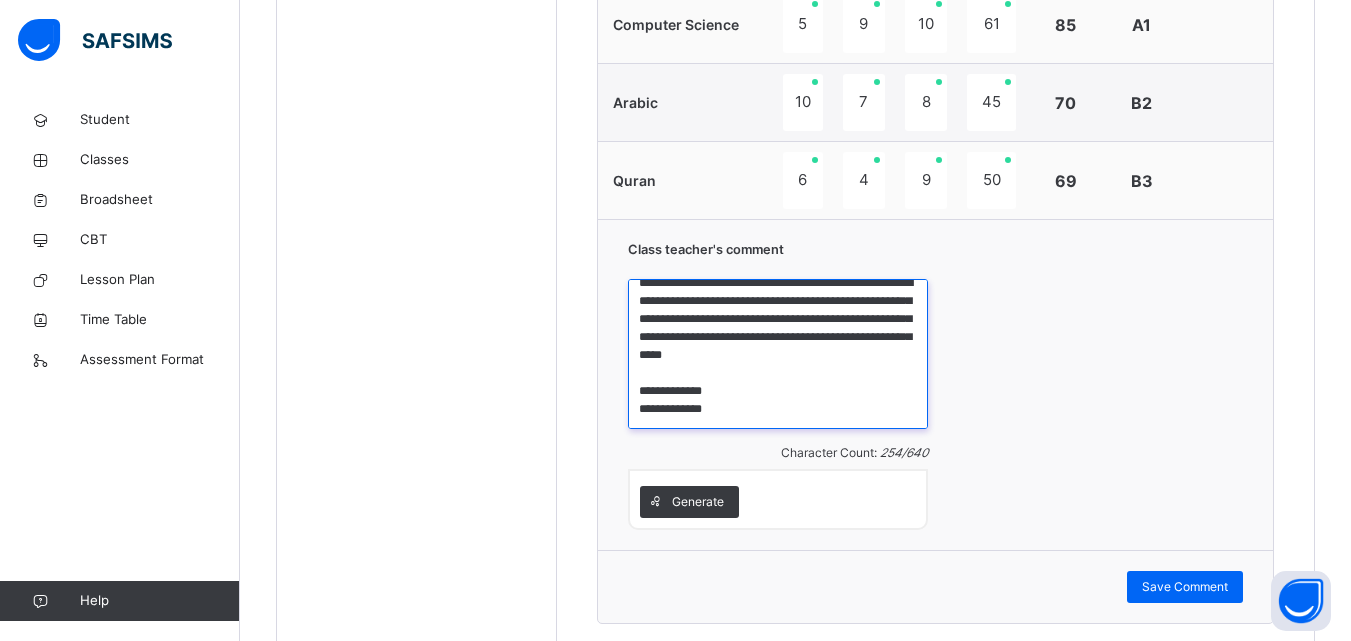 drag, startPoint x: 635, startPoint y: 423, endPoint x: 740, endPoint y: 468, distance: 114.236595 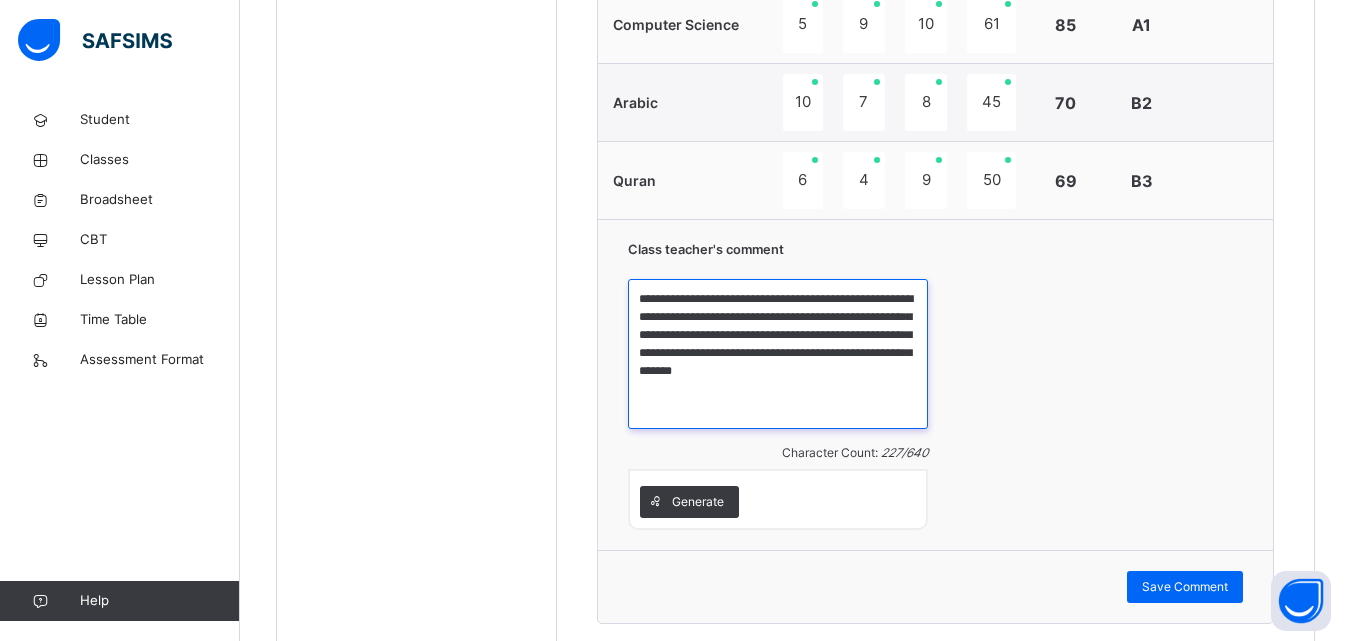scroll, scrollTop: 0, scrollLeft: 0, axis: both 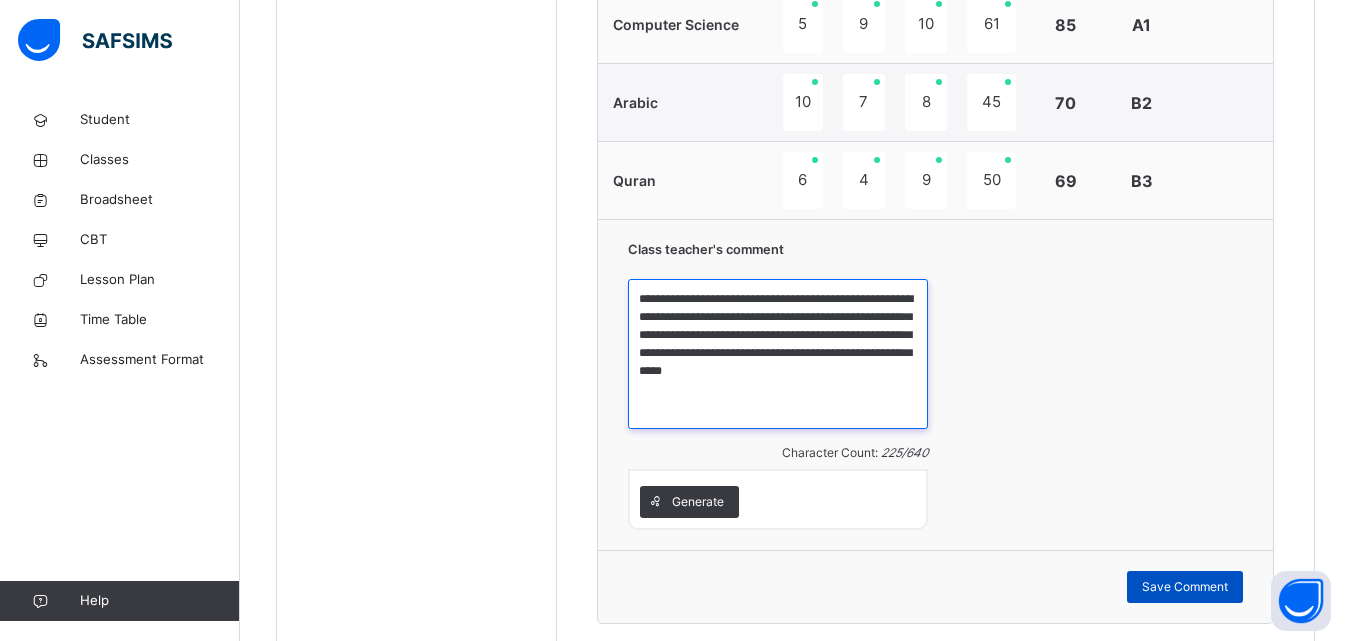 type on "**********" 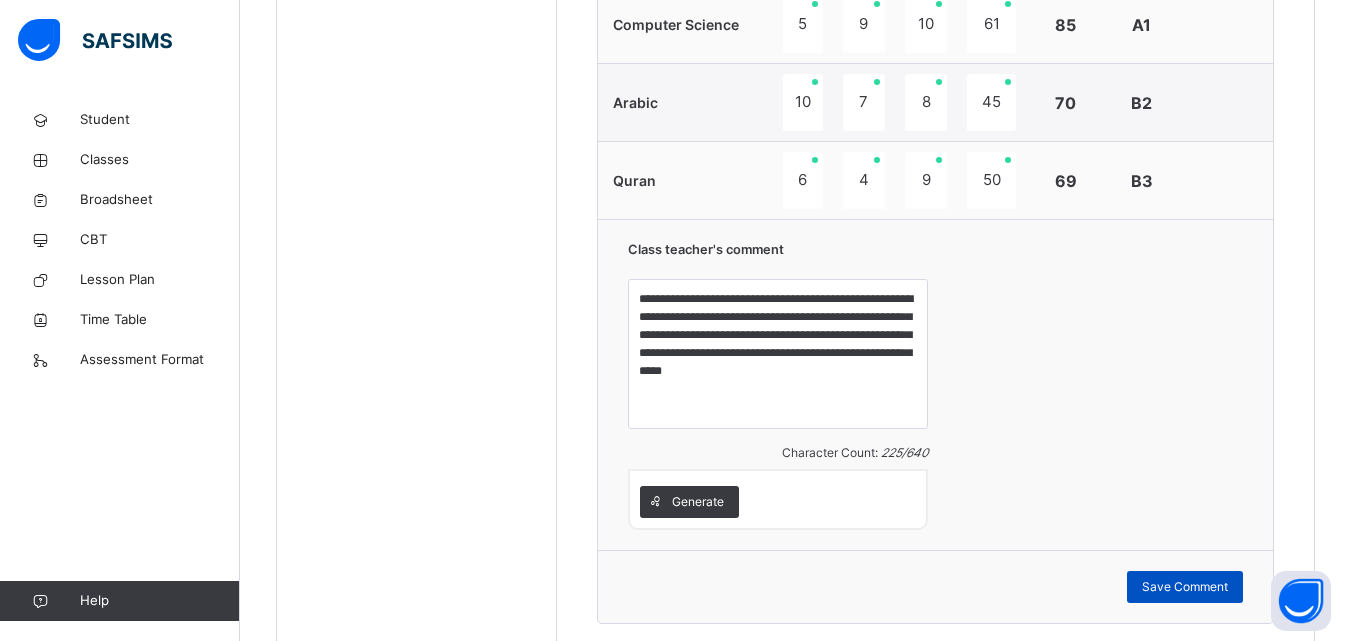 click on "Save Comment" at bounding box center (1185, 587) 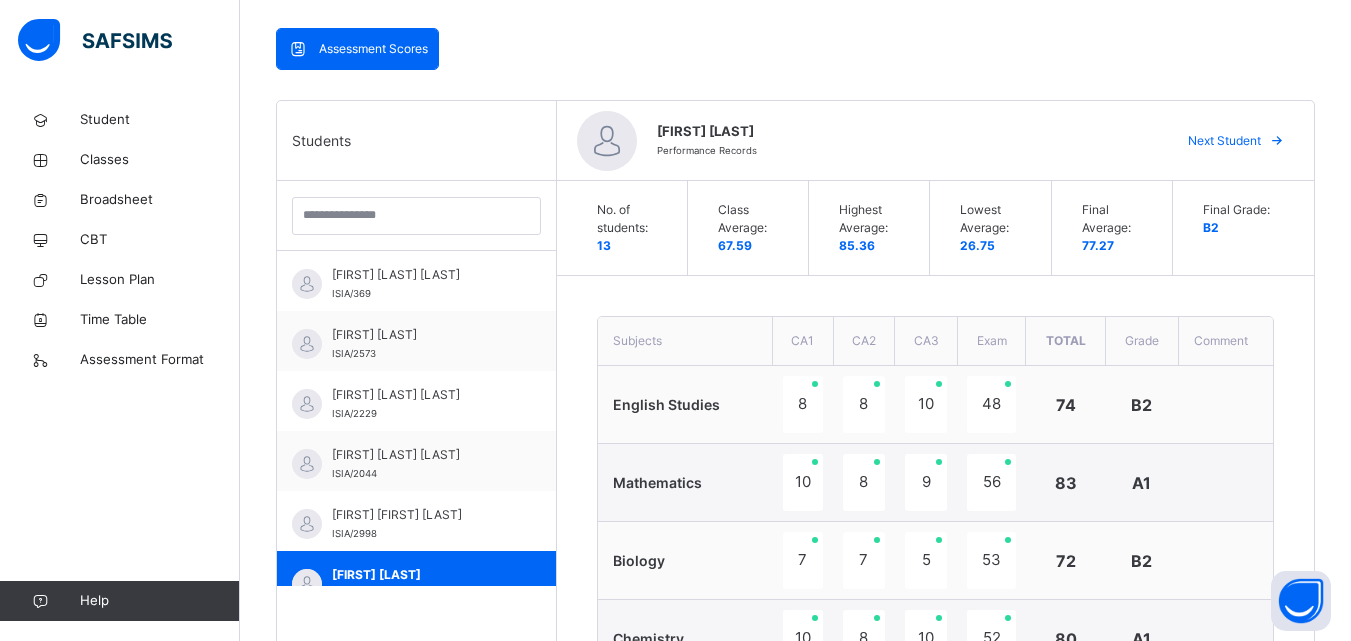 scroll, scrollTop: 444, scrollLeft: 0, axis: vertical 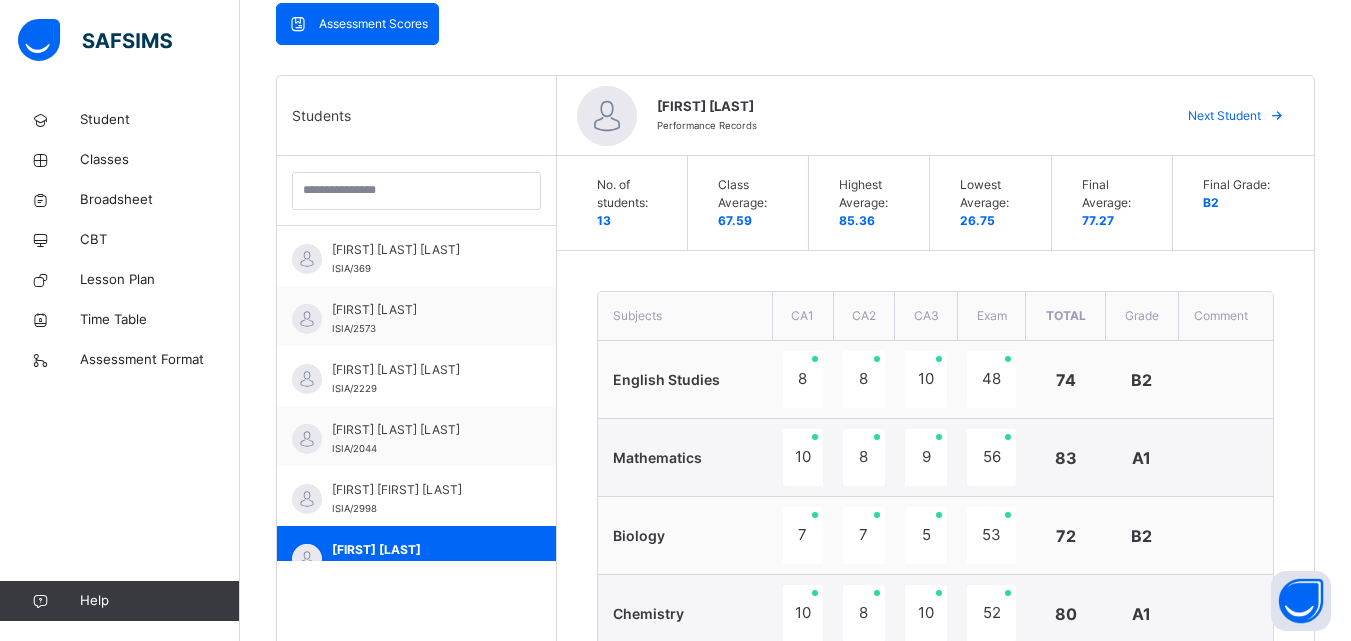 click at bounding box center [1277, 116] 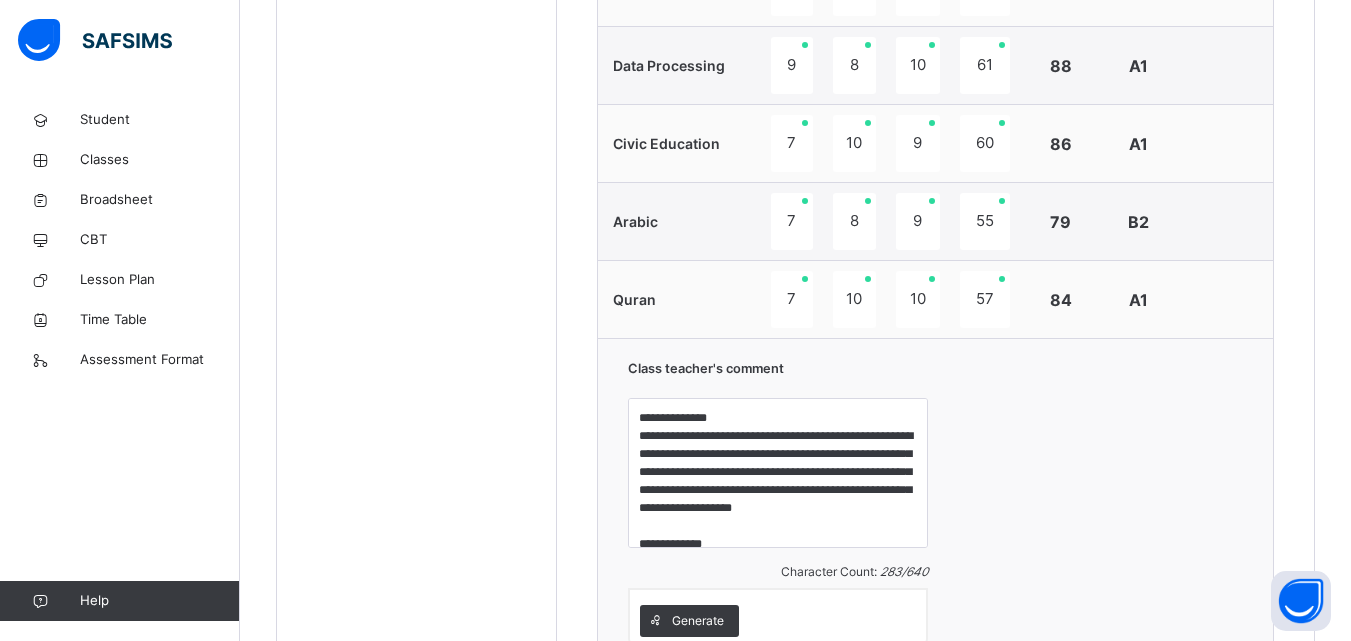 scroll, scrollTop: 1315, scrollLeft: 0, axis: vertical 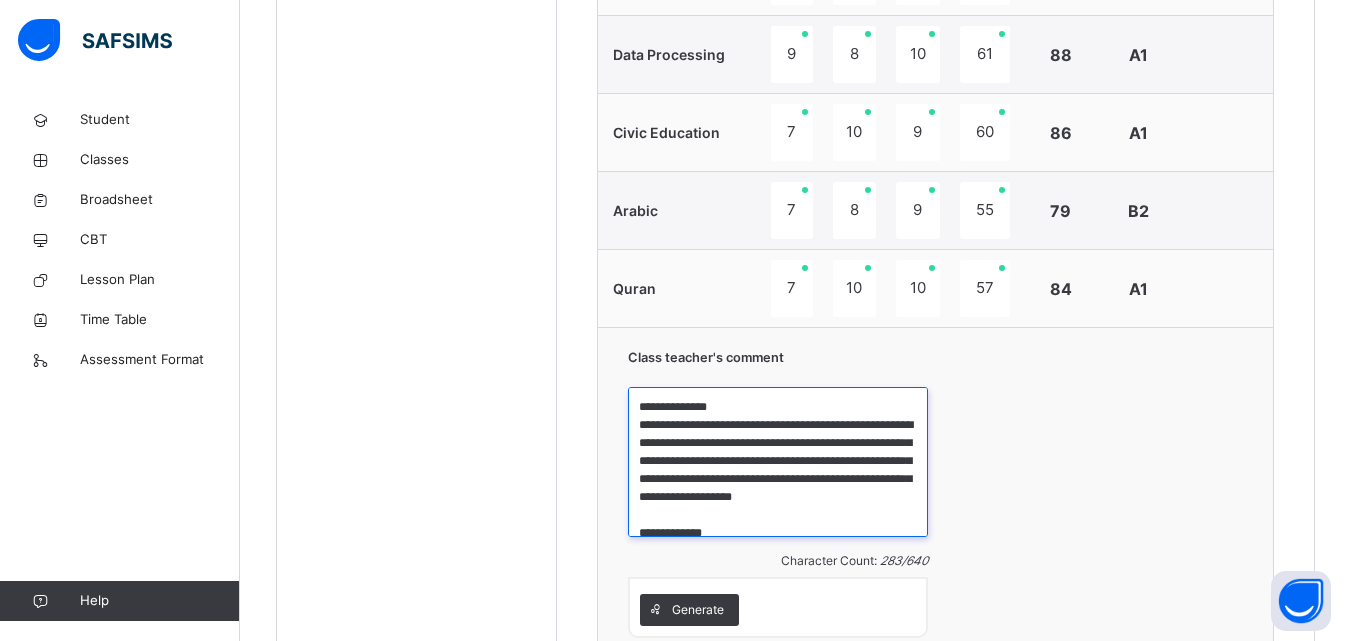 drag, startPoint x: 640, startPoint y: 404, endPoint x: 737, endPoint y: 411, distance: 97.25225 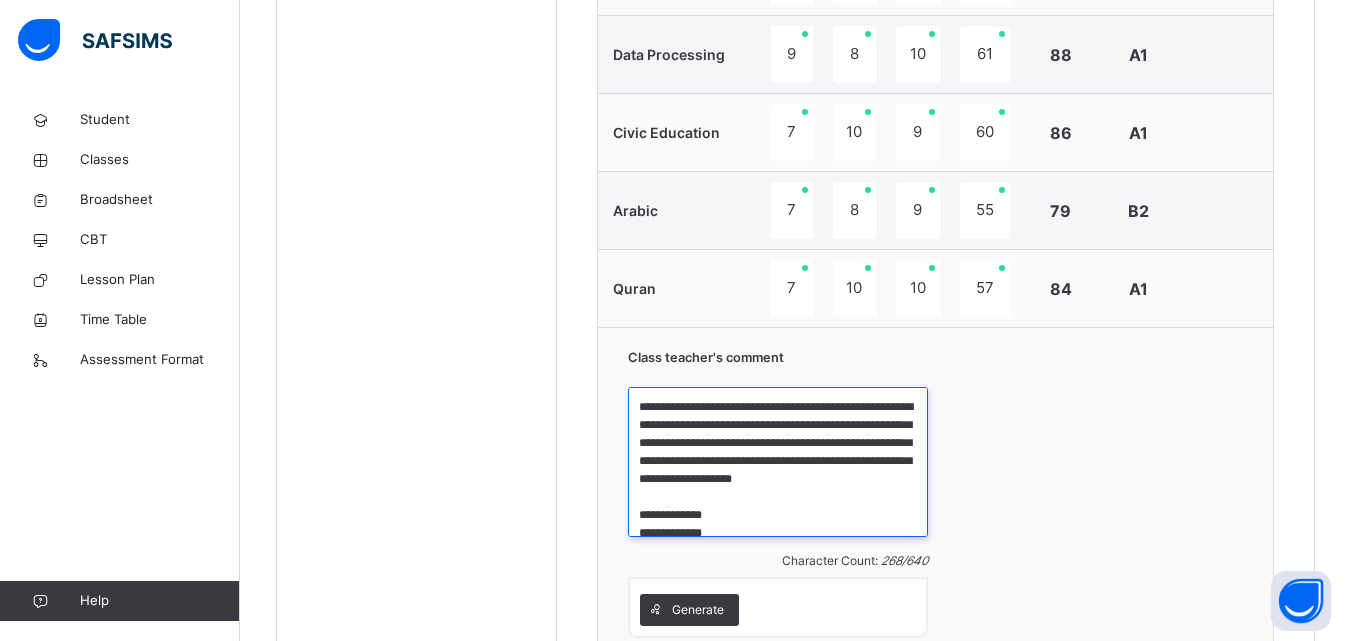 scroll, scrollTop: 34, scrollLeft: 0, axis: vertical 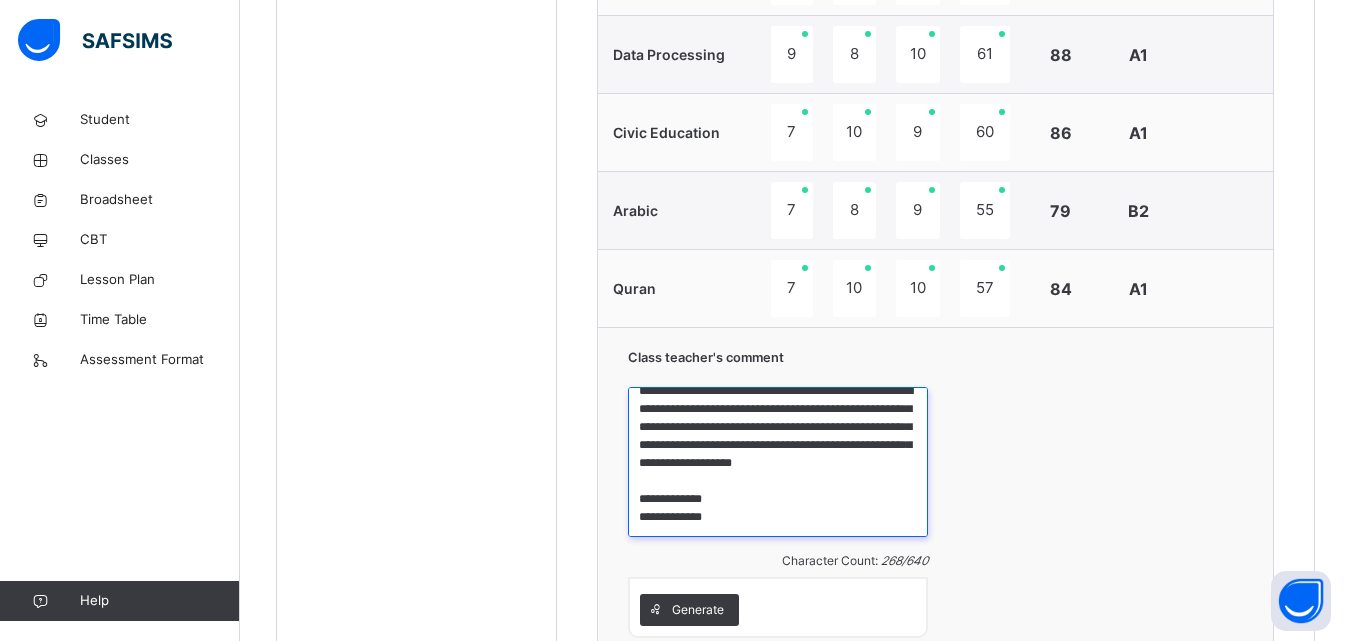 drag, startPoint x: 635, startPoint y: 529, endPoint x: 760, endPoint y: 547, distance: 126.28935 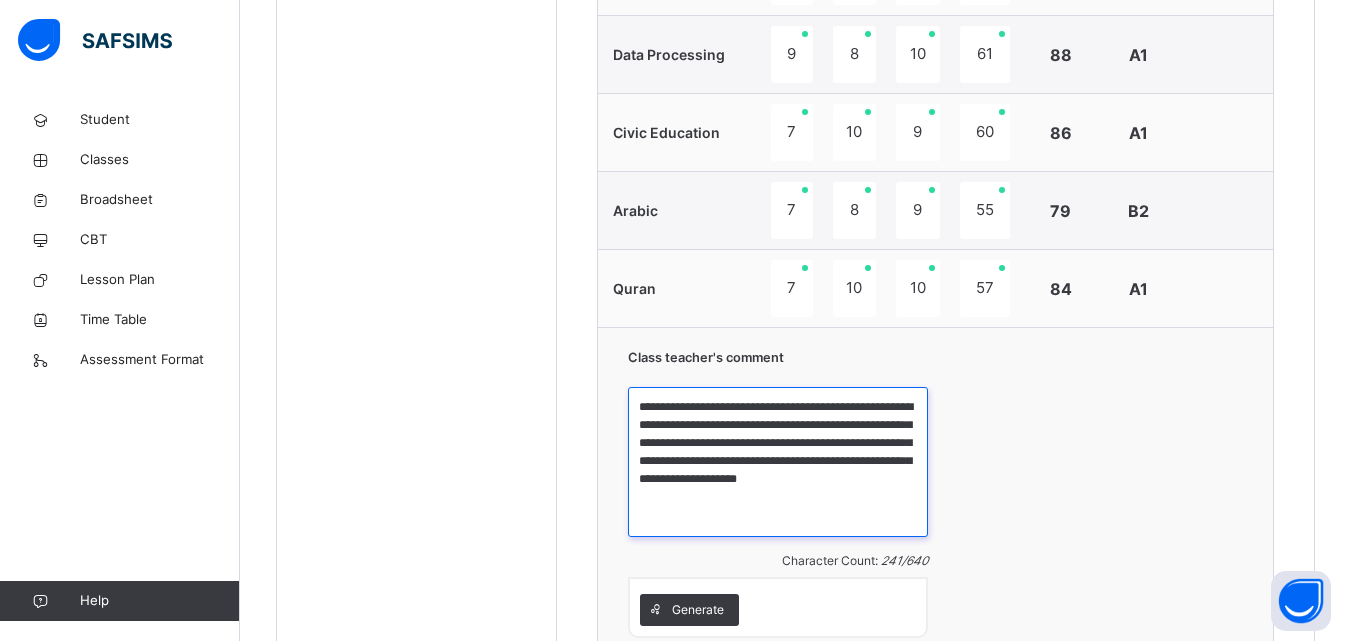 scroll, scrollTop: 0, scrollLeft: 0, axis: both 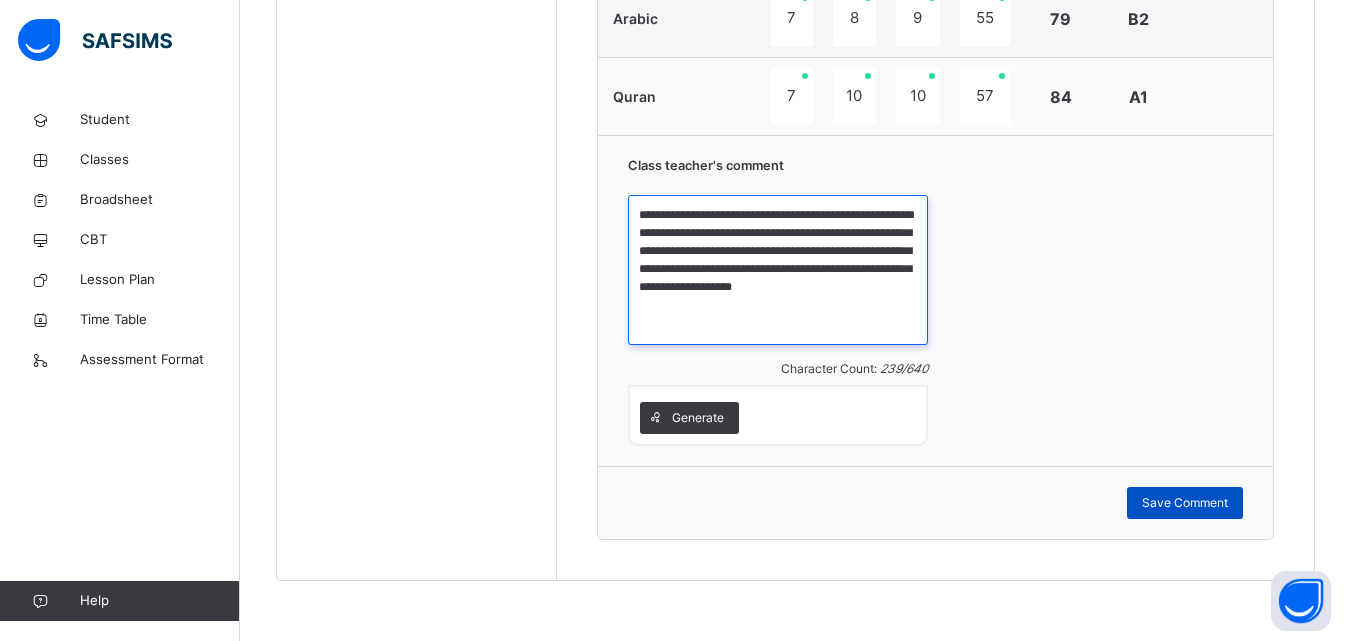 type on "**********" 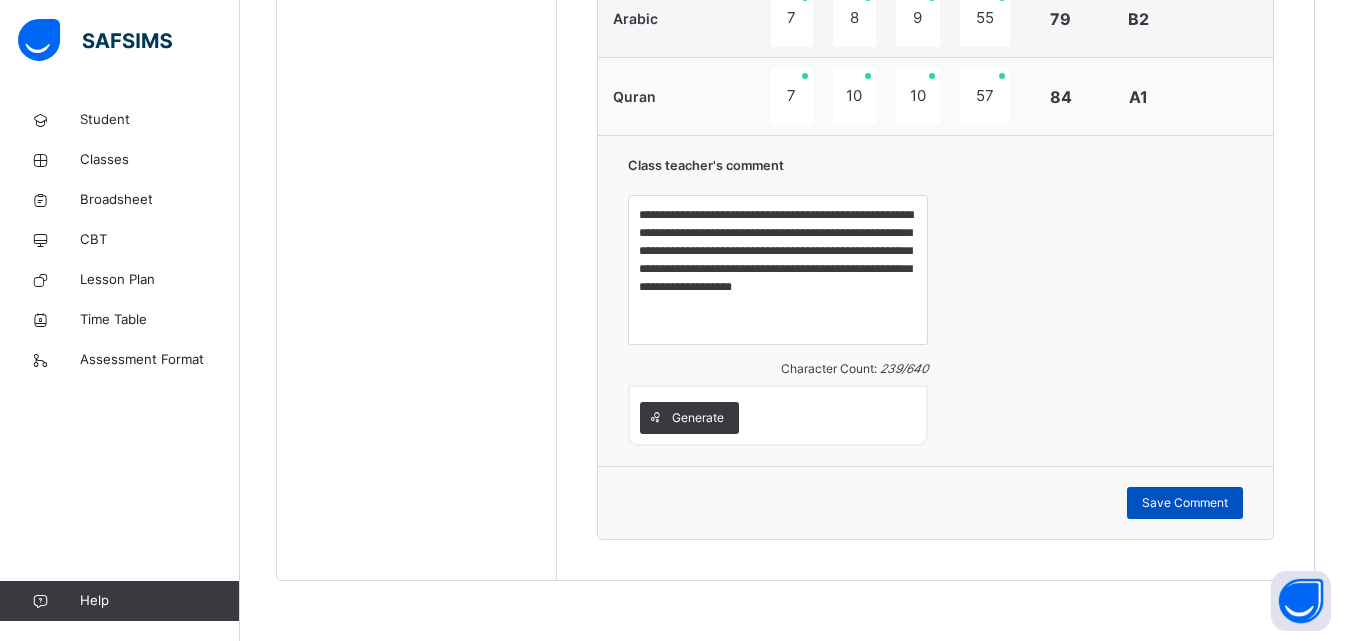 click on "Save Comment" at bounding box center (1185, 503) 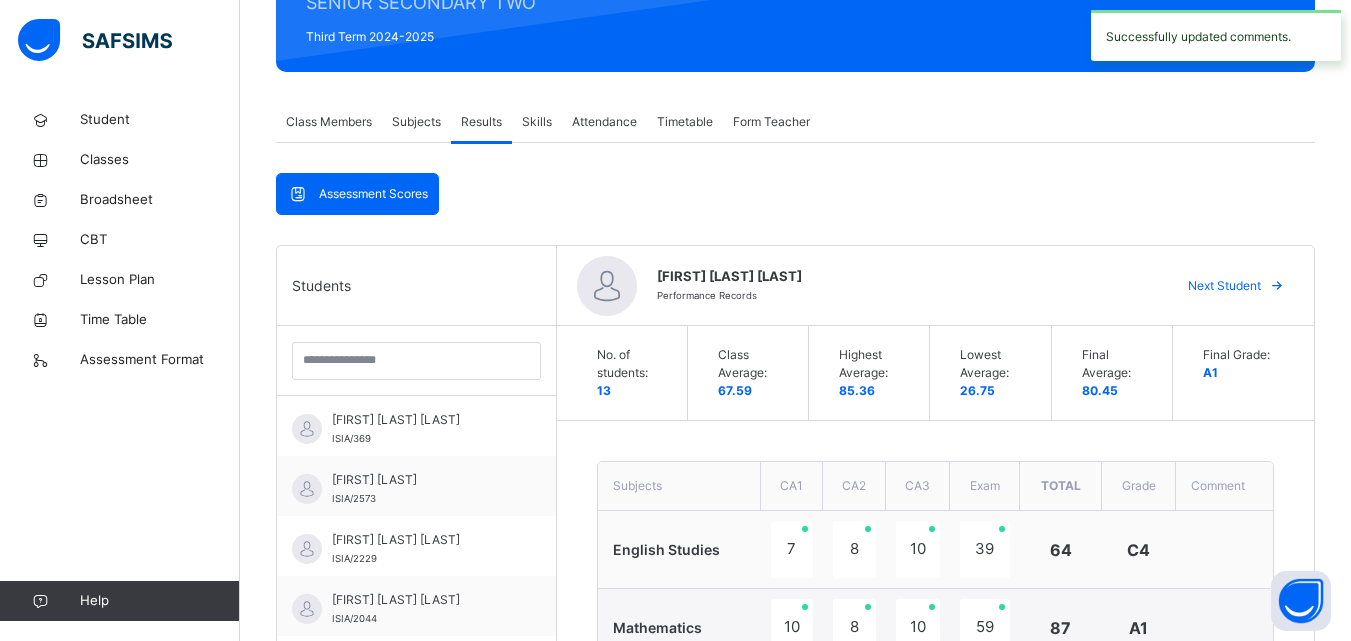 scroll, scrollTop: 281, scrollLeft: 0, axis: vertical 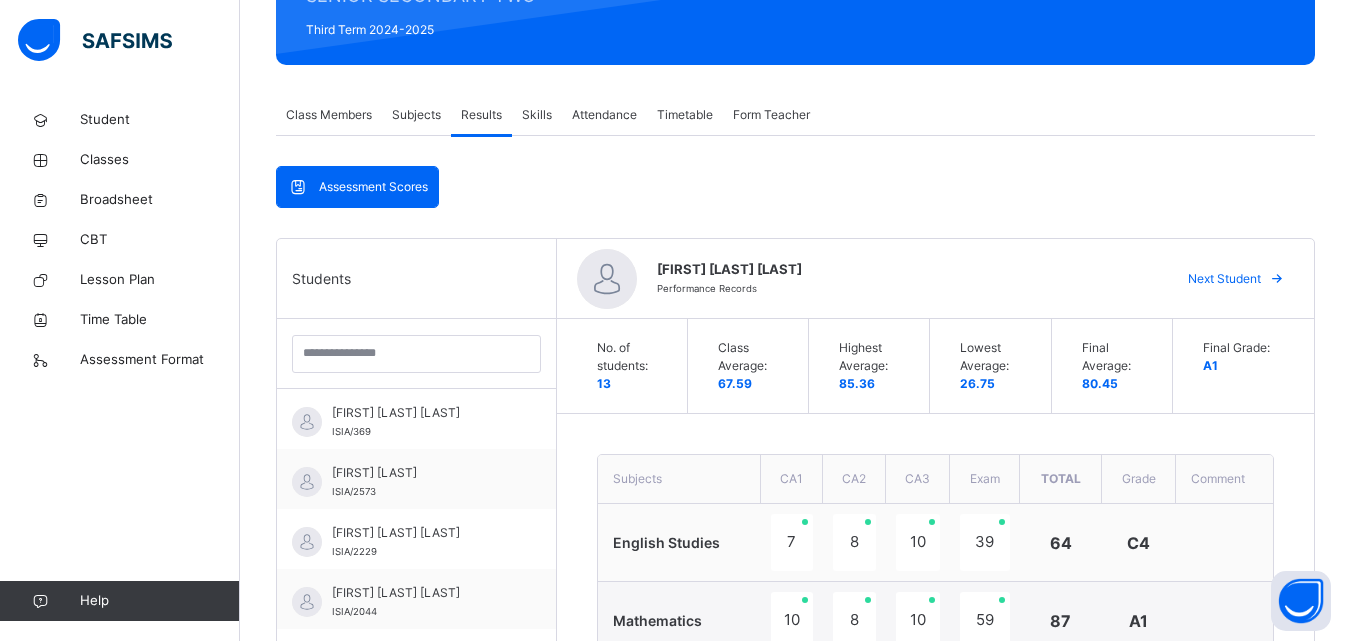 click at bounding box center [1277, 279] 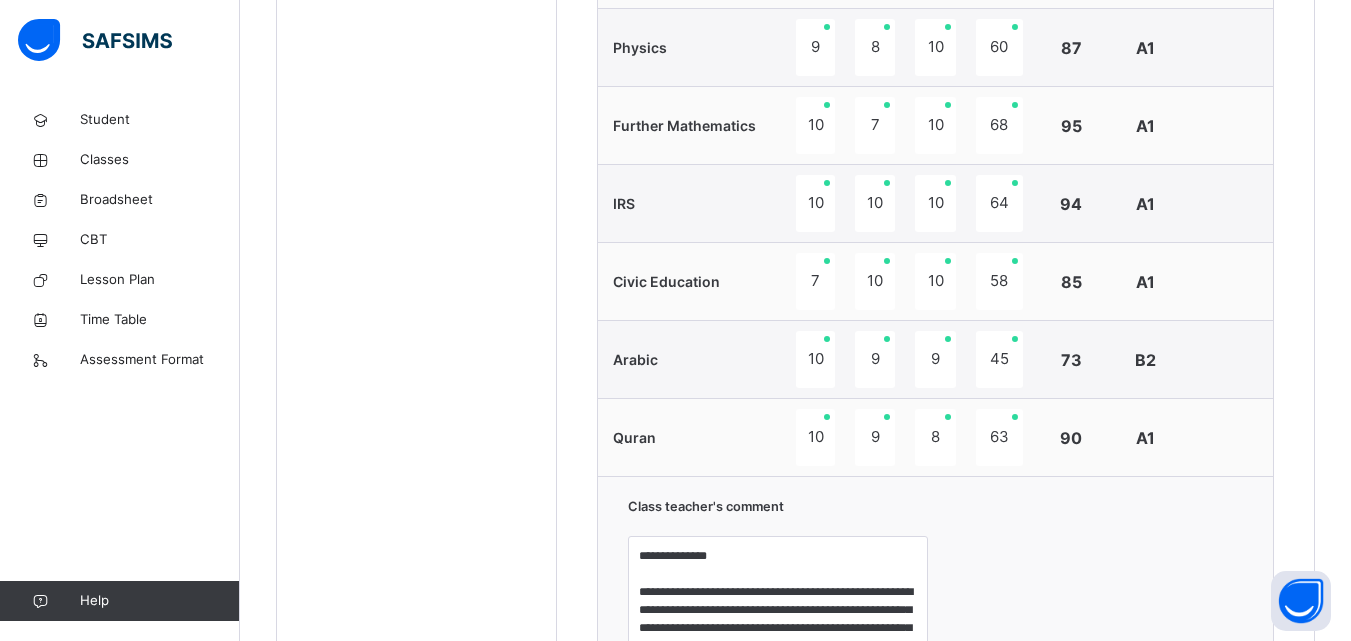 scroll, scrollTop: 1176, scrollLeft: 0, axis: vertical 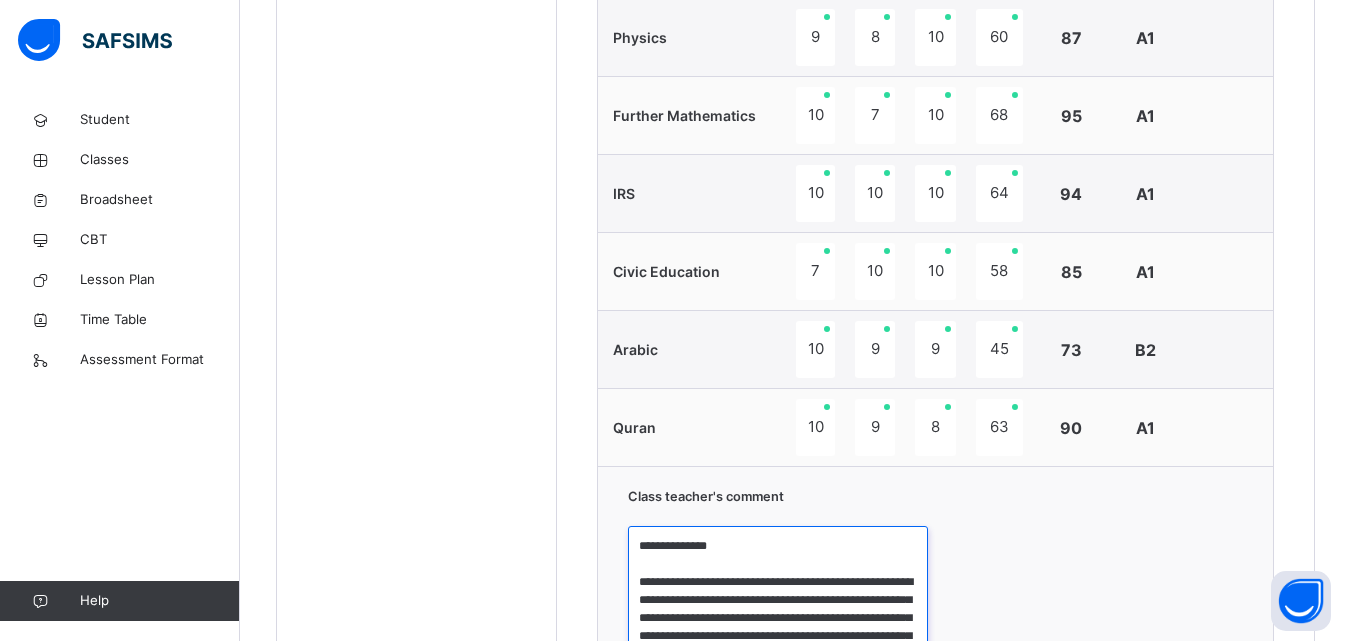 drag, startPoint x: 638, startPoint y: 547, endPoint x: 755, endPoint y: 547, distance: 117 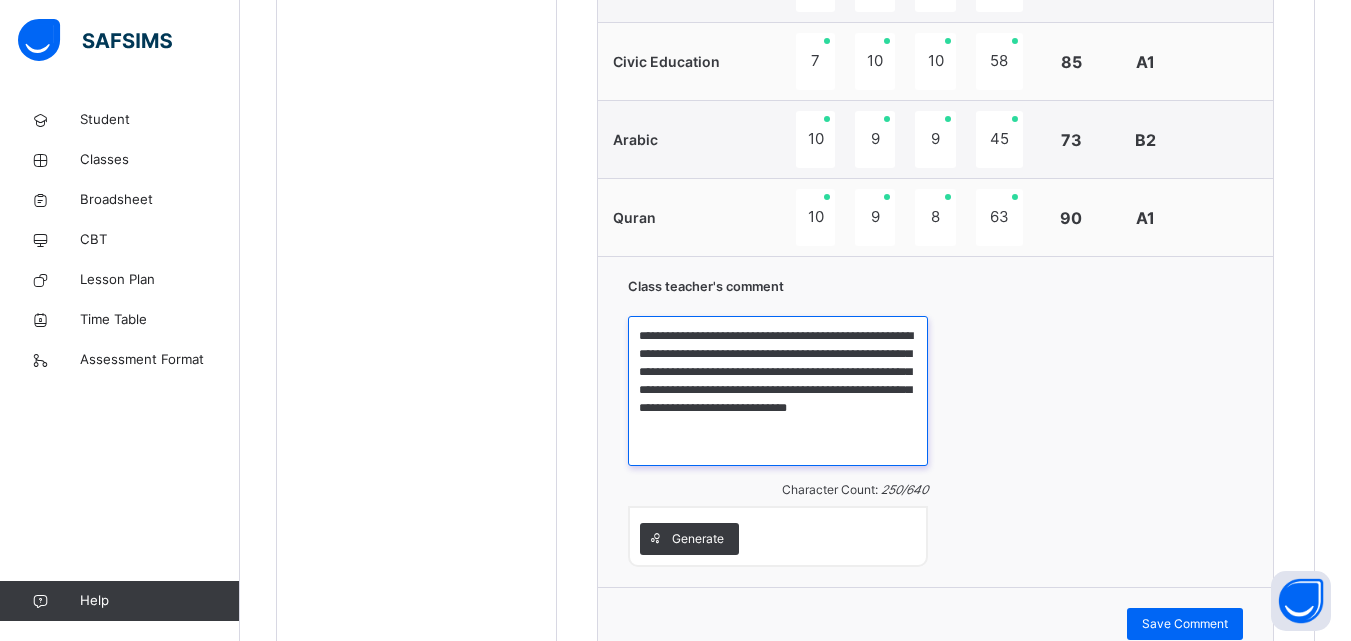 scroll, scrollTop: 1475, scrollLeft: 0, axis: vertical 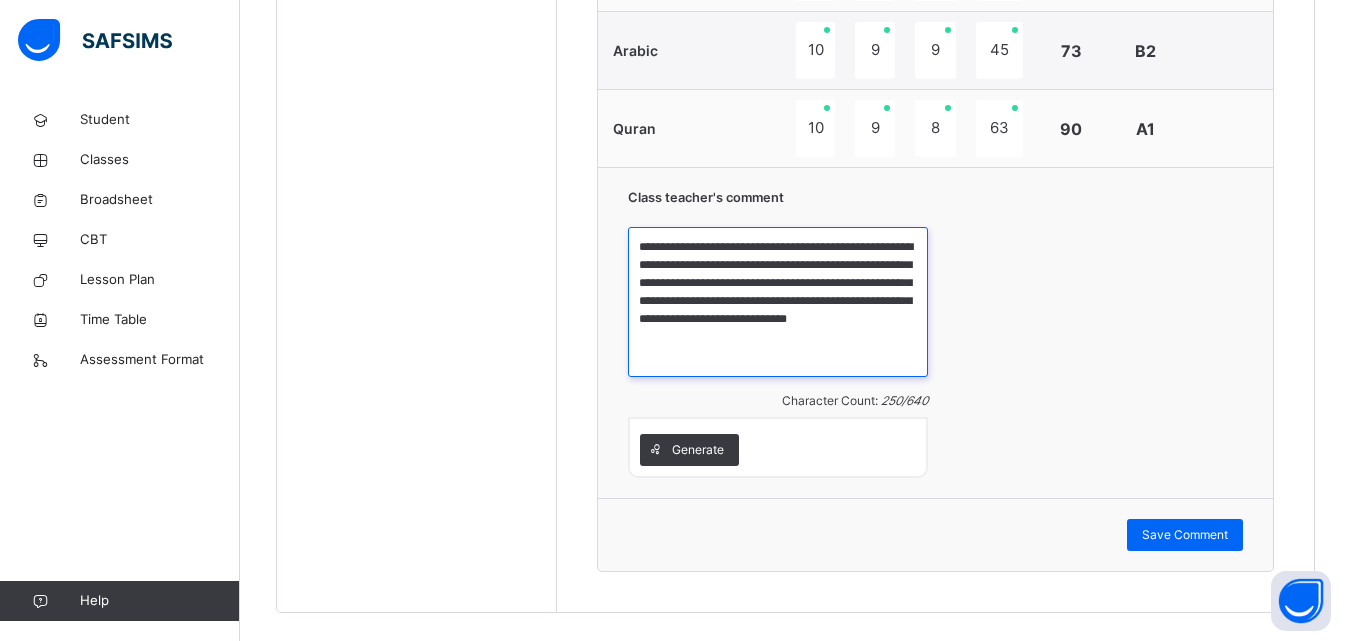 click on "**********" at bounding box center [778, 302] 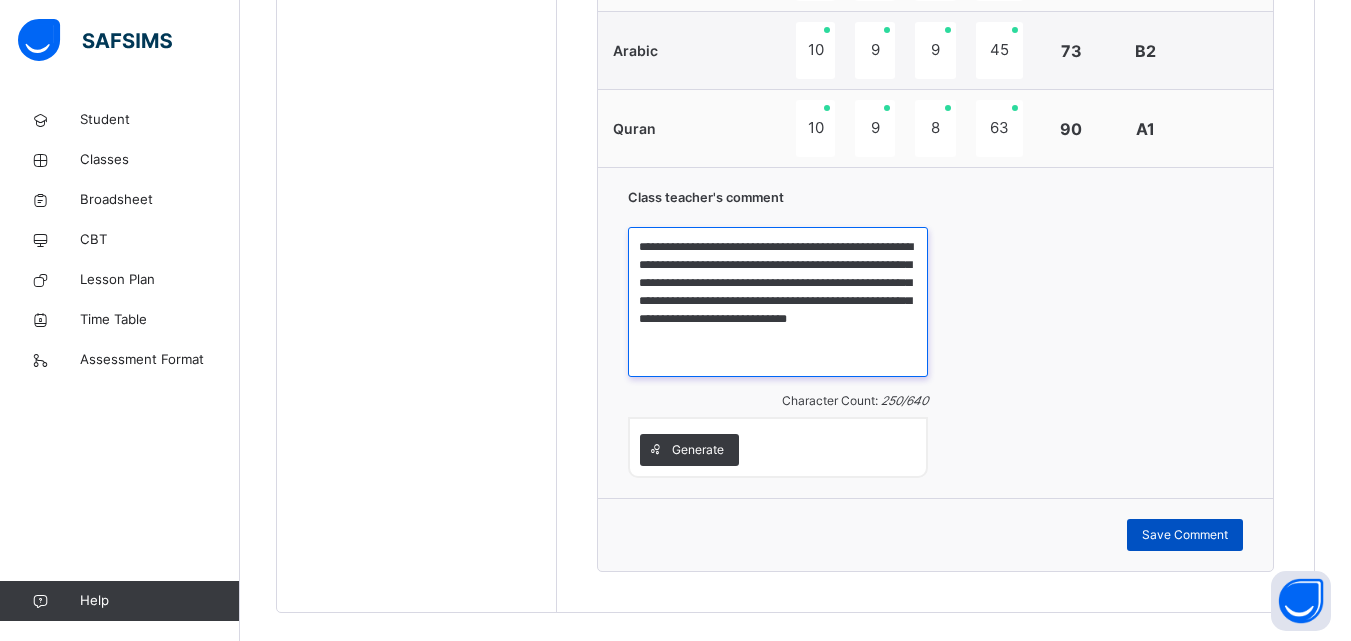 type on "**********" 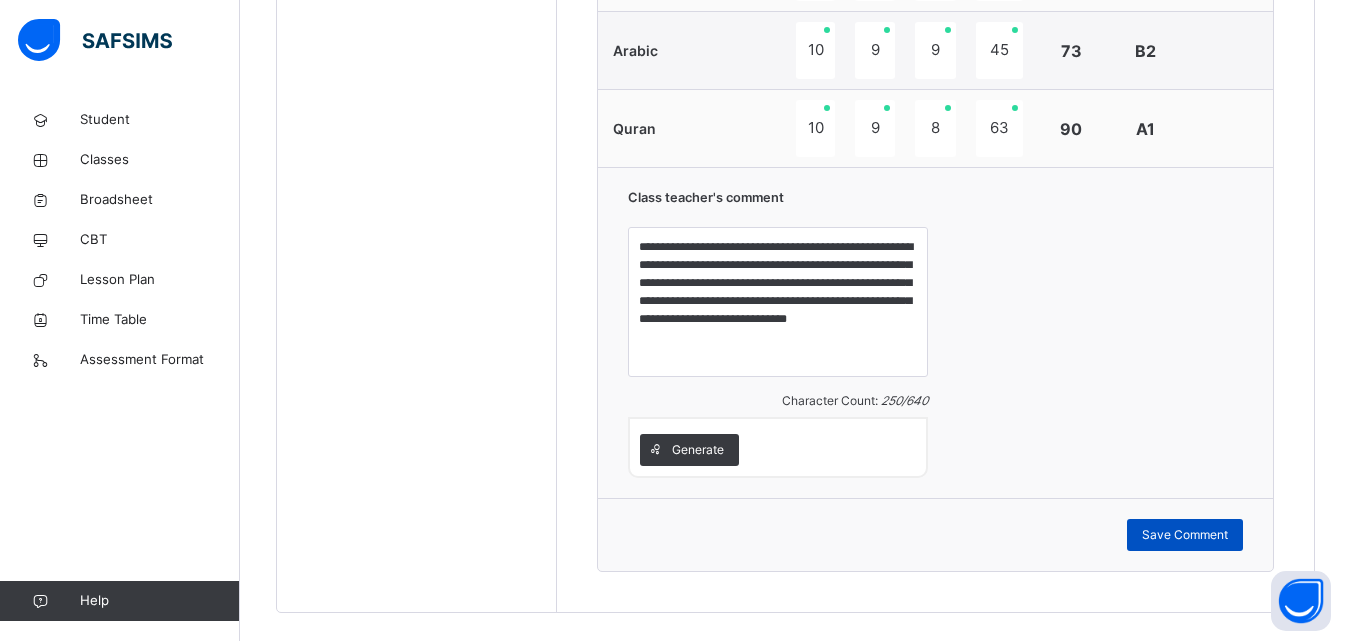 click on "Save Comment" at bounding box center (1185, 535) 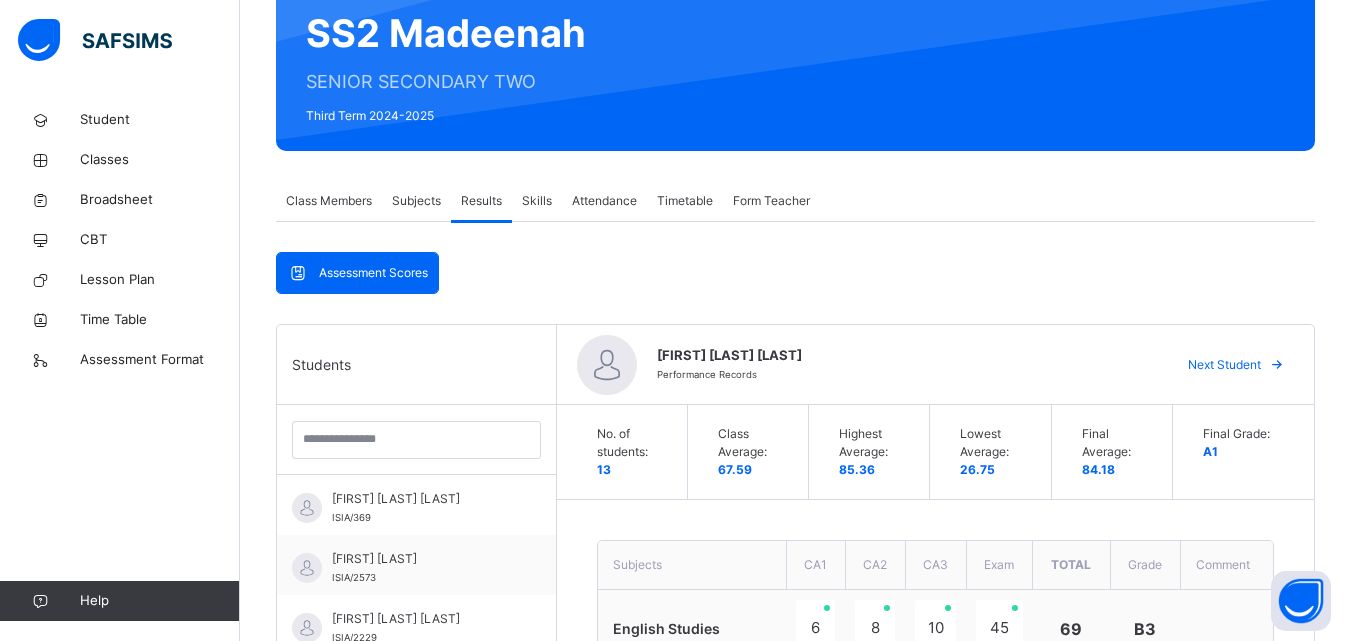 scroll, scrollTop: 149, scrollLeft: 0, axis: vertical 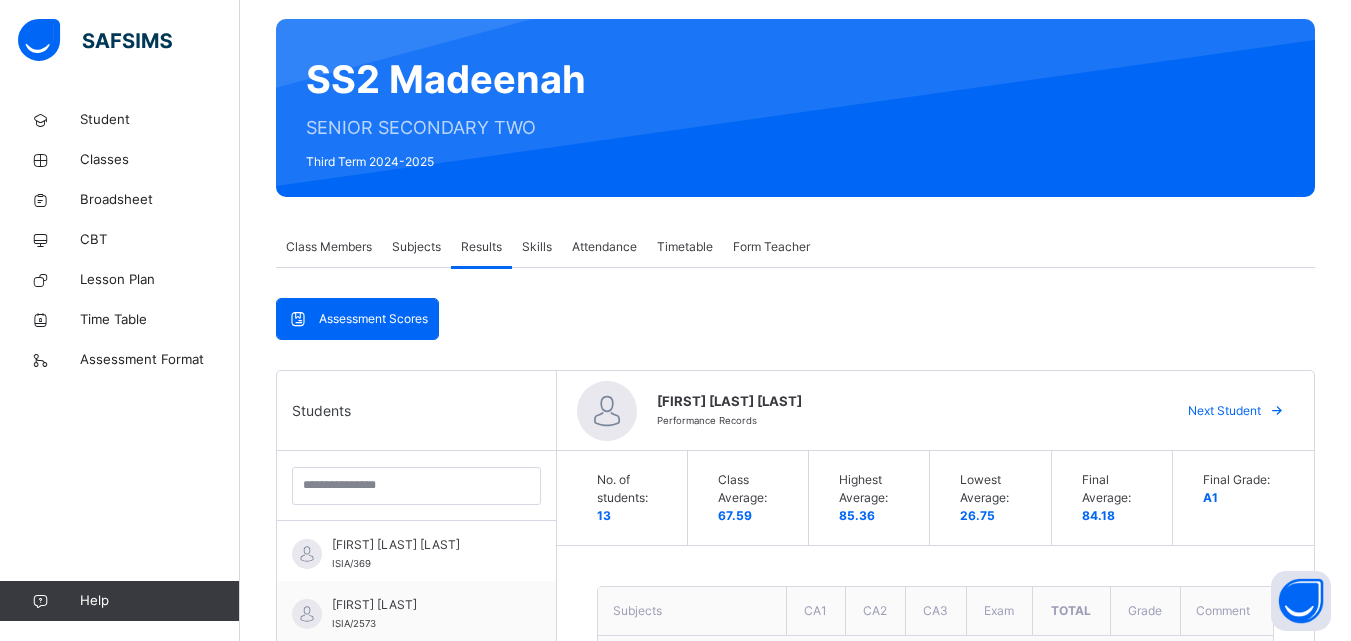 click on "Next Student" at bounding box center [1224, 411] 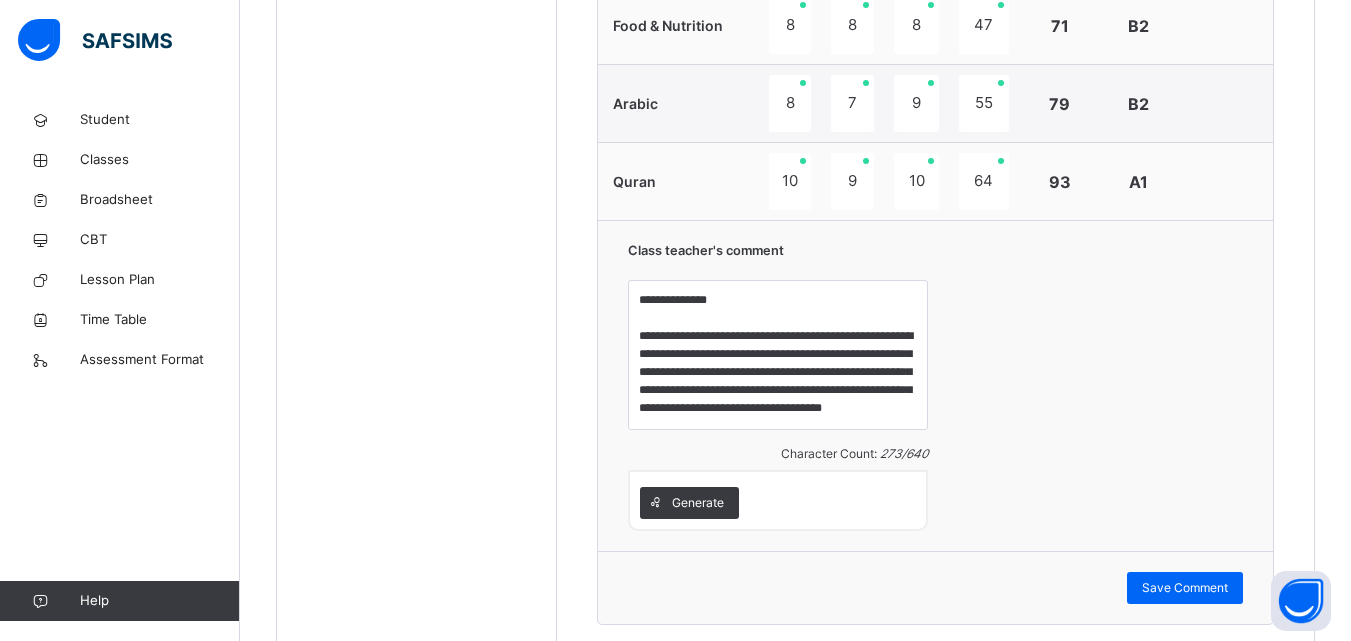 scroll, scrollTop: 1429, scrollLeft: 0, axis: vertical 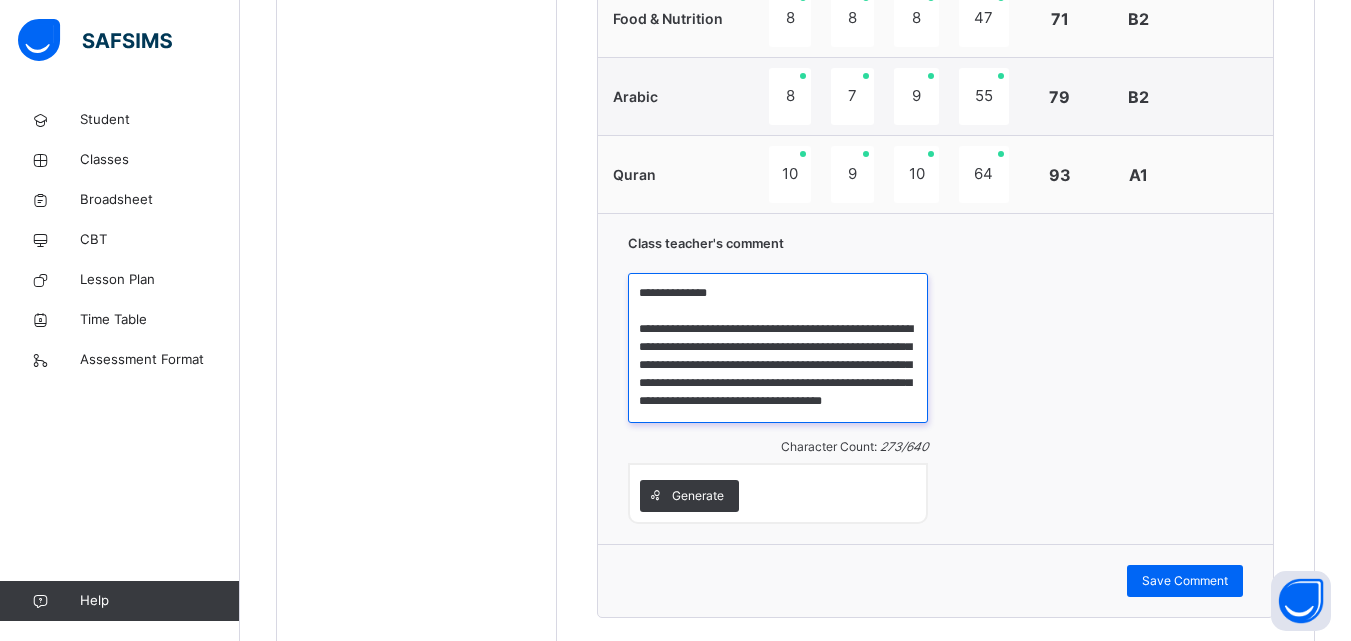 drag, startPoint x: 635, startPoint y: 292, endPoint x: 743, endPoint y: 298, distance: 108.16654 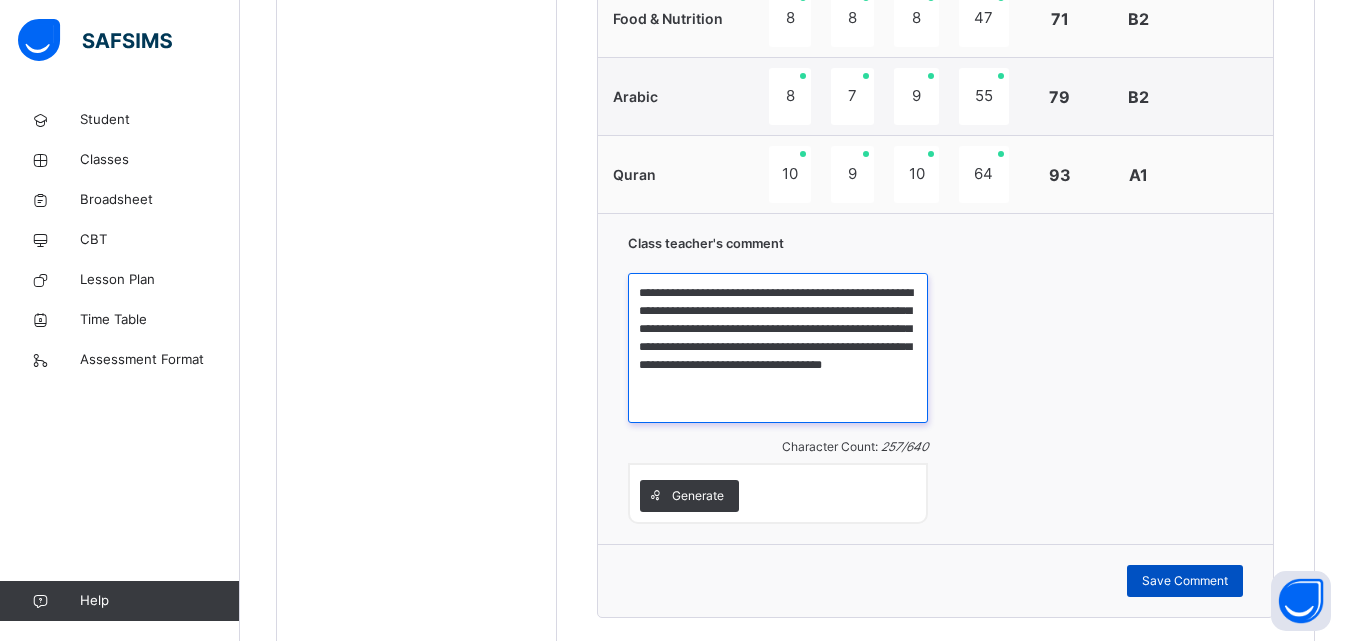 type on "**********" 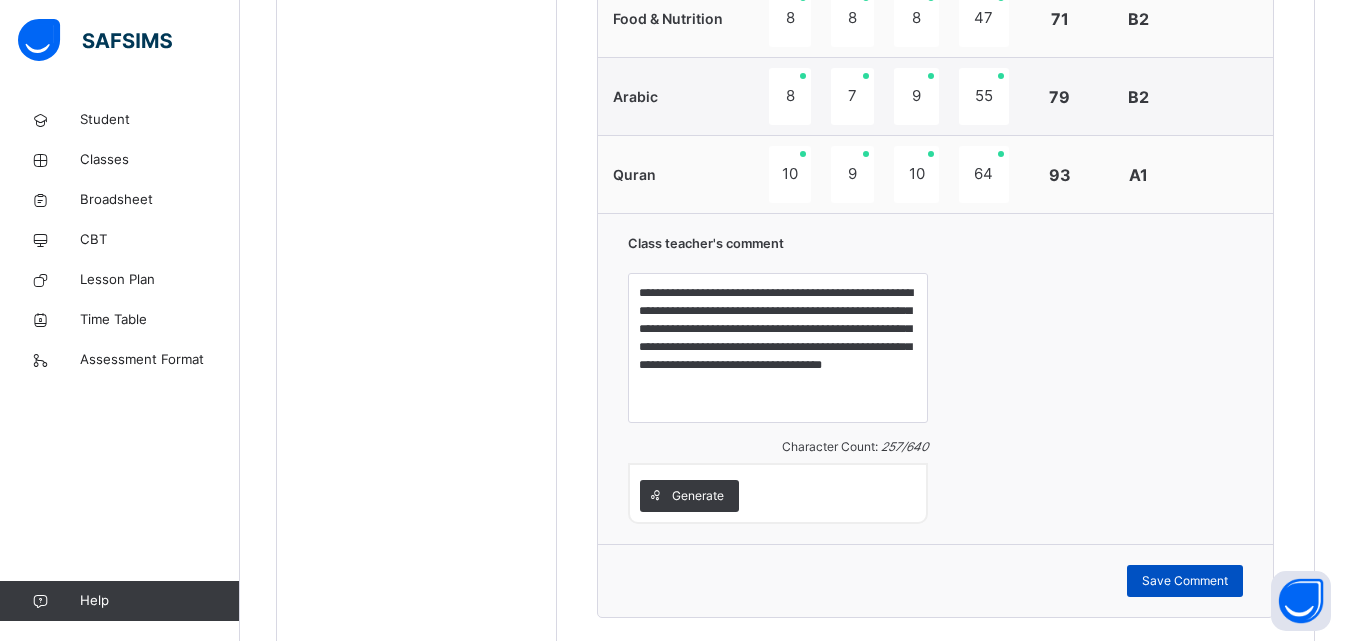 click on "Save Comment" at bounding box center (1185, 581) 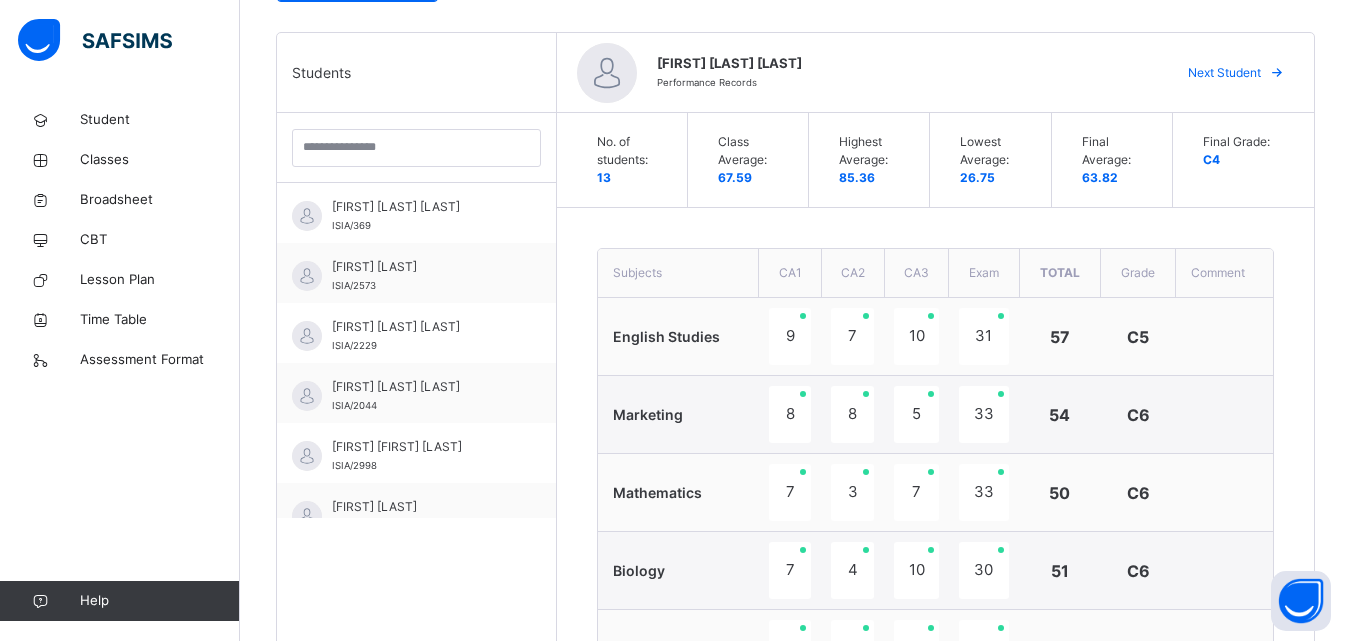 scroll, scrollTop: 202, scrollLeft: 0, axis: vertical 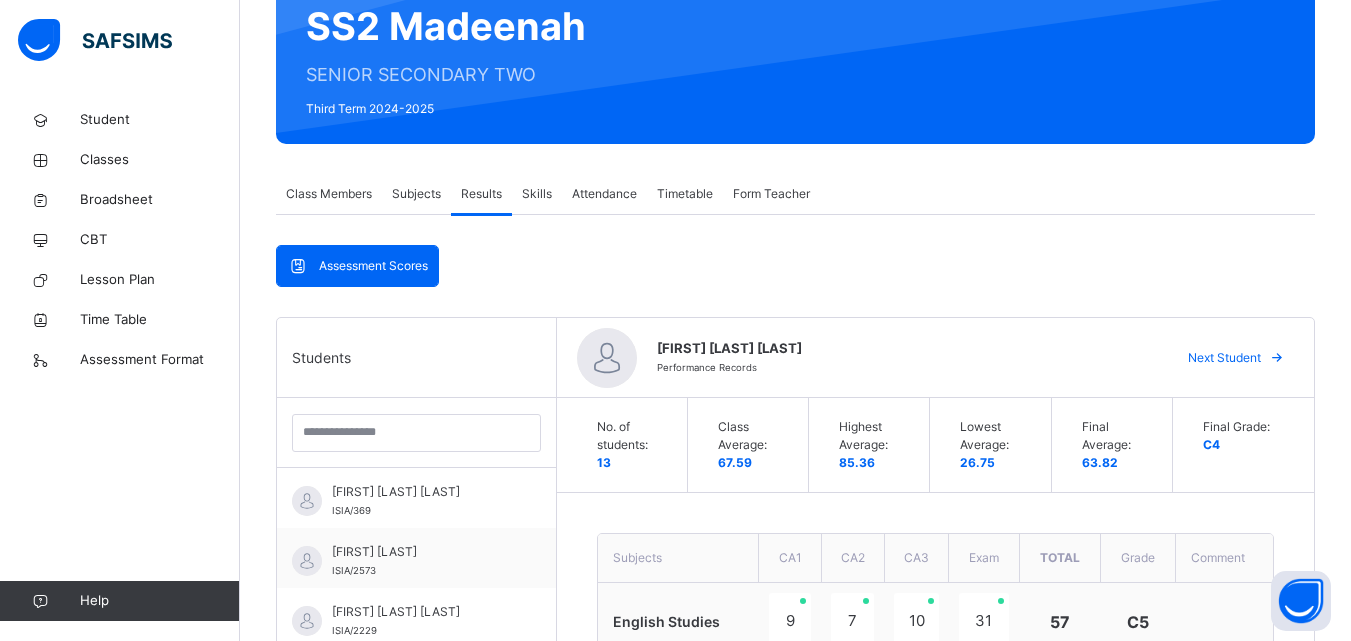 click at bounding box center (1277, 358) 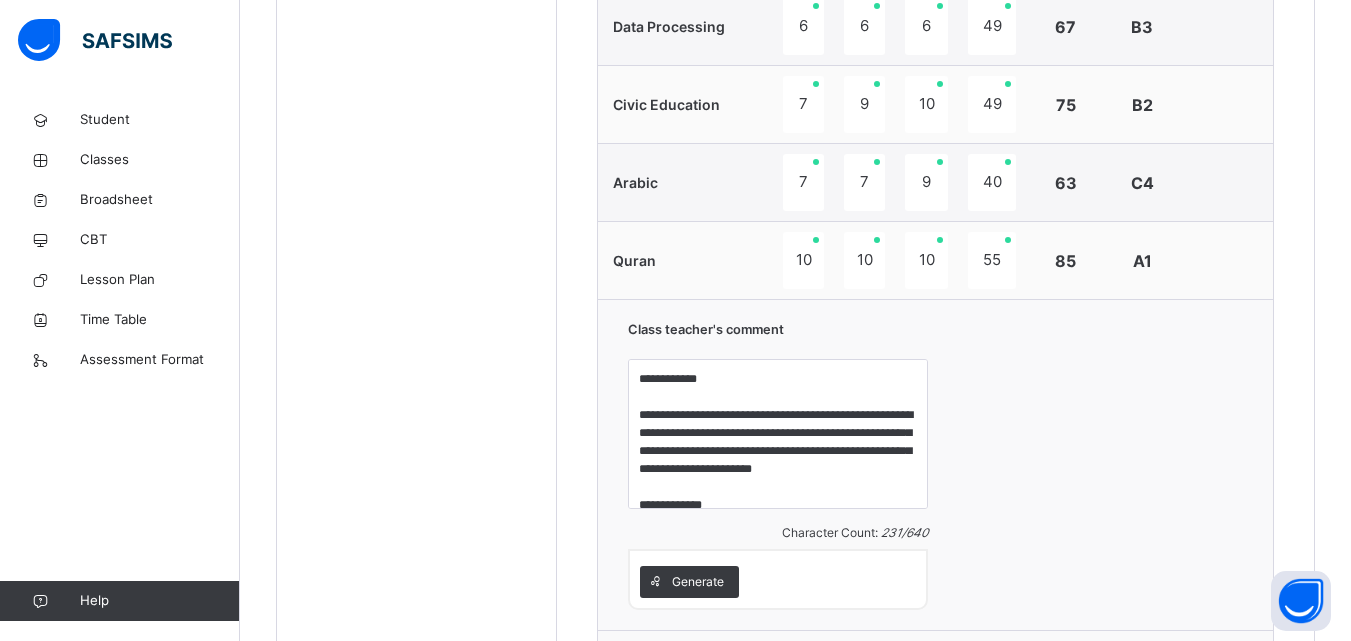 scroll, scrollTop: 1365, scrollLeft: 0, axis: vertical 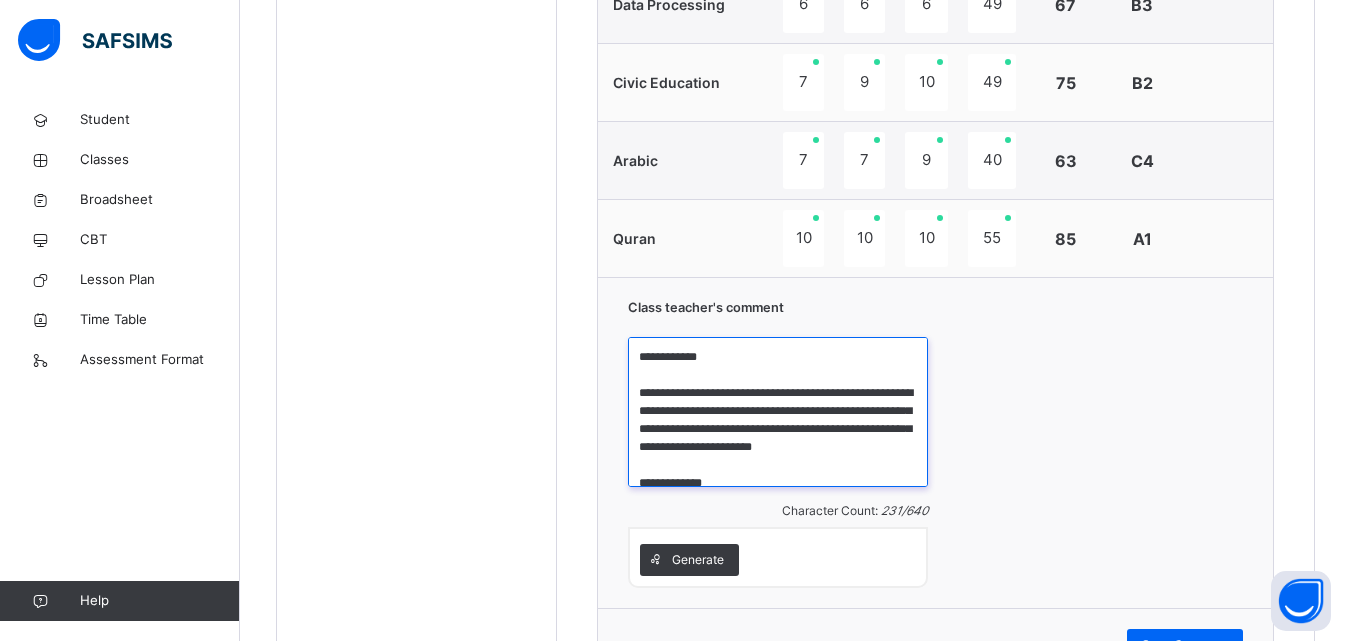 click on "**********" at bounding box center (778, 412) 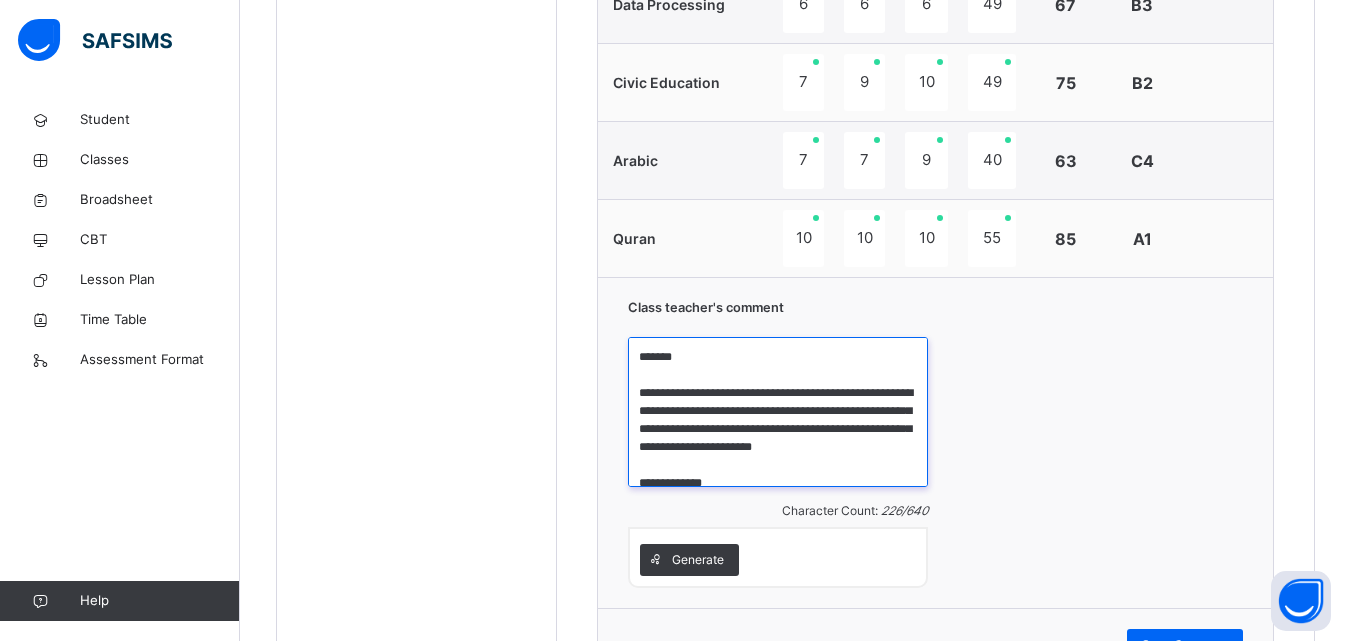 click on "**********" at bounding box center (778, 412) 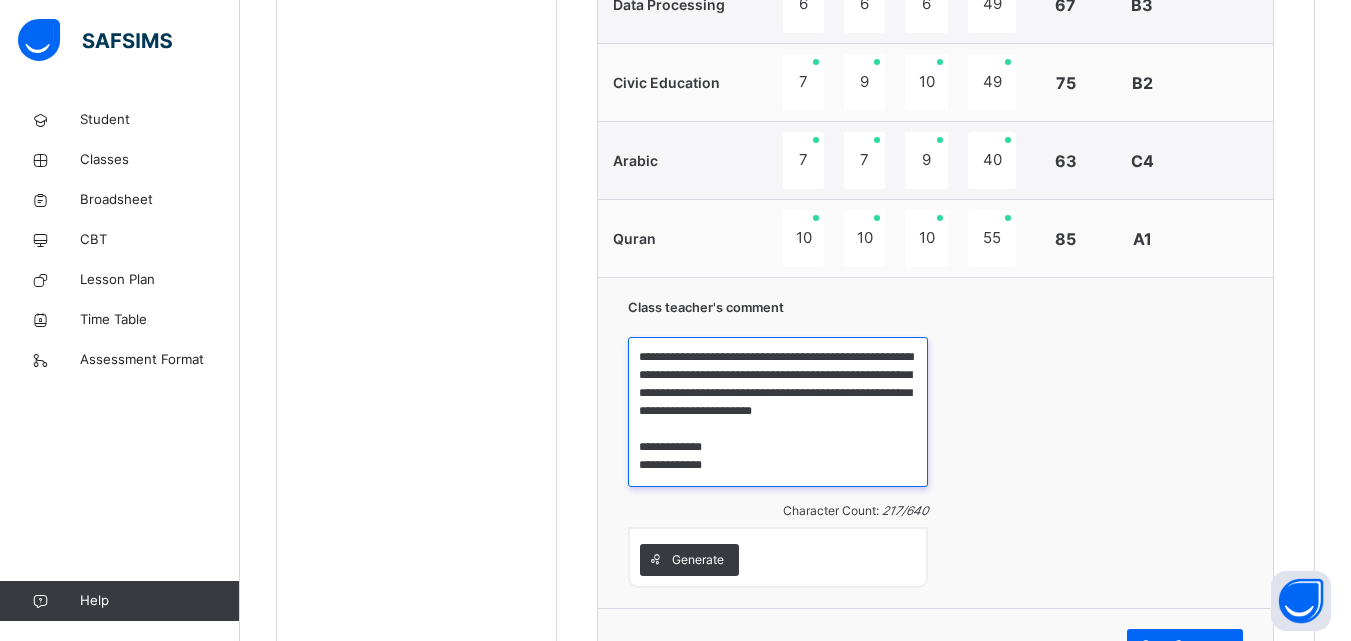 click on "**********" at bounding box center (778, 412) 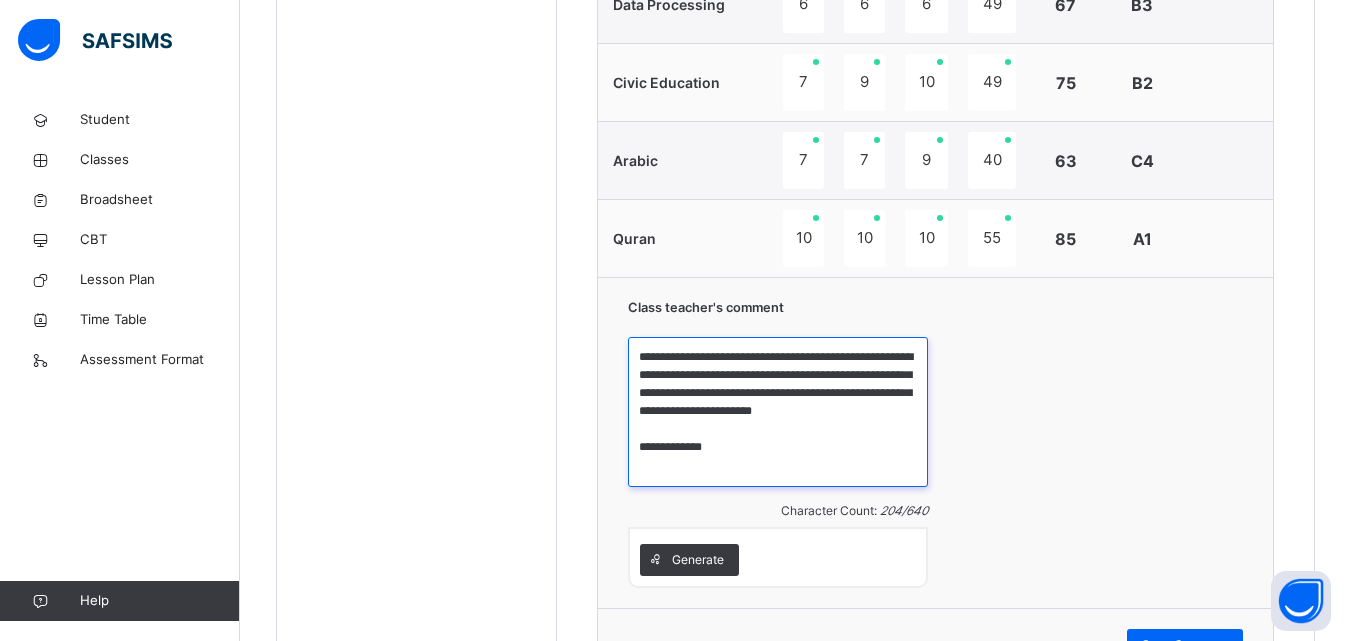 scroll, scrollTop: 0, scrollLeft: 0, axis: both 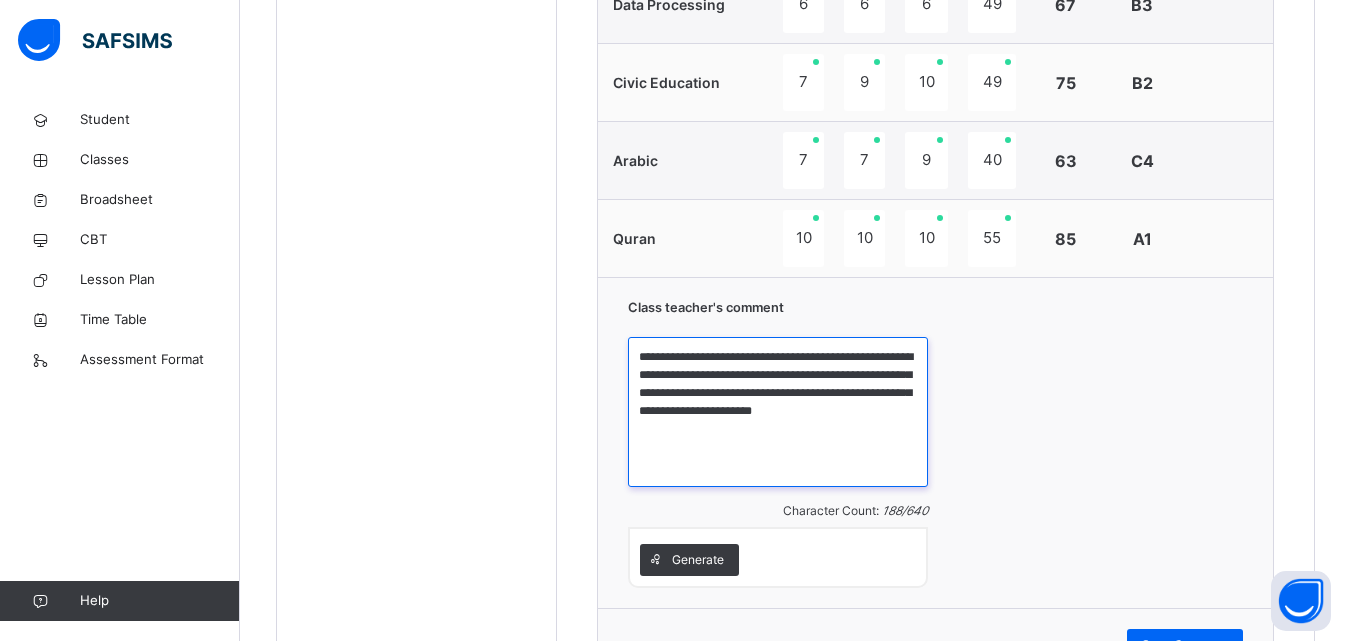 click on "**********" at bounding box center [778, 412] 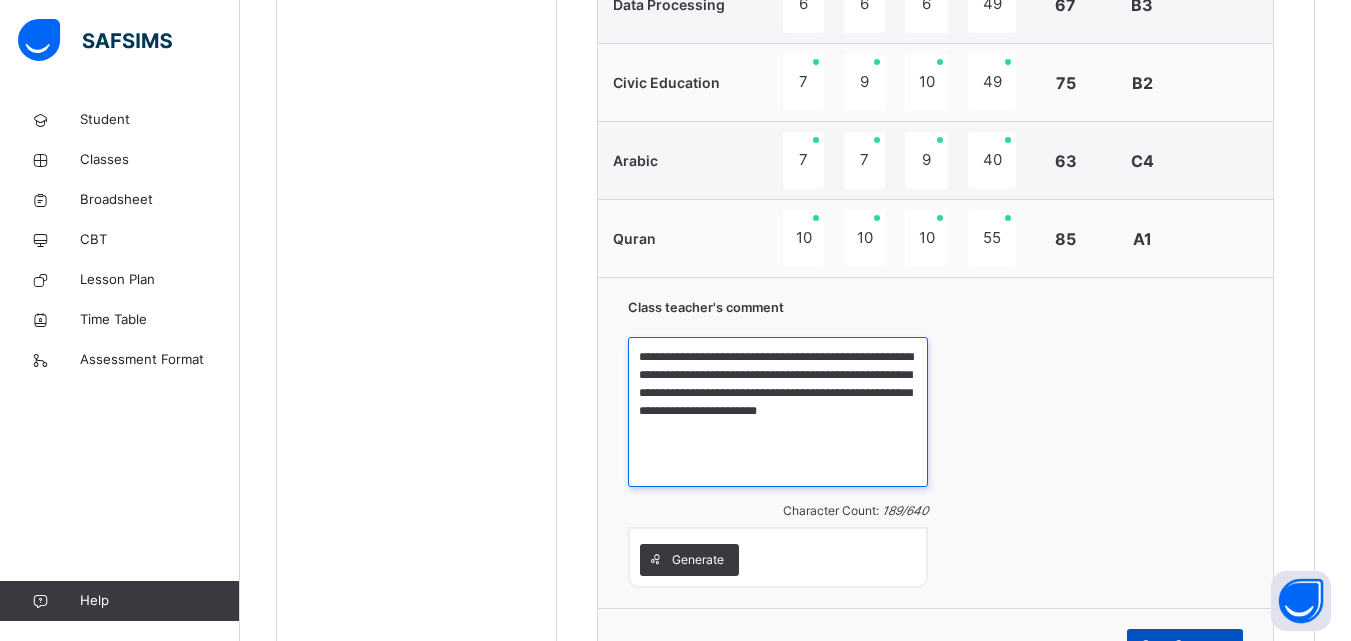 type on "**********" 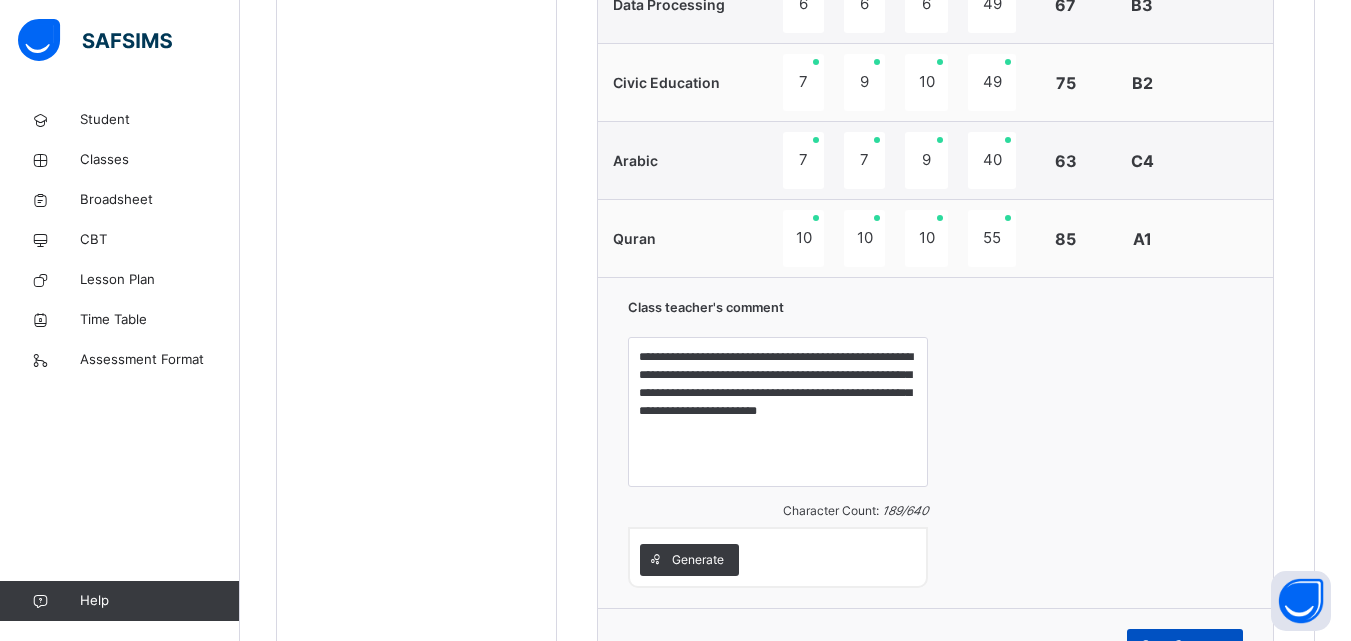 click on "Save Comment" at bounding box center (1185, 645) 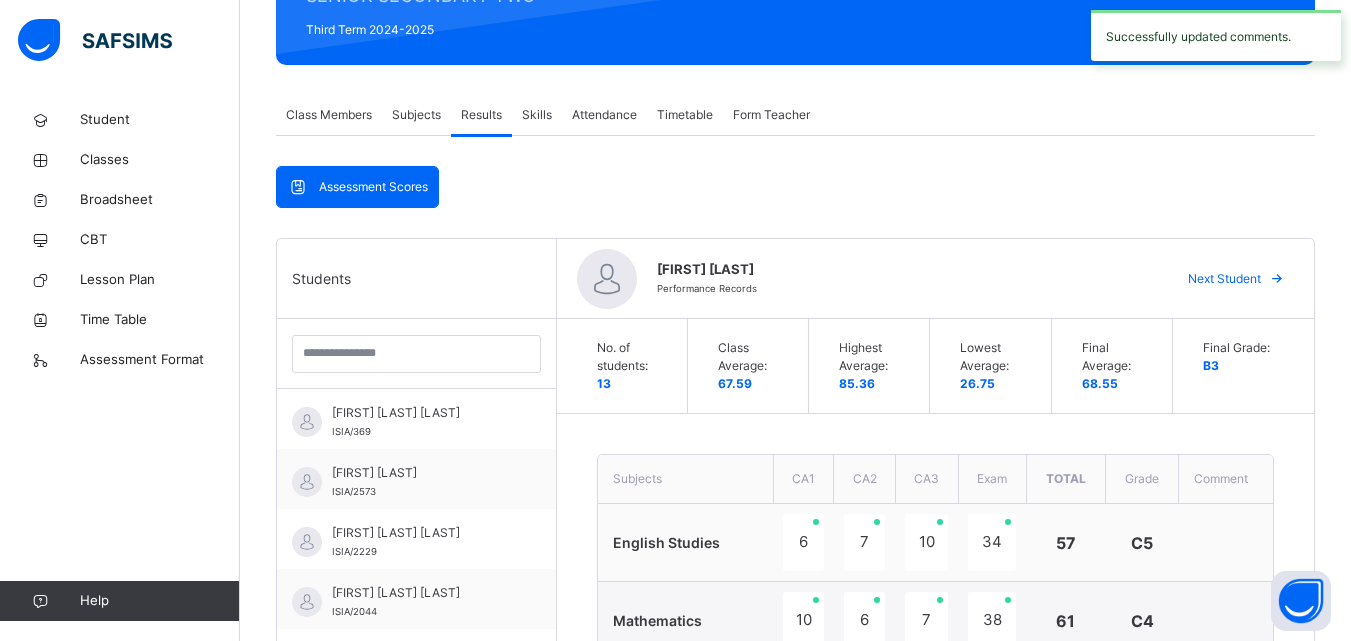 scroll, scrollTop: 202, scrollLeft: 0, axis: vertical 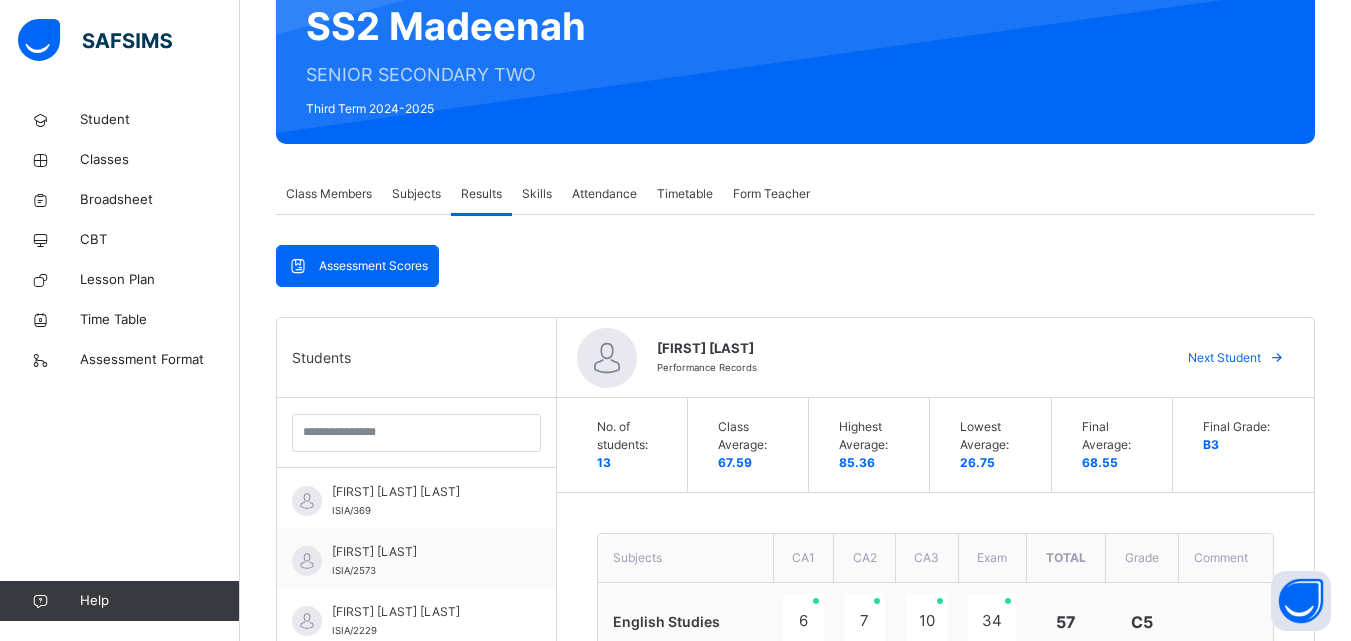 click at bounding box center (1277, 358) 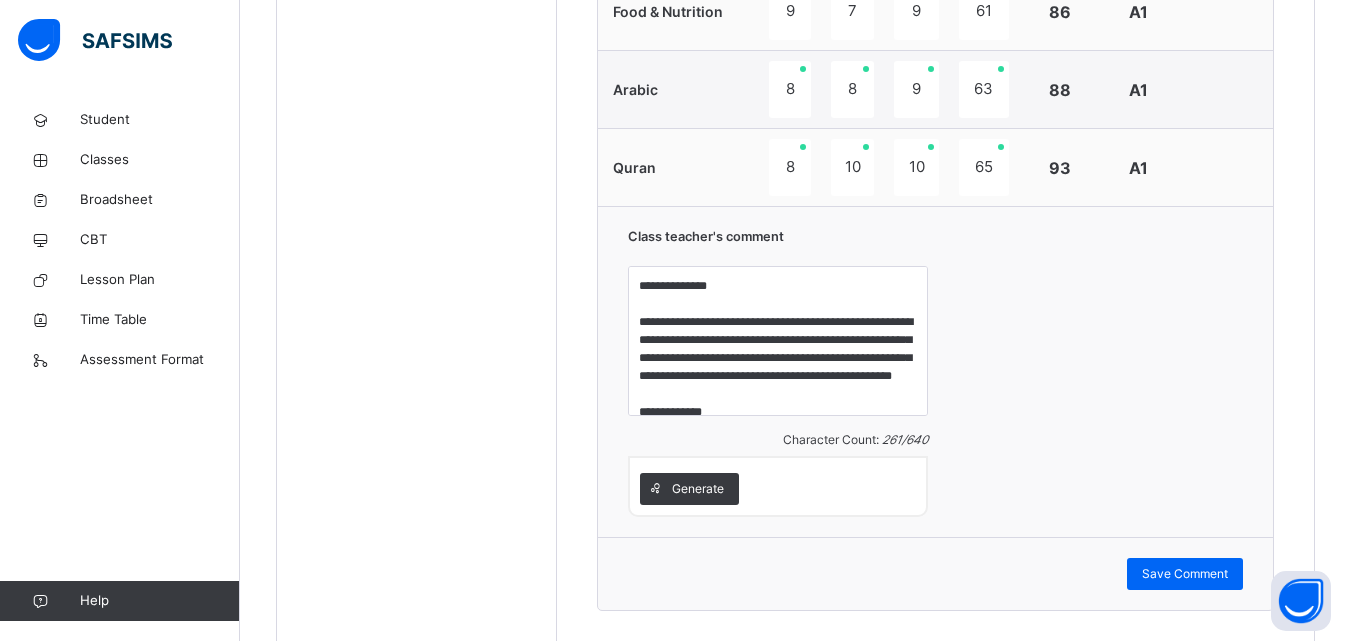 scroll, scrollTop: 1439, scrollLeft: 0, axis: vertical 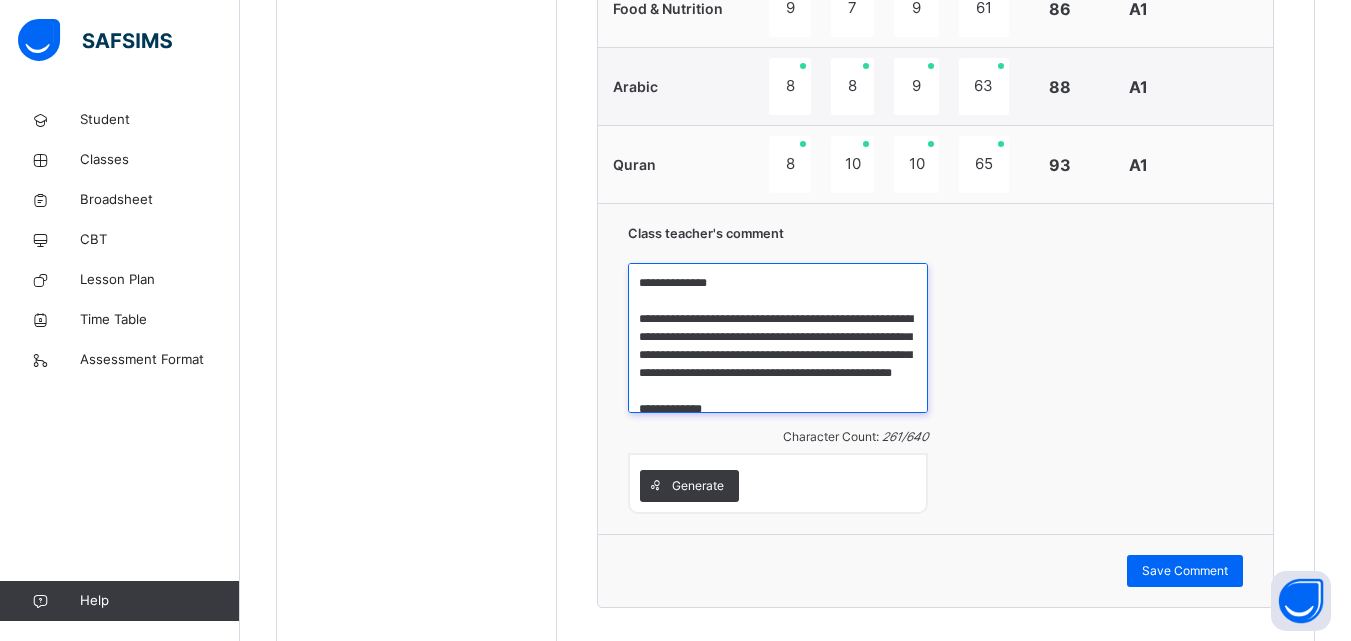 click on "**********" at bounding box center [778, 338] 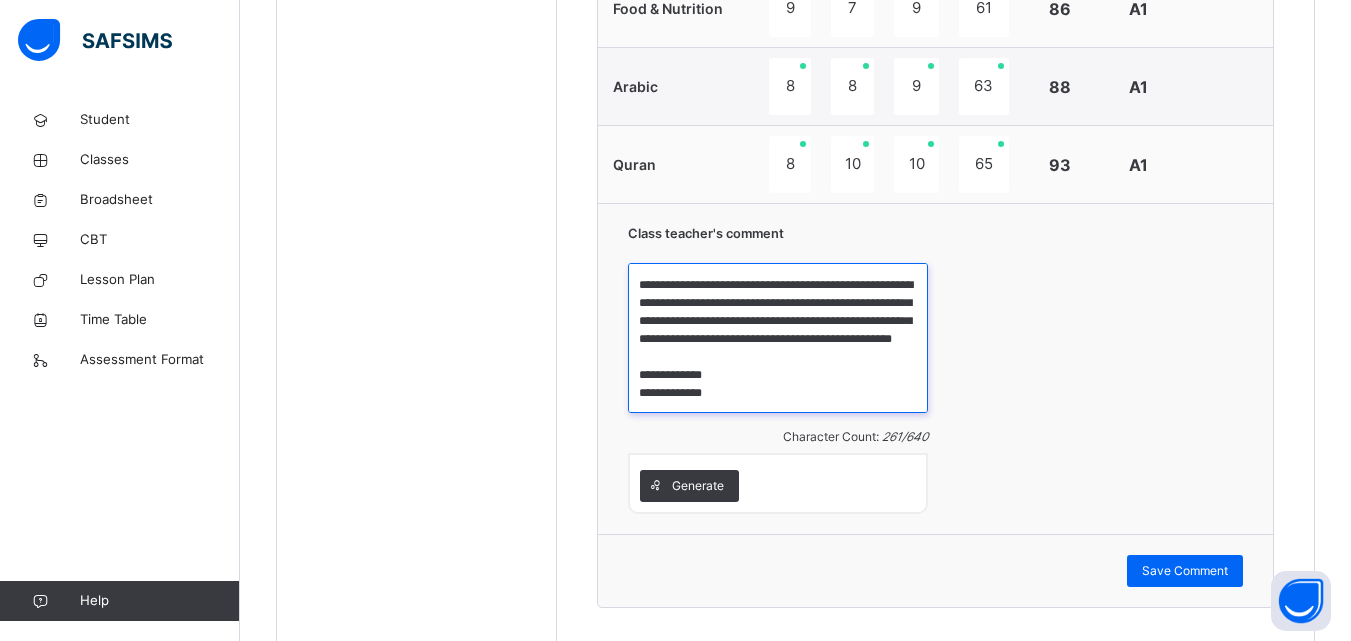 scroll, scrollTop: 70, scrollLeft: 0, axis: vertical 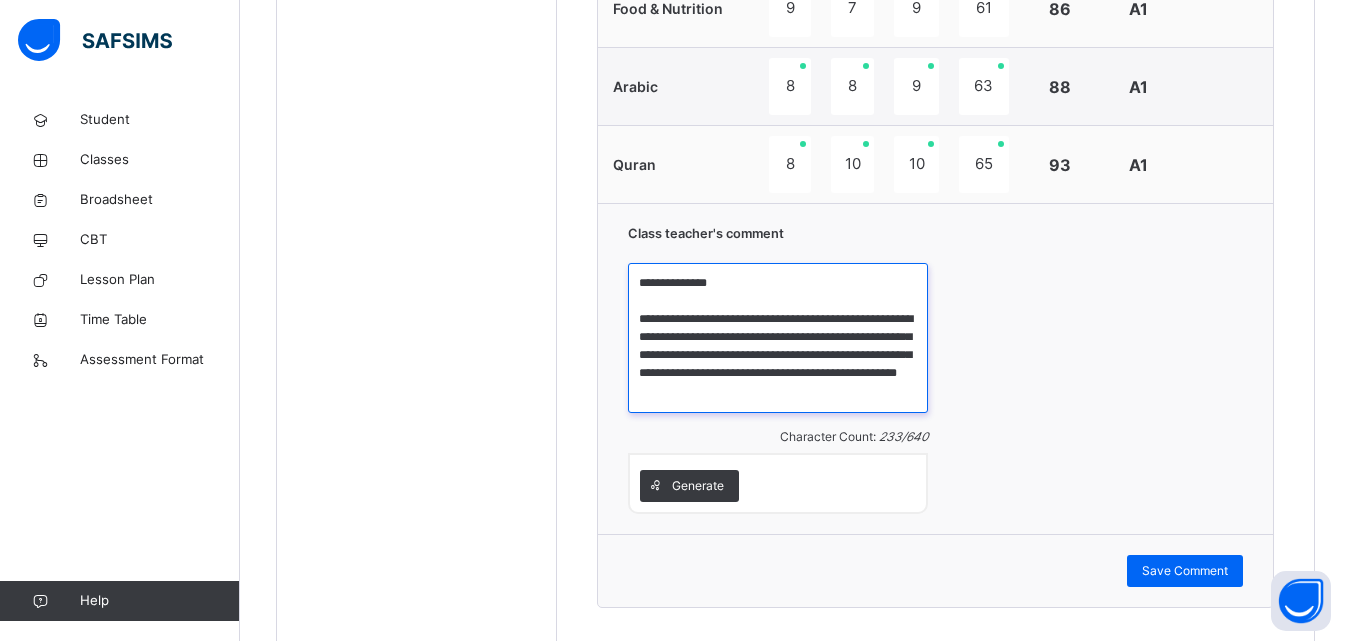 click on "**********" at bounding box center [778, 338] 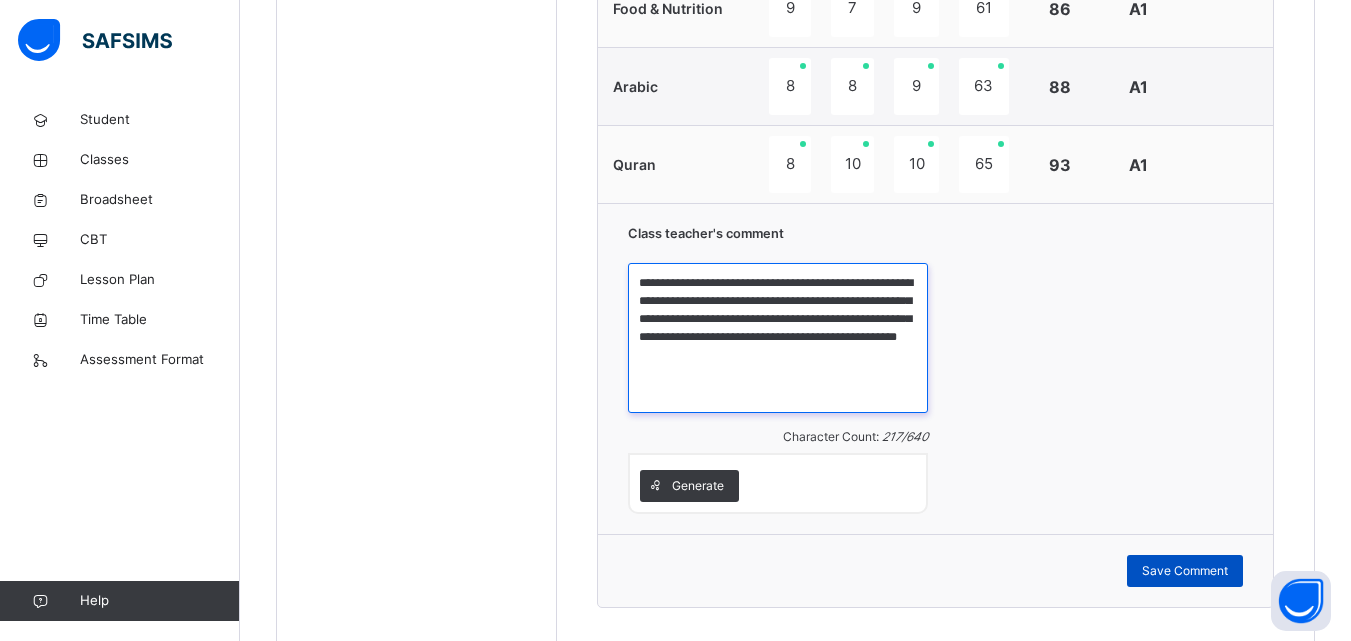 type on "**********" 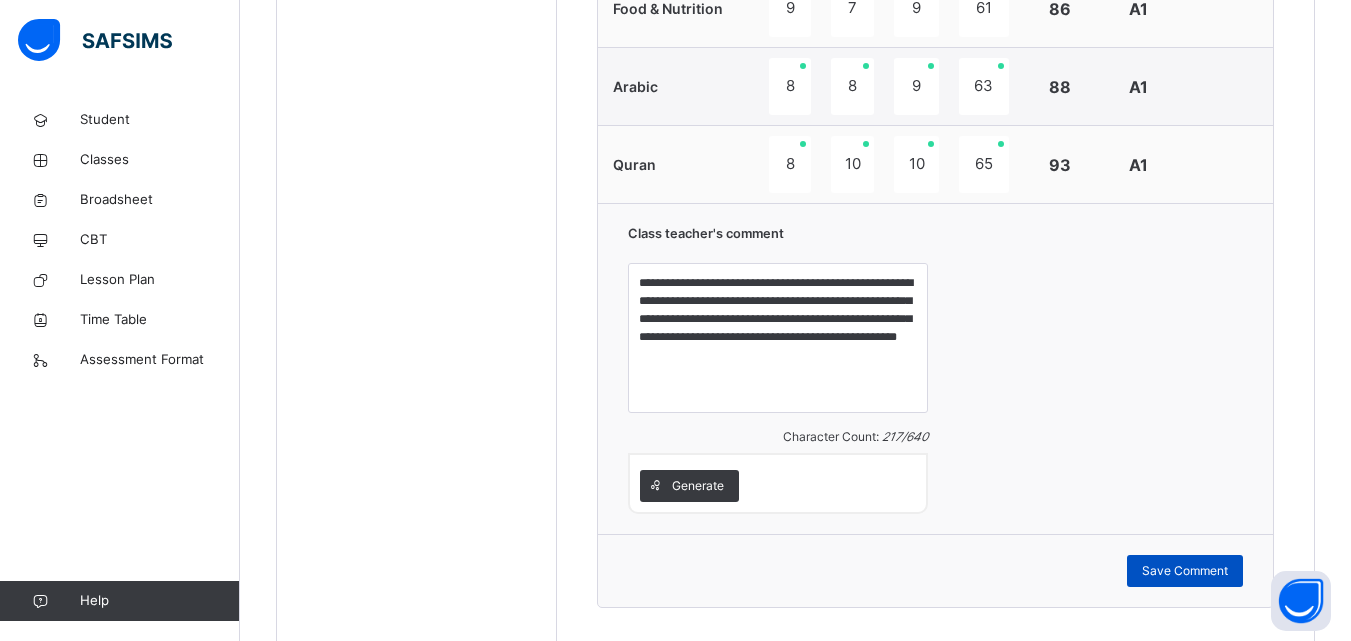 click on "Save Comment" at bounding box center [1185, 571] 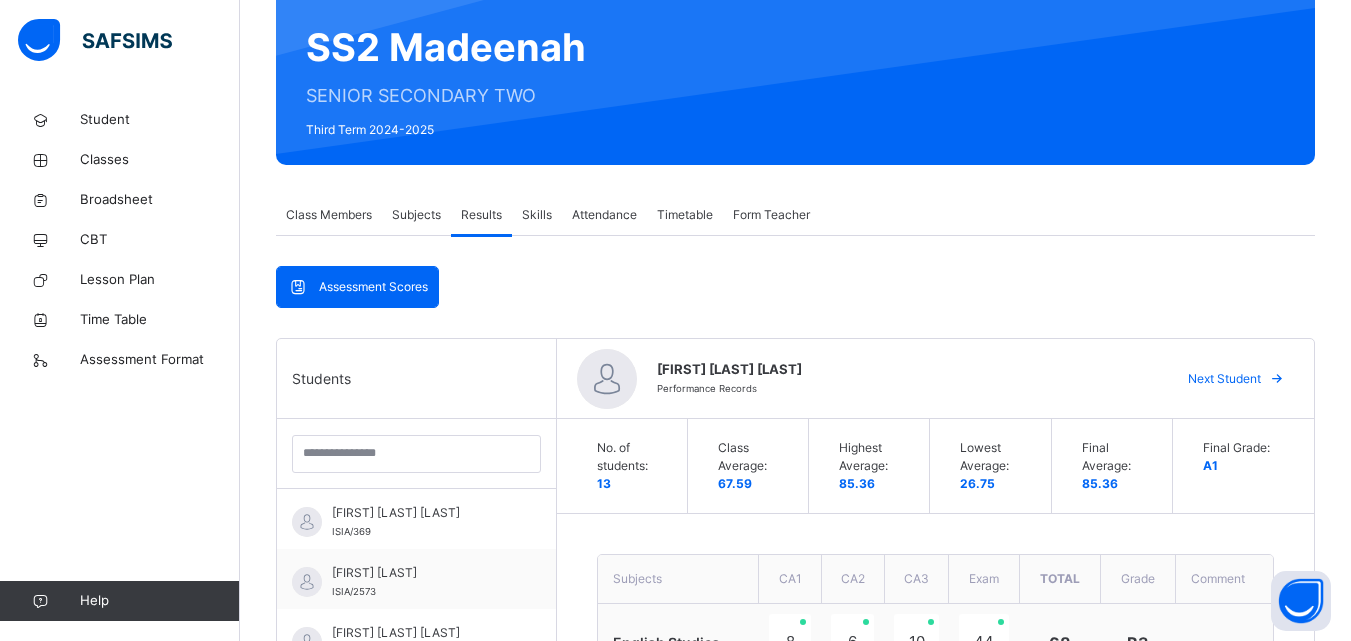 scroll, scrollTop: 249, scrollLeft: 0, axis: vertical 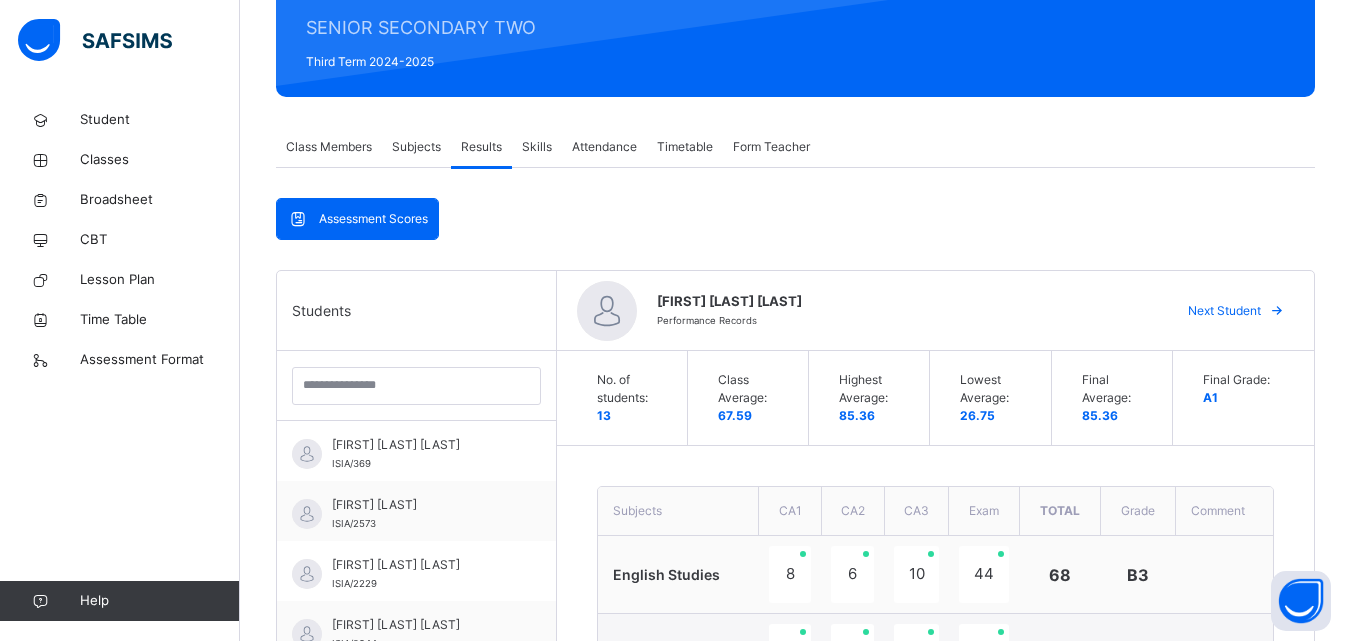 click at bounding box center [1277, 311] 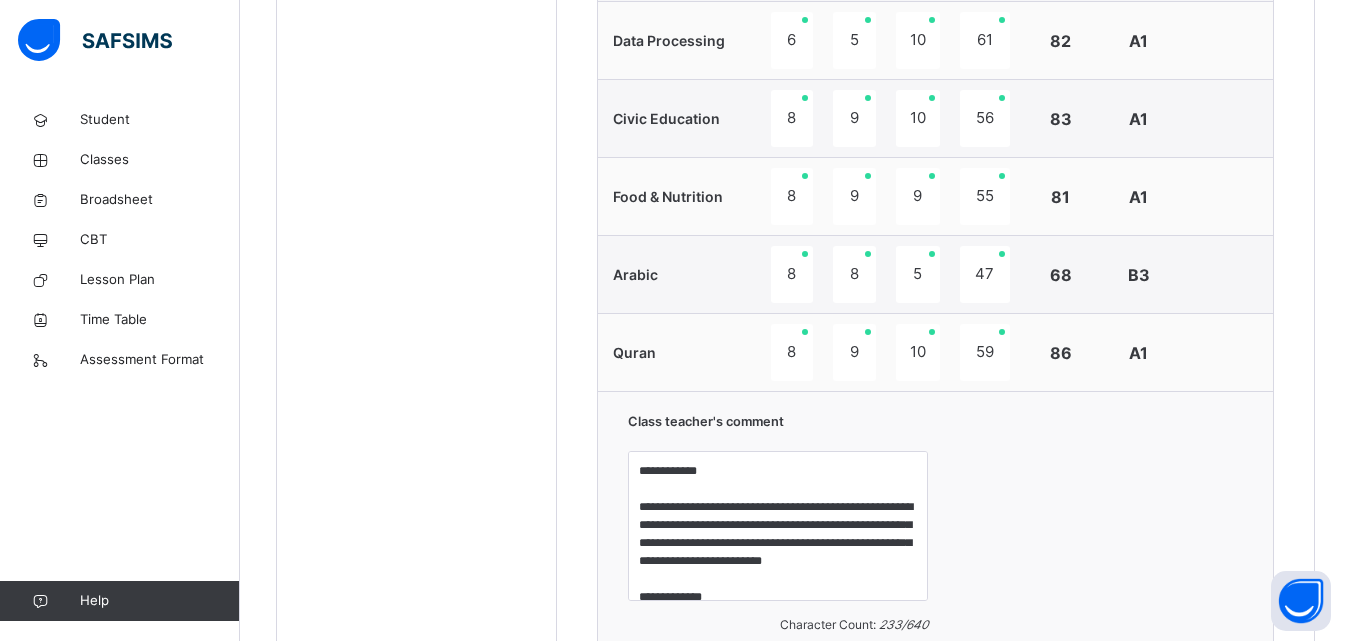 scroll, scrollTop: 1347, scrollLeft: 0, axis: vertical 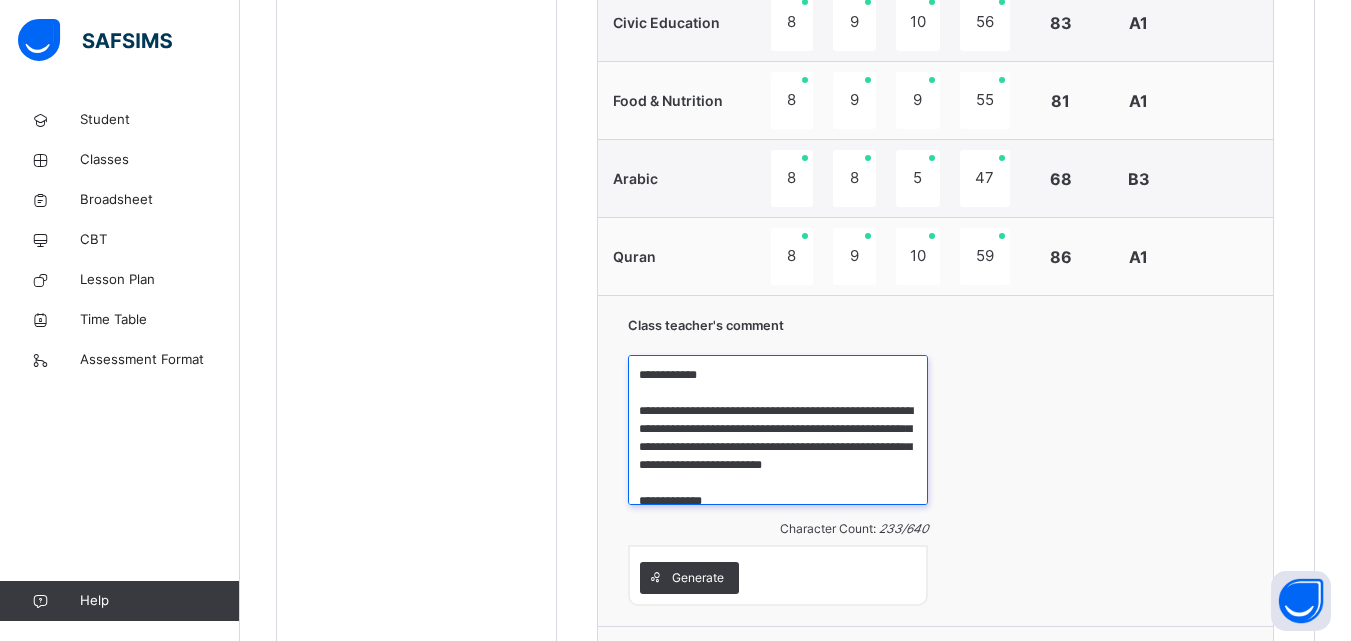 click on "**********" at bounding box center (778, 430) 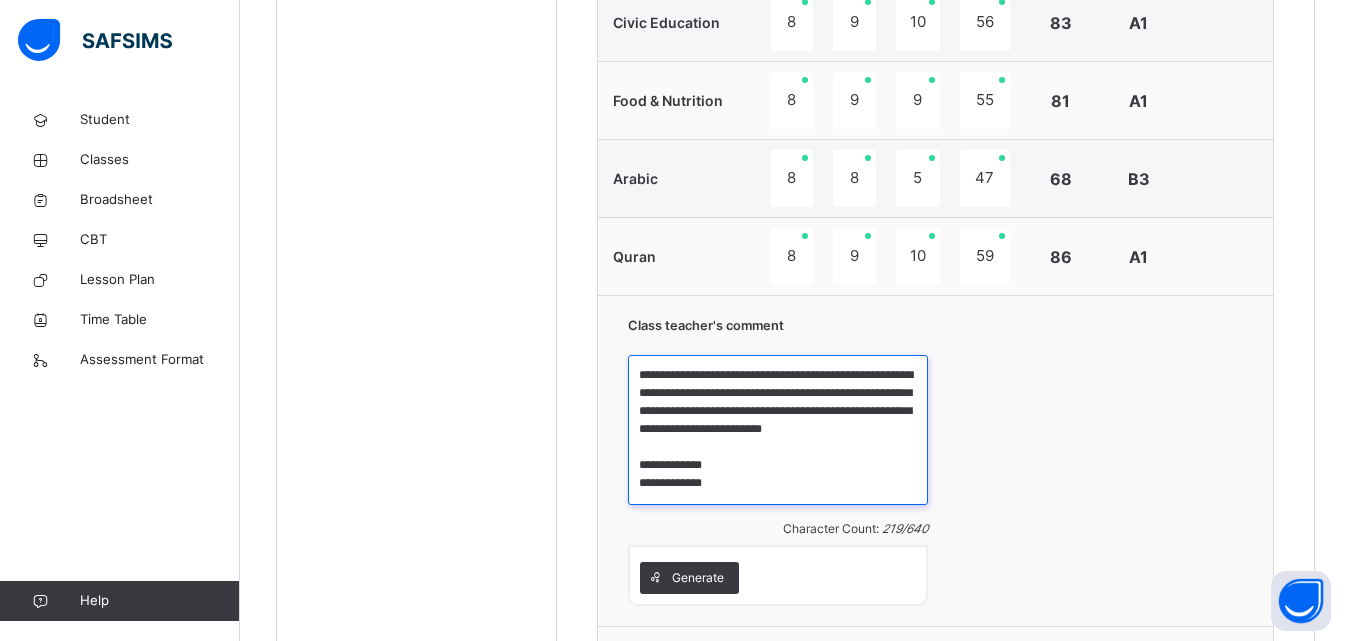 scroll, scrollTop: 16, scrollLeft: 0, axis: vertical 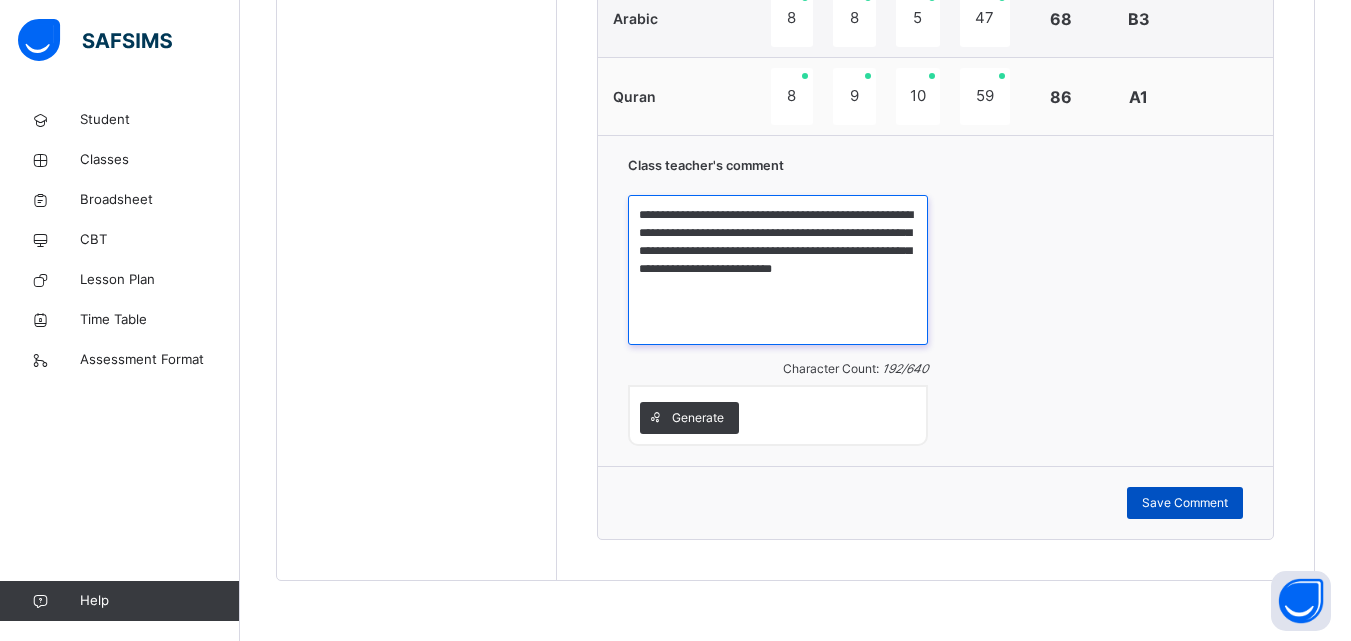 type on "**********" 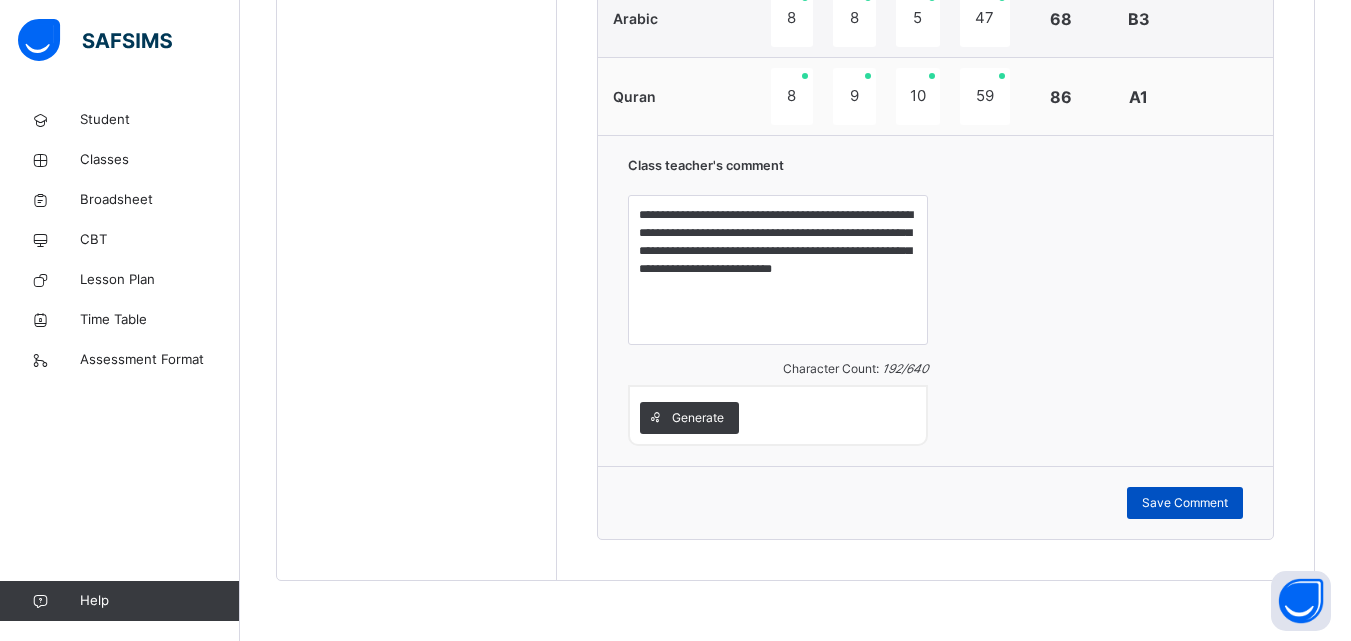 click on "Save Comment" at bounding box center (1185, 503) 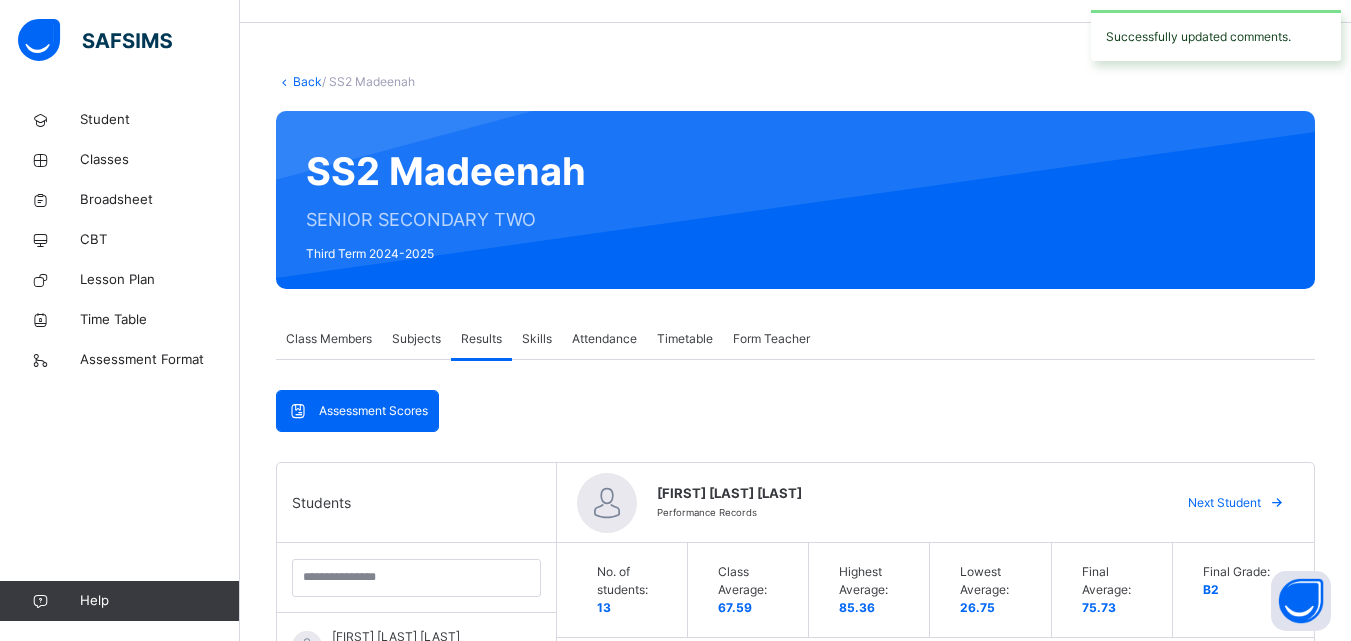 scroll, scrollTop: 0, scrollLeft: 0, axis: both 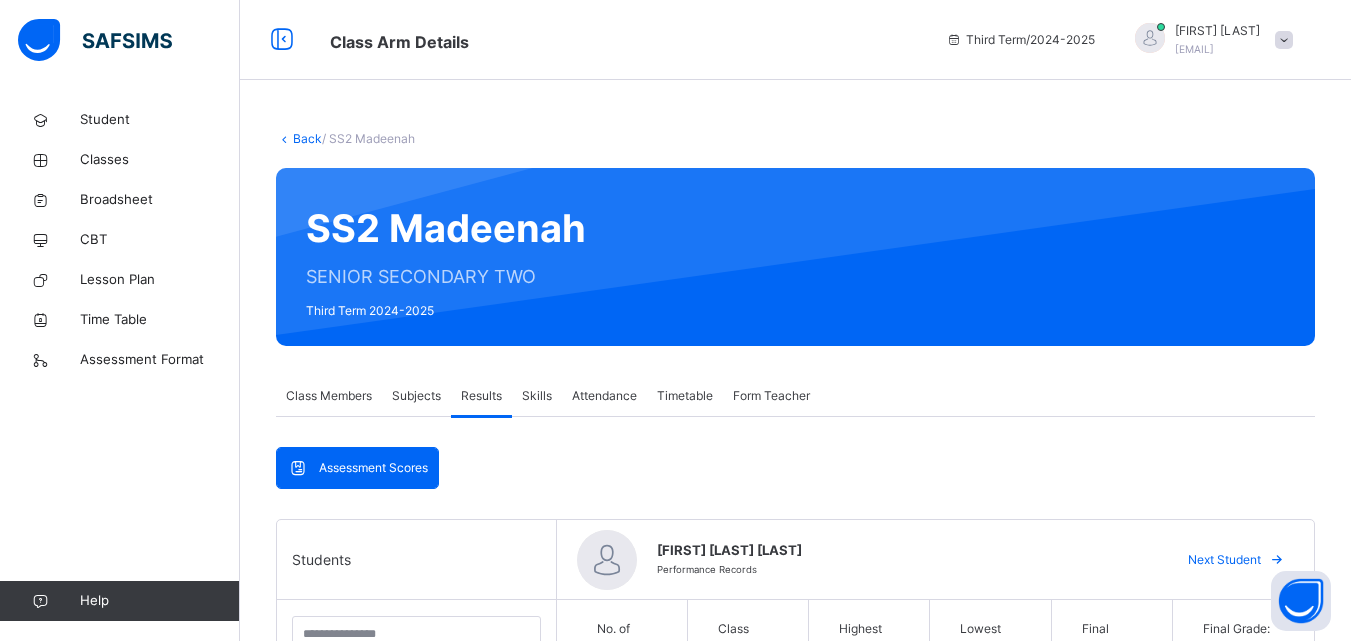click at bounding box center (1277, 560) 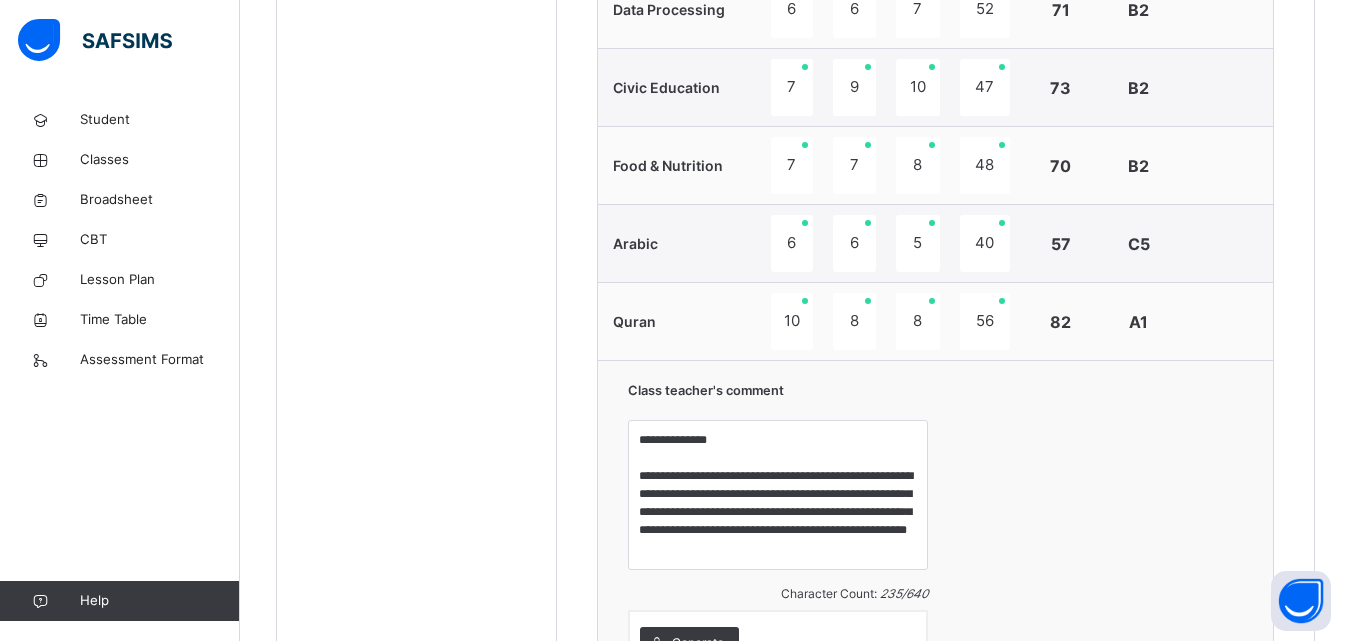 scroll, scrollTop: 1307, scrollLeft: 0, axis: vertical 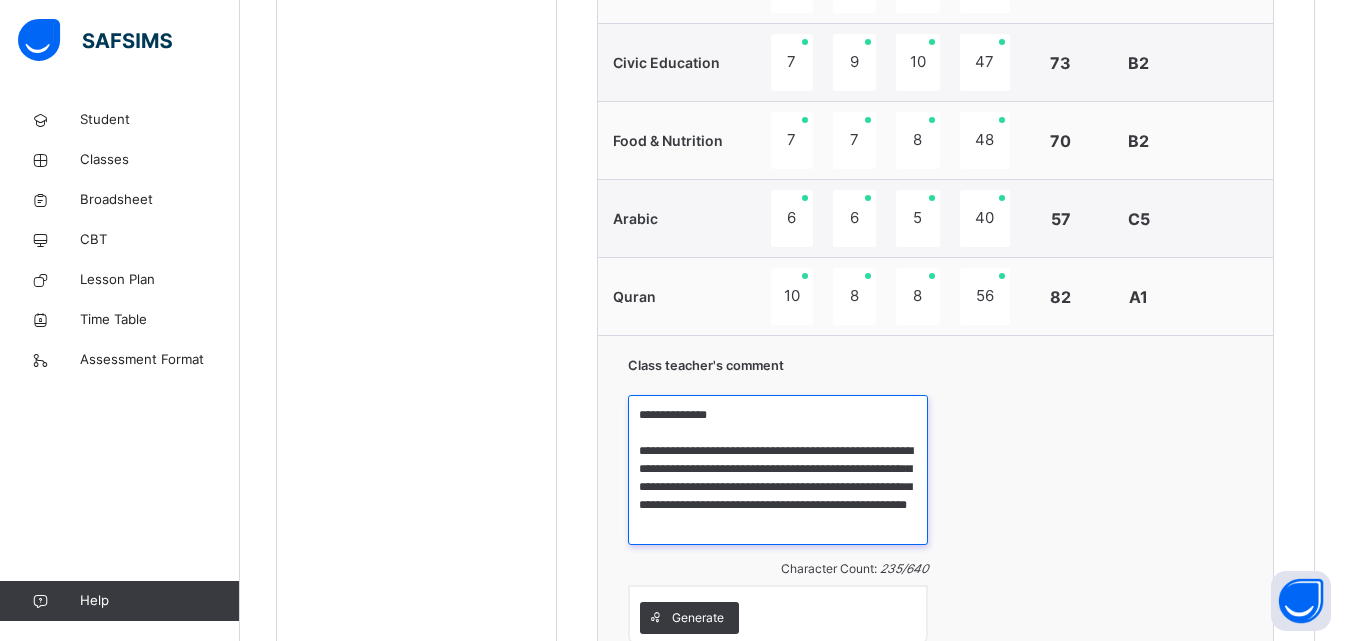 click on "**********" at bounding box center [778, 470] 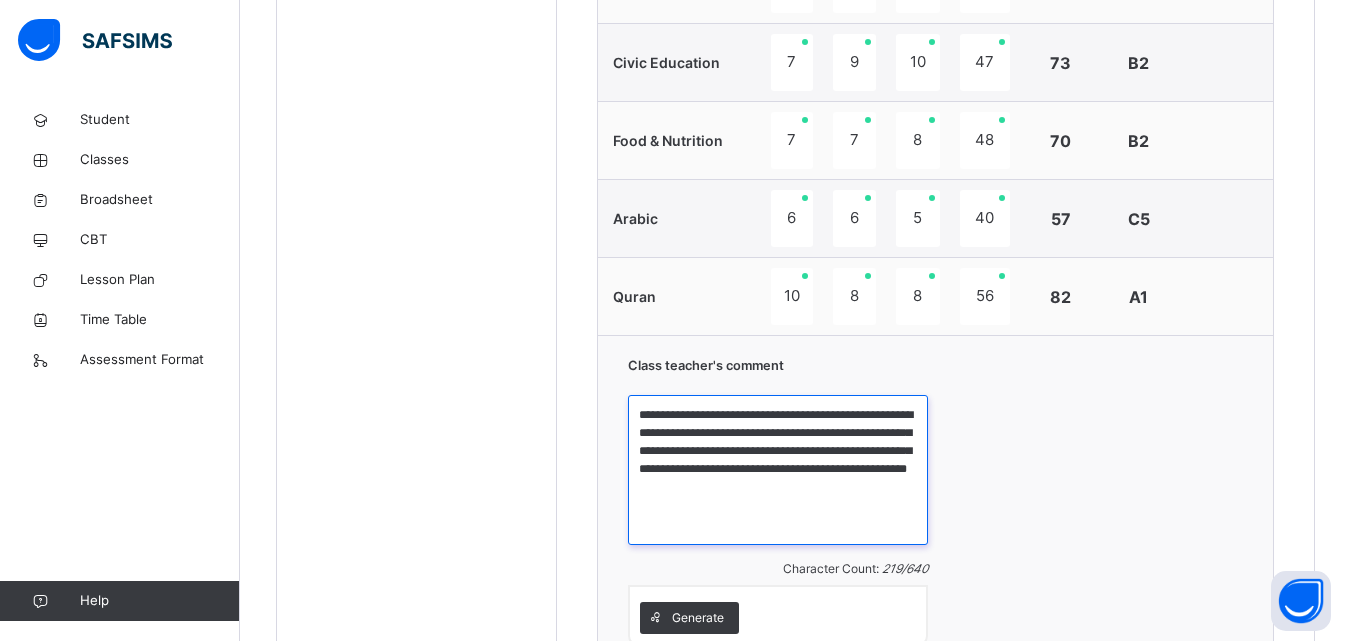 click on "**********" at bounding box center [778, 470] 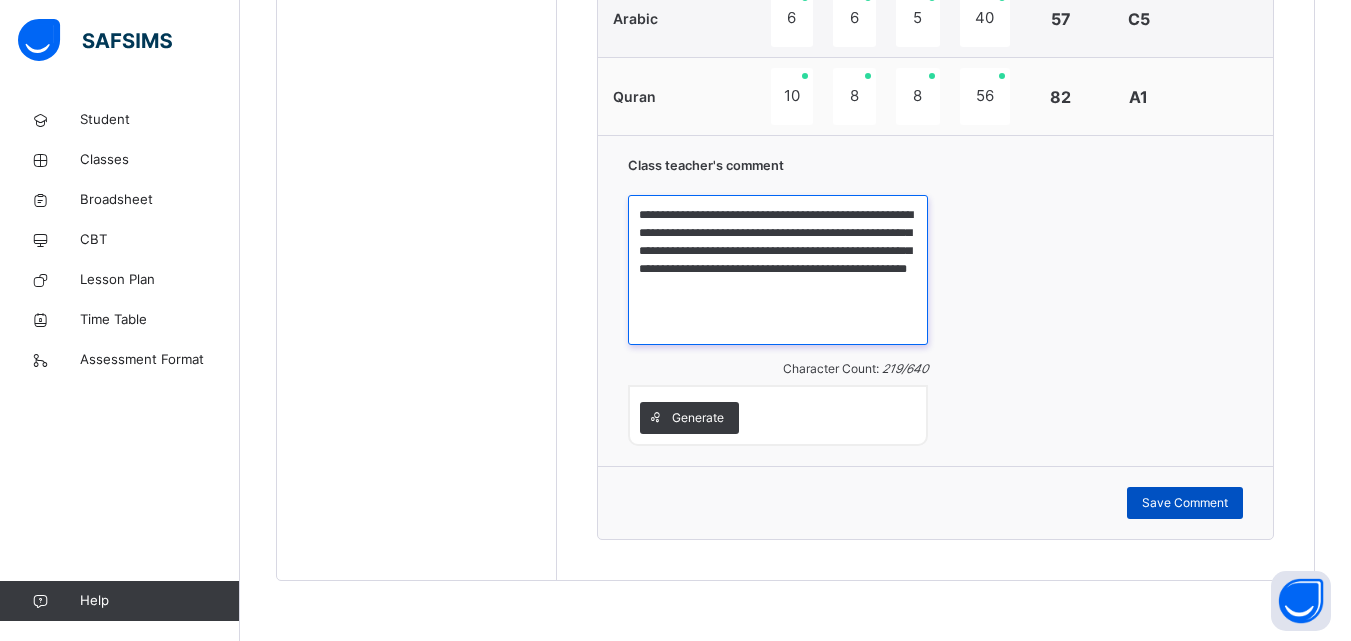 type on "**********" 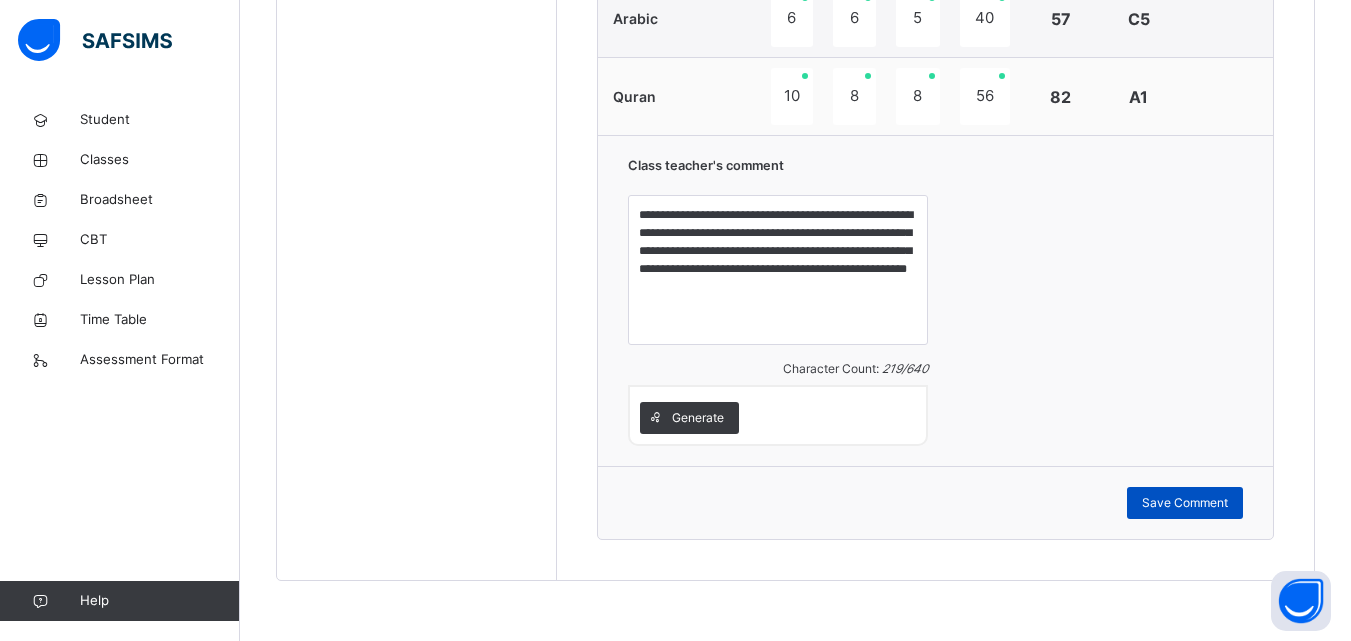 click on "Save Comment" at bounding box center [1185, 503] 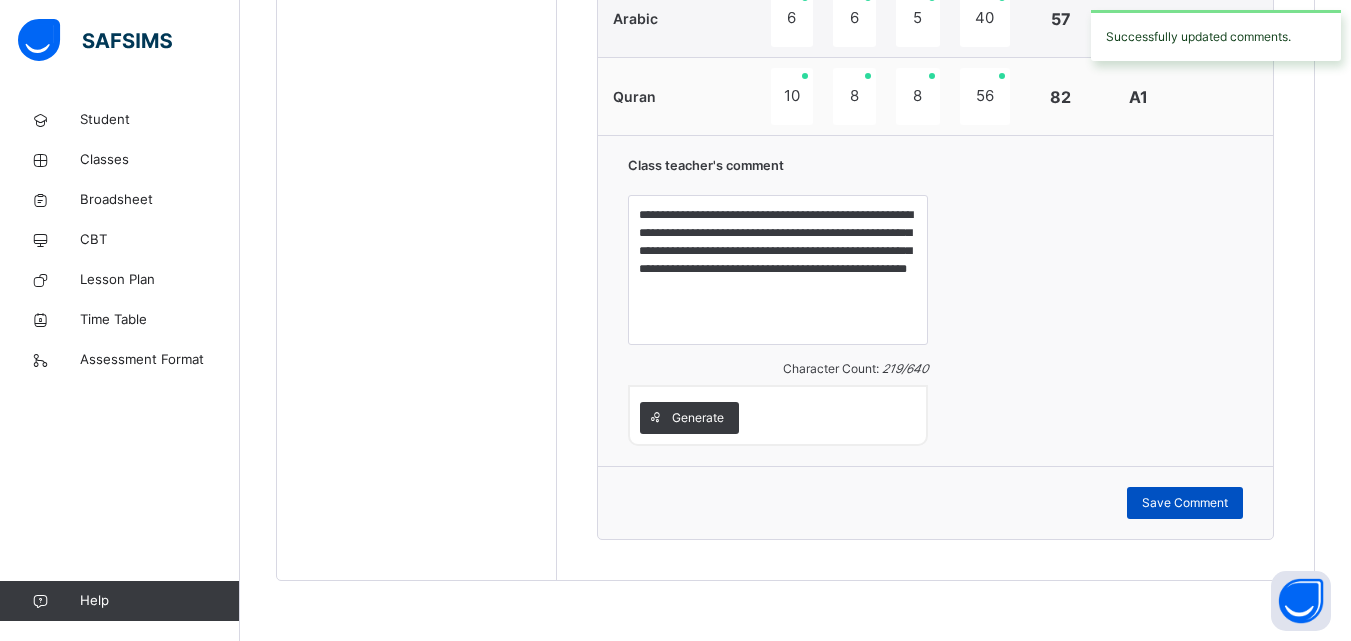 click on "Save Comment" at bounding box center [1185, 503] 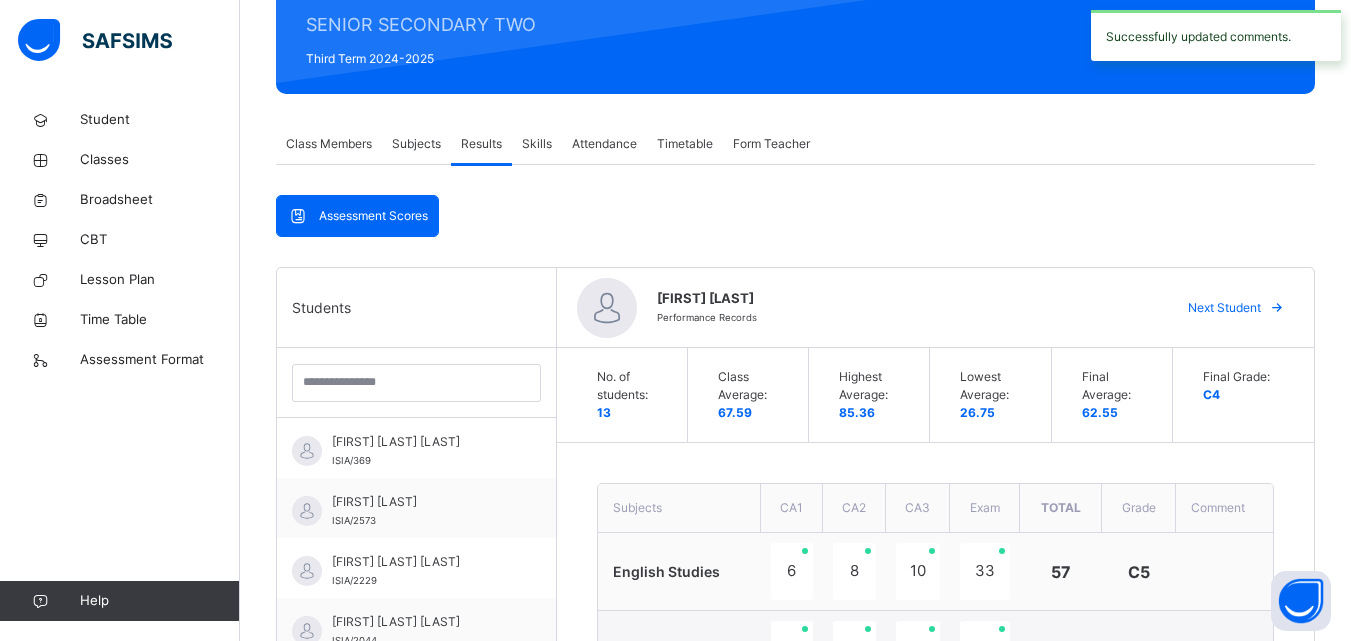 scroll, scrollTop: 274, scrollLeft: 0, axis: vertical 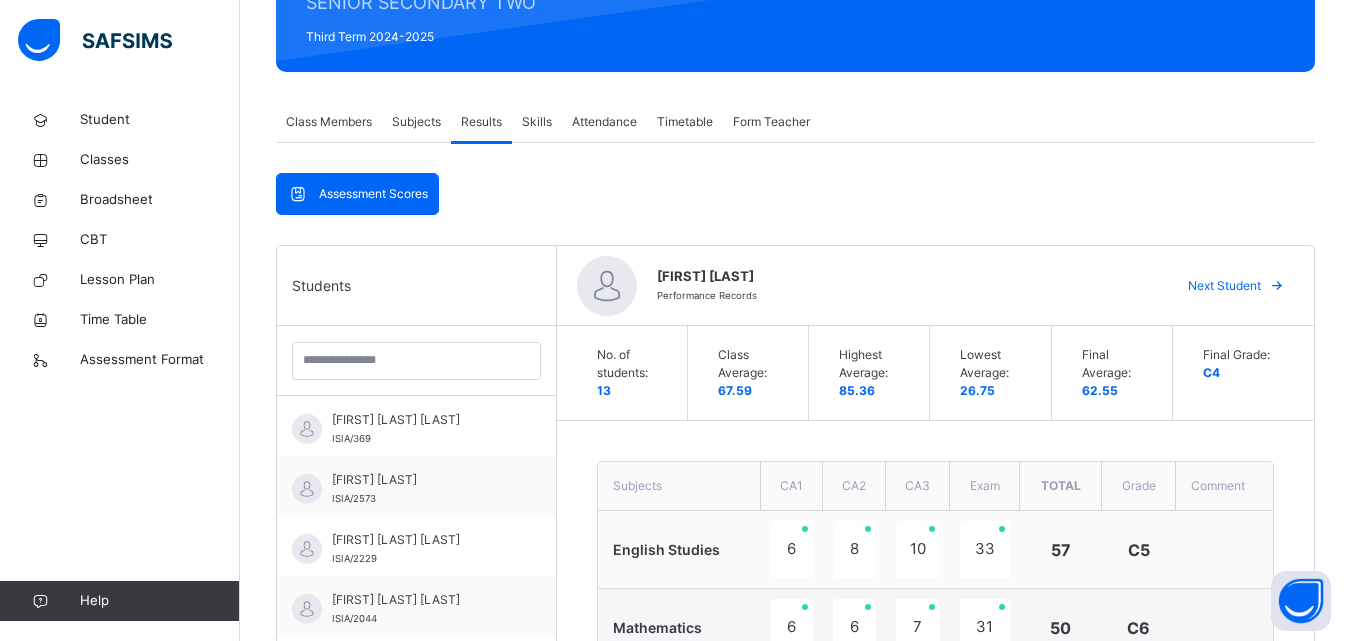 click at bounding box center [1277, 286] 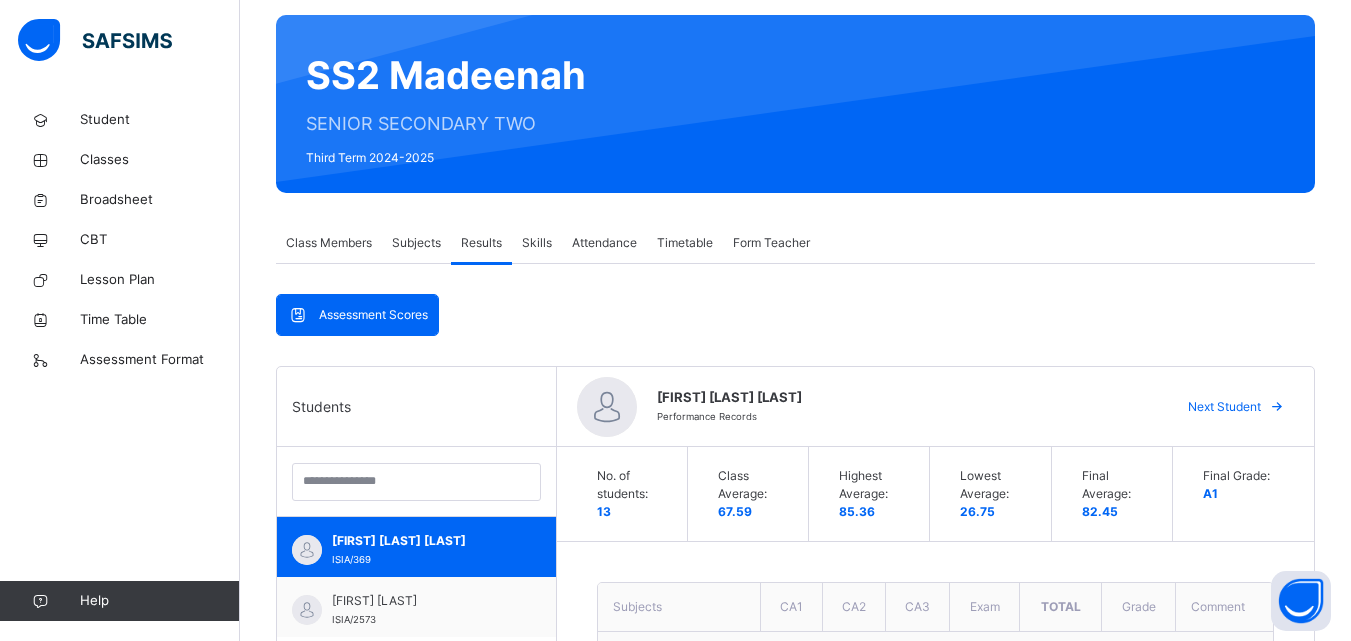 scroll, scrollTop: 142, scrollLeft: 0, axis: vertical 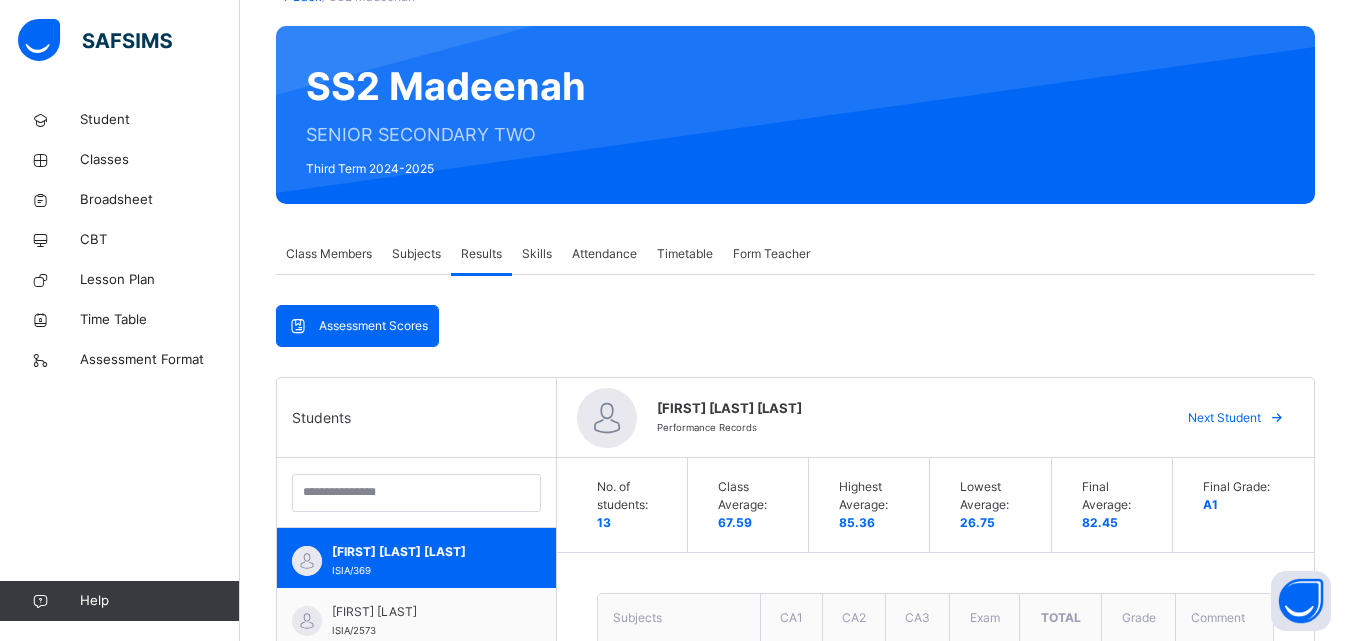 click at bounding box center [1277, 418] 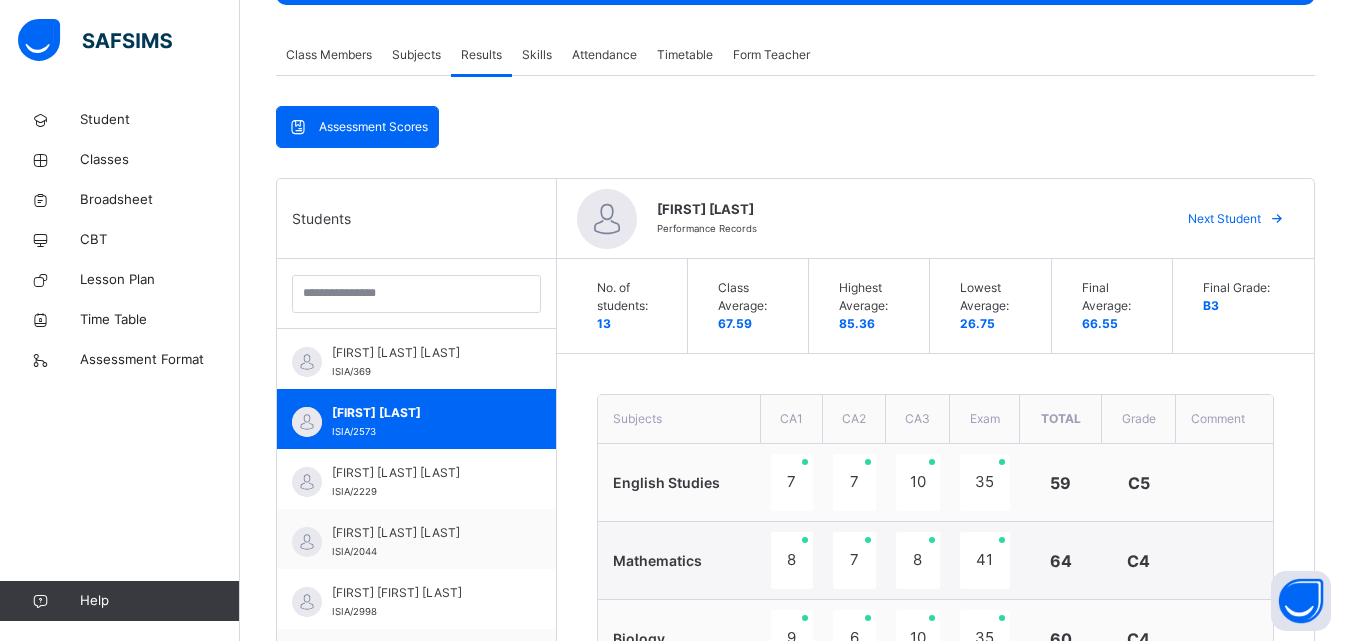 scroll, scrollTop: 338, scrollLeft: 0, axis: vertical 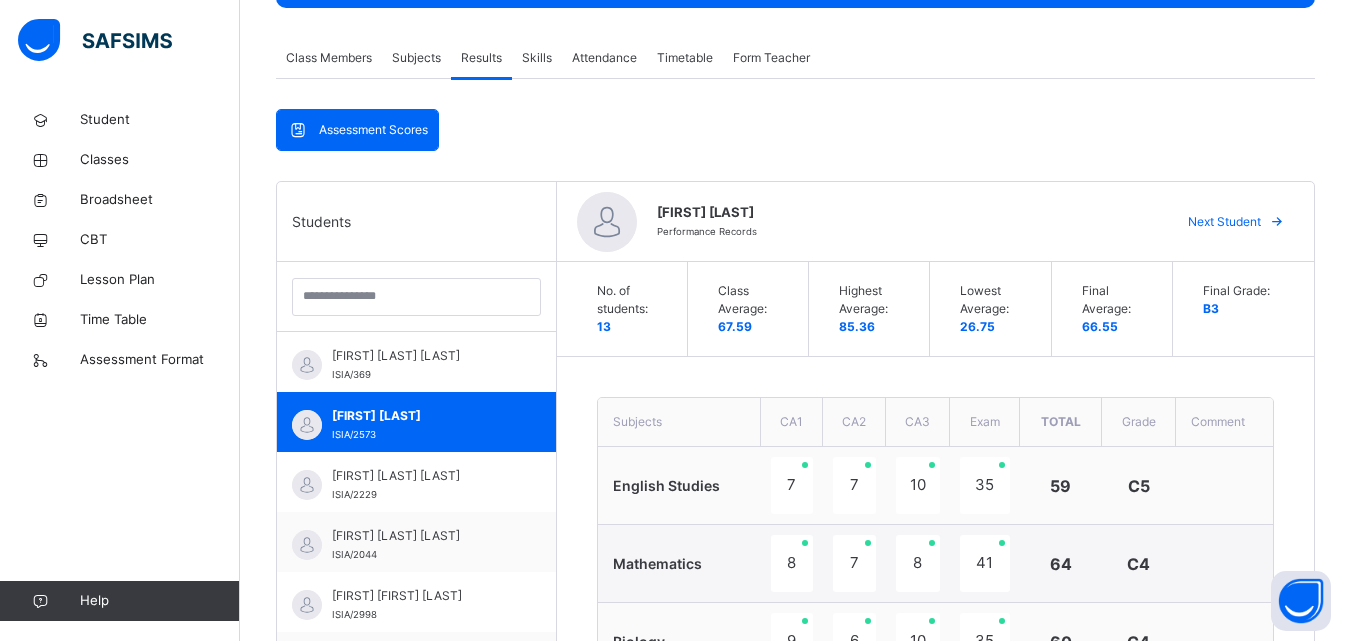 click at bounding box center [1277, 222] 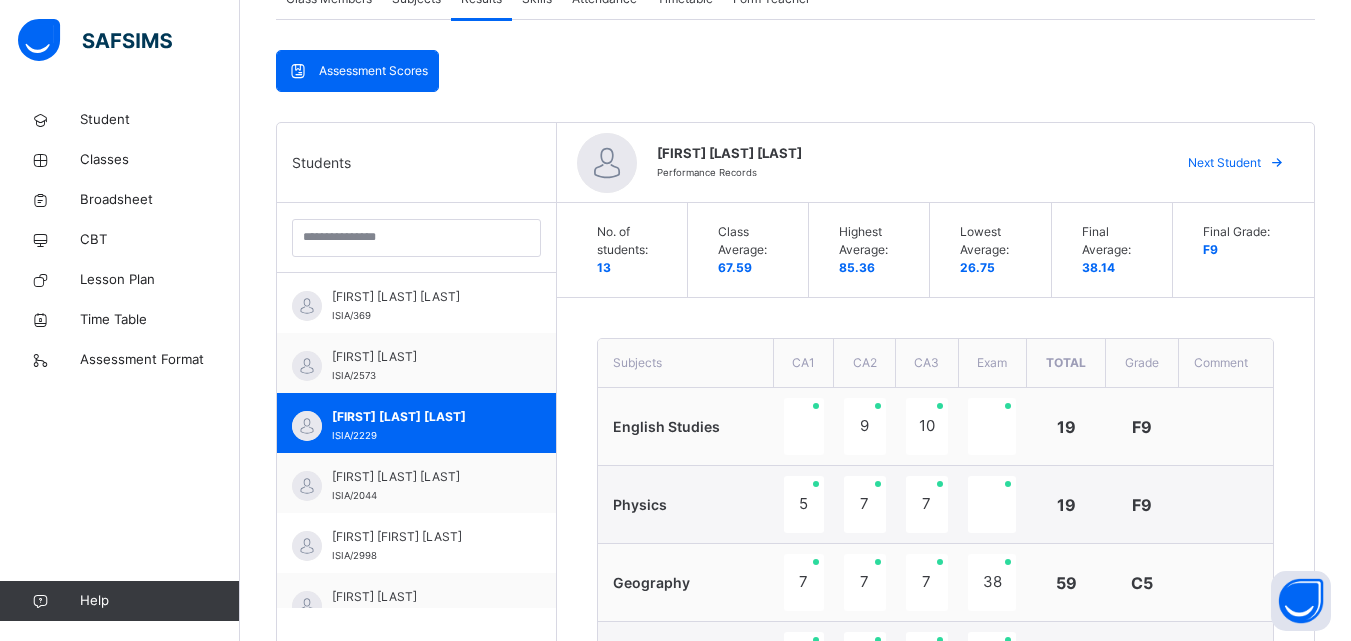 scroll, scrollTop: 382, scrollLeft: 0, axis: vertical 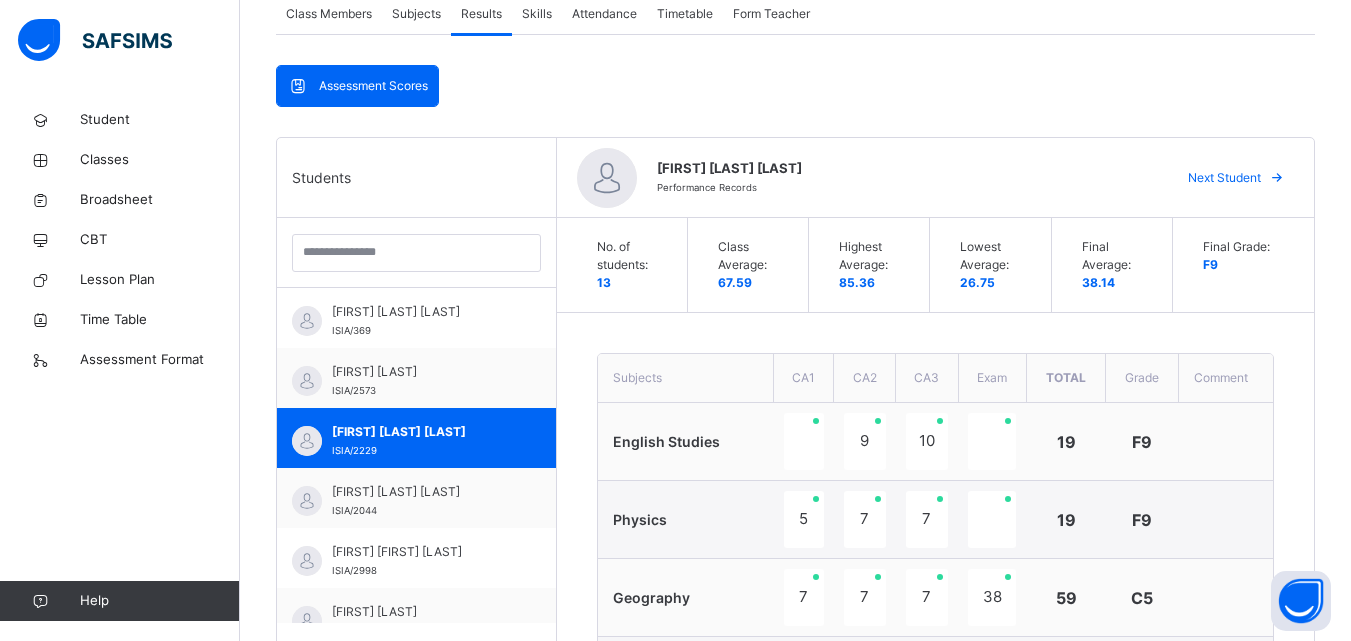 click at bounding box center [1277, 178] 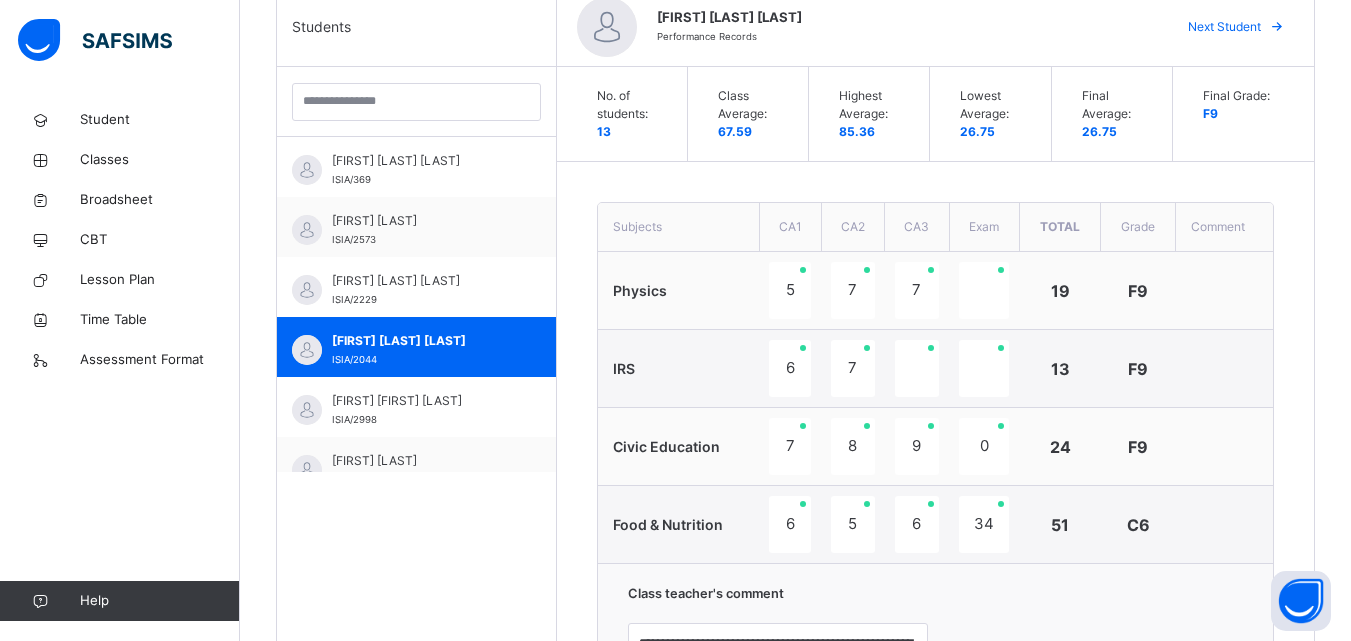 scroll, scrollTop: 549, scrollLeft: 0, axis: vertical 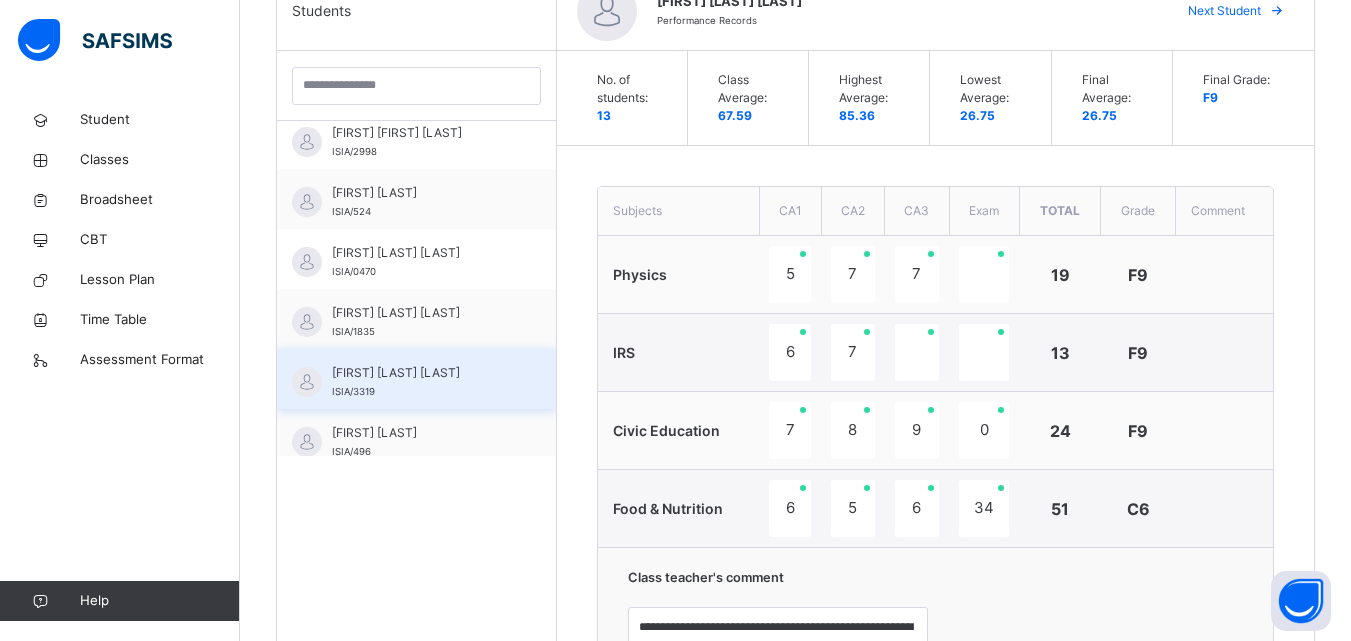click on "HAUWA PALI MUSA ISIA/3319" at bounding box center (416, 379) 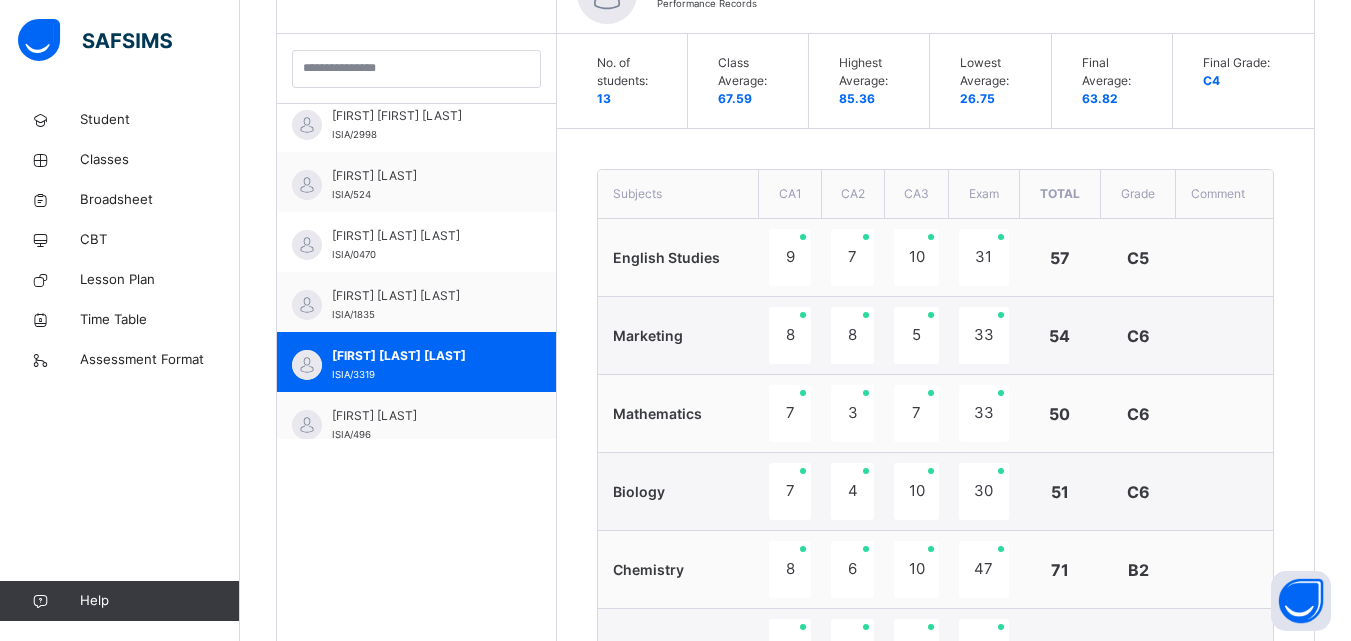 scroll, scrollTop: 562, scrollLeft: 0, axis: vertical 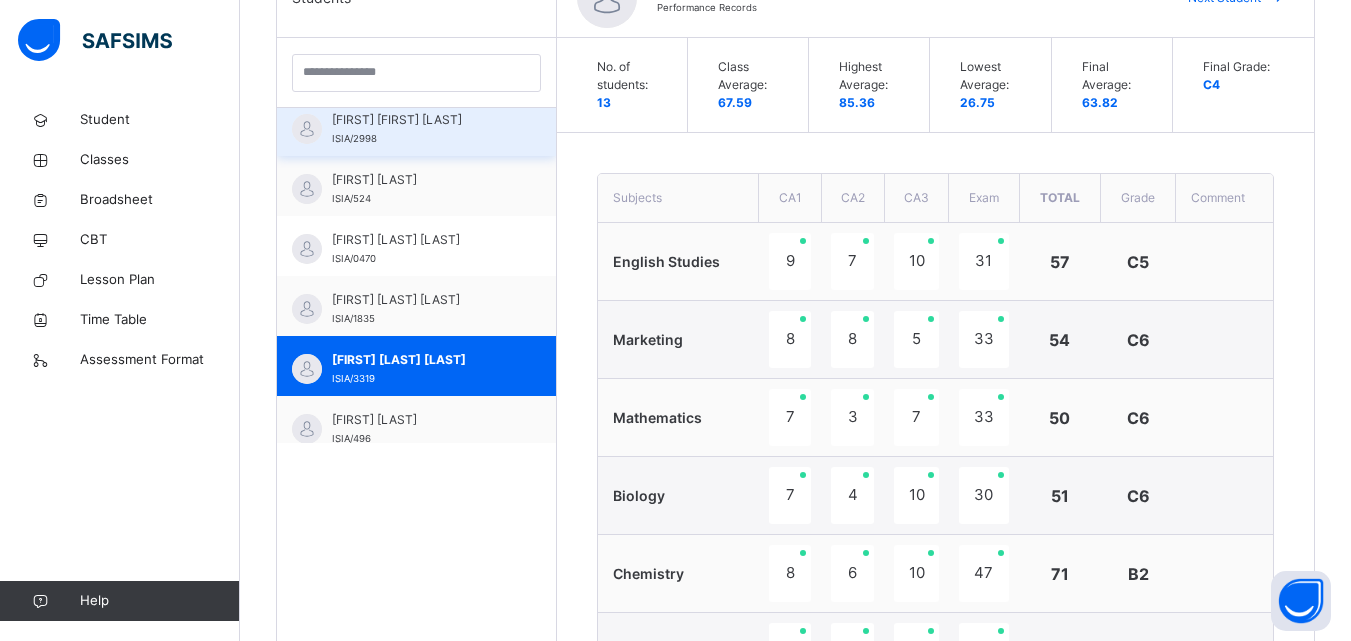 click on "FATIMA MAZINO AHMED-EKPOLOMO" at bounding box center (421, 120) 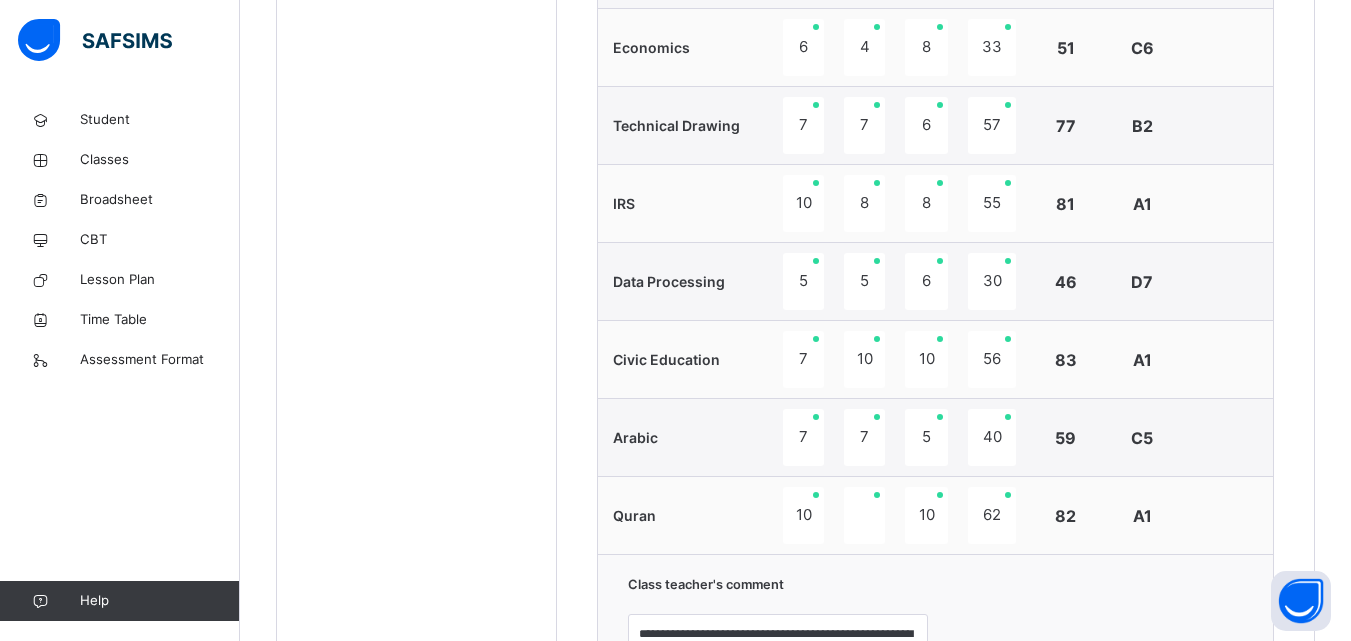 scroll, scrollTop: 1113, scrollLeft: 0, axis: vertical 